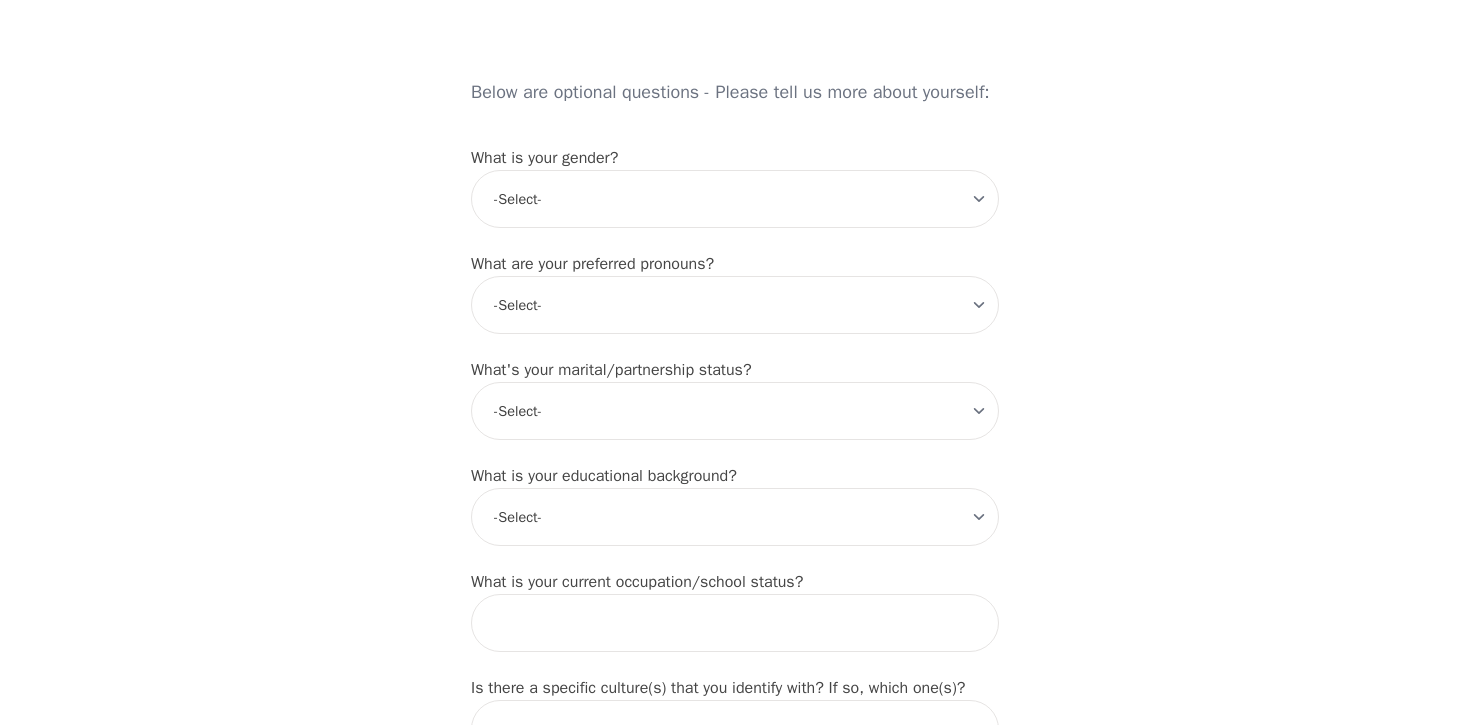 scroll, scrollTop: 1446, scrollLeft: 0, axis: vertical 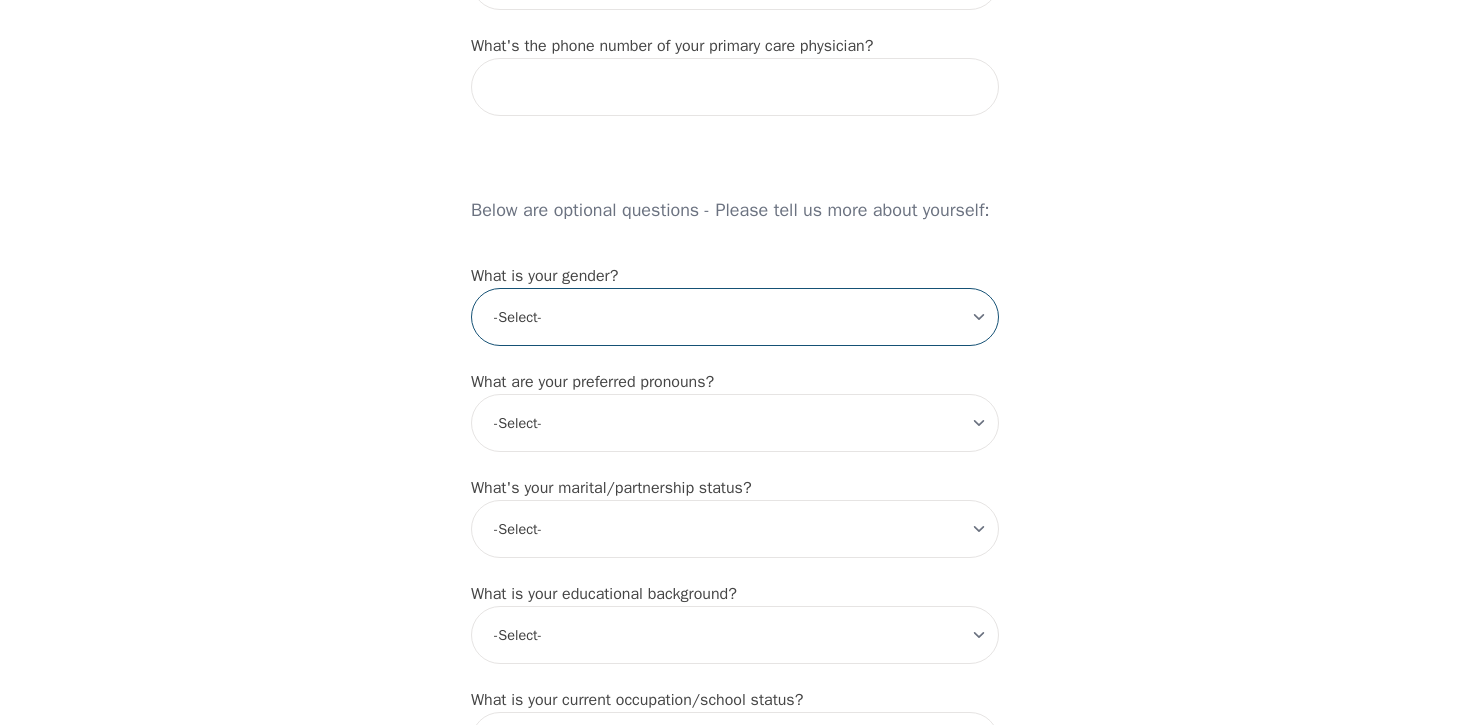 click on "-Select- male female non-binary transgender intersex prefer_not_to_say" at bounding box center (735, 317) 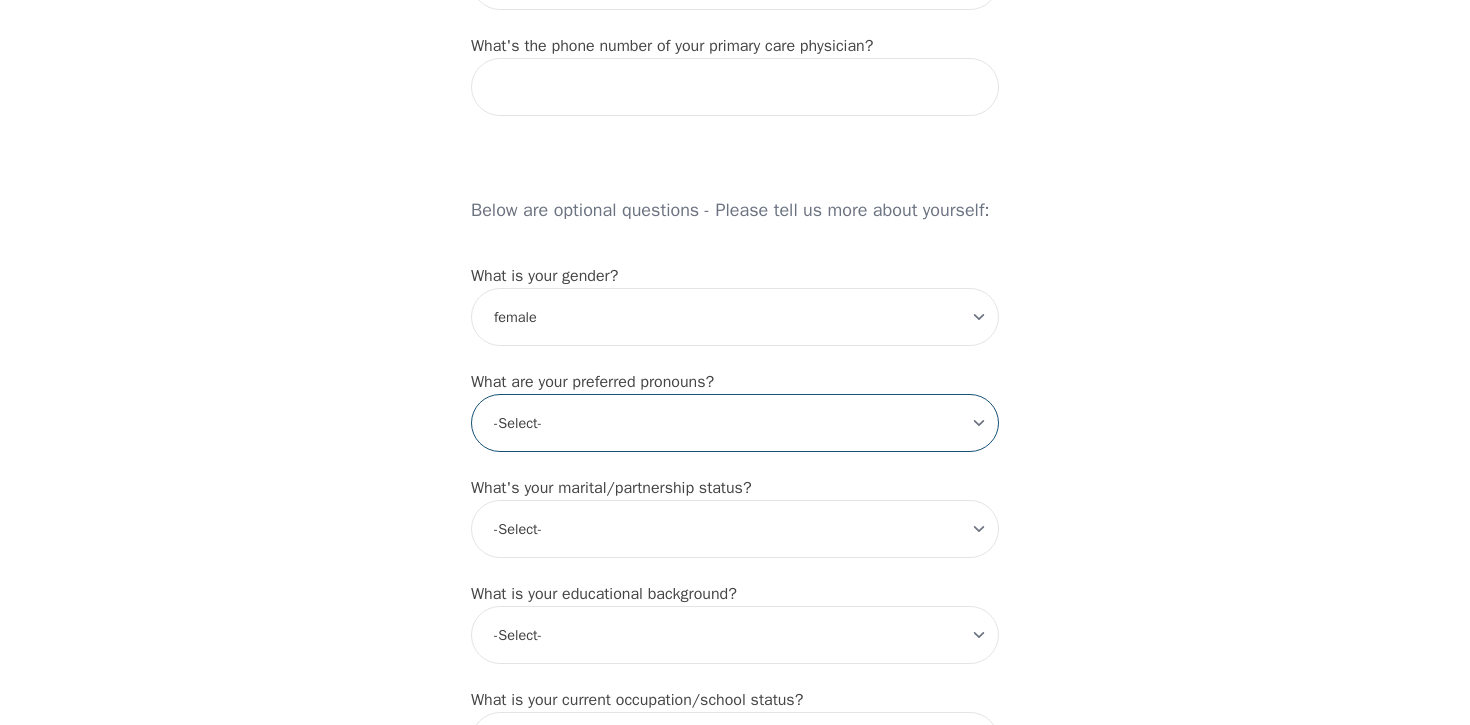 click on "-Select- he/him she/her they/them ze/zir xe/xem ey/em ve/ver tey/ter e/e per/per prefer_not_to_say" at bounding box center (735, 423) 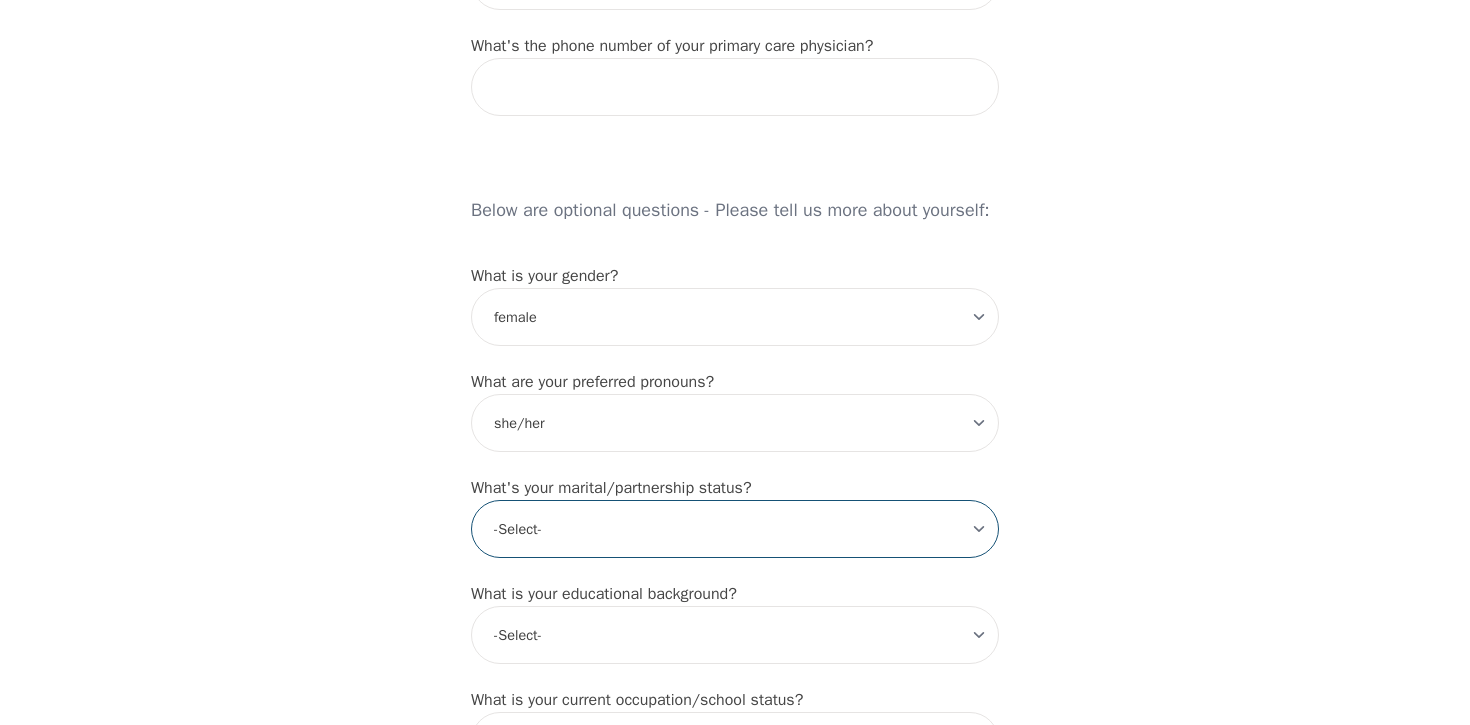 click on "-Select- Single Partnered Married Common Law Widowed Separated Divorced" at bounding box center [735, 529] 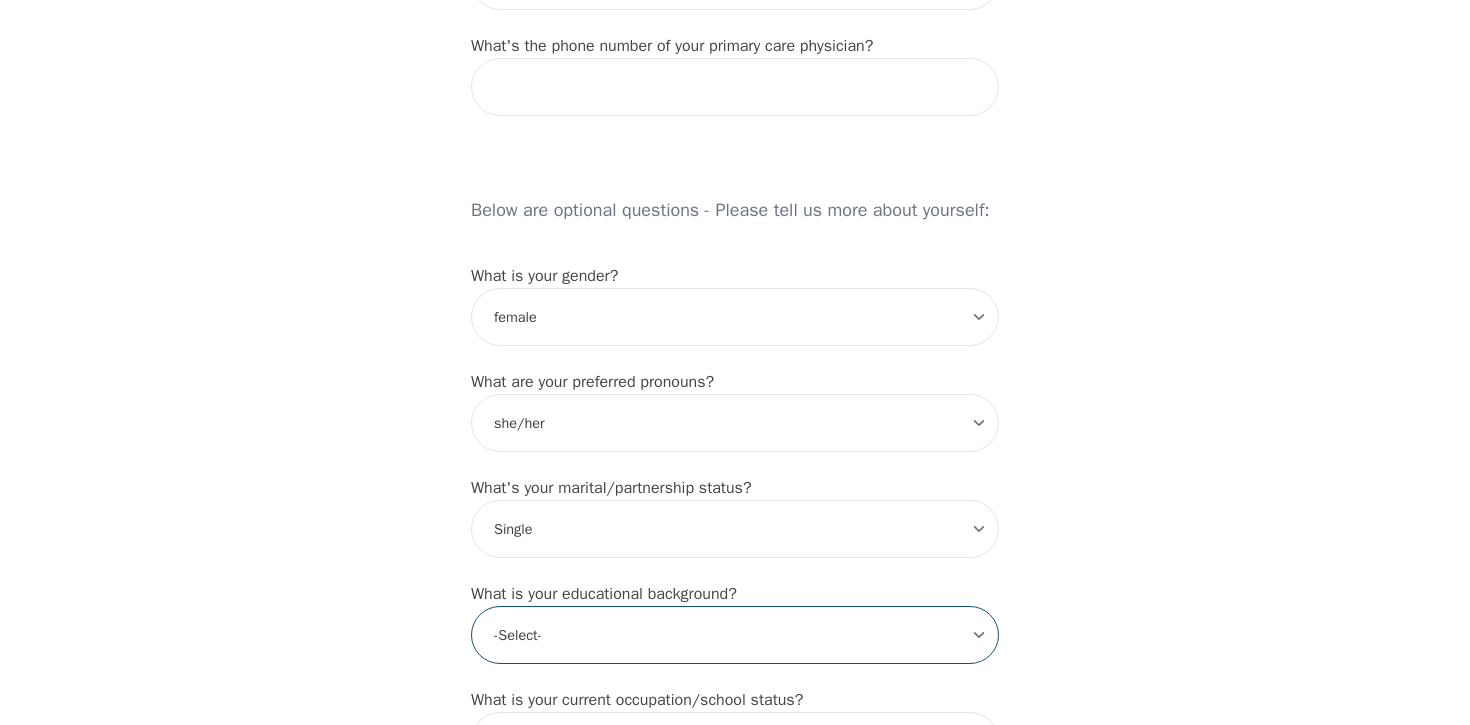 click on "-Select- Less than high school High school Associate degree Bachelor degree Master's degree Professional degree Doctorial degree" at bounding box center (735, 635) 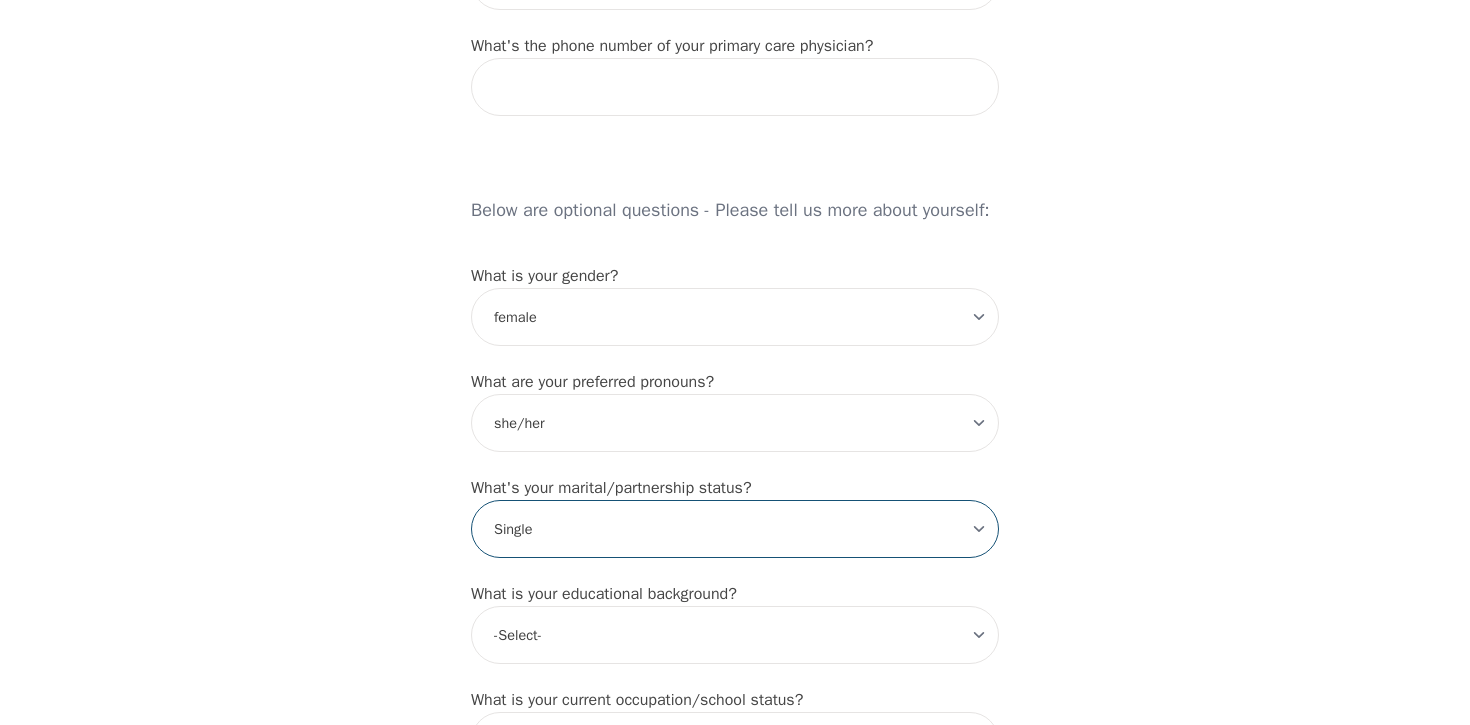 click on "-Select- Single Partnered Married Common Law Widowed Separated Divorced" at bounding box center [735, 529] 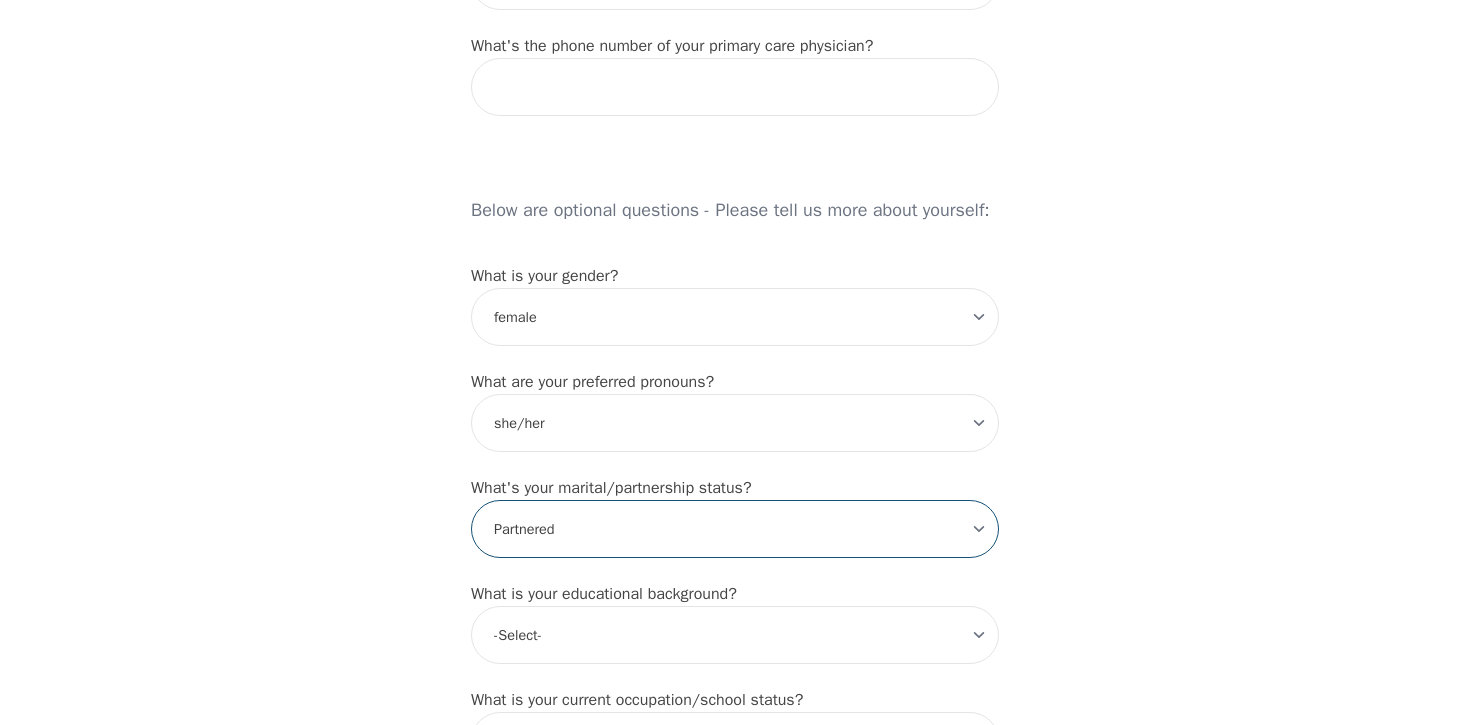 scroll, scrollTop: 1593, scrollLeft: 0, axis: vertical 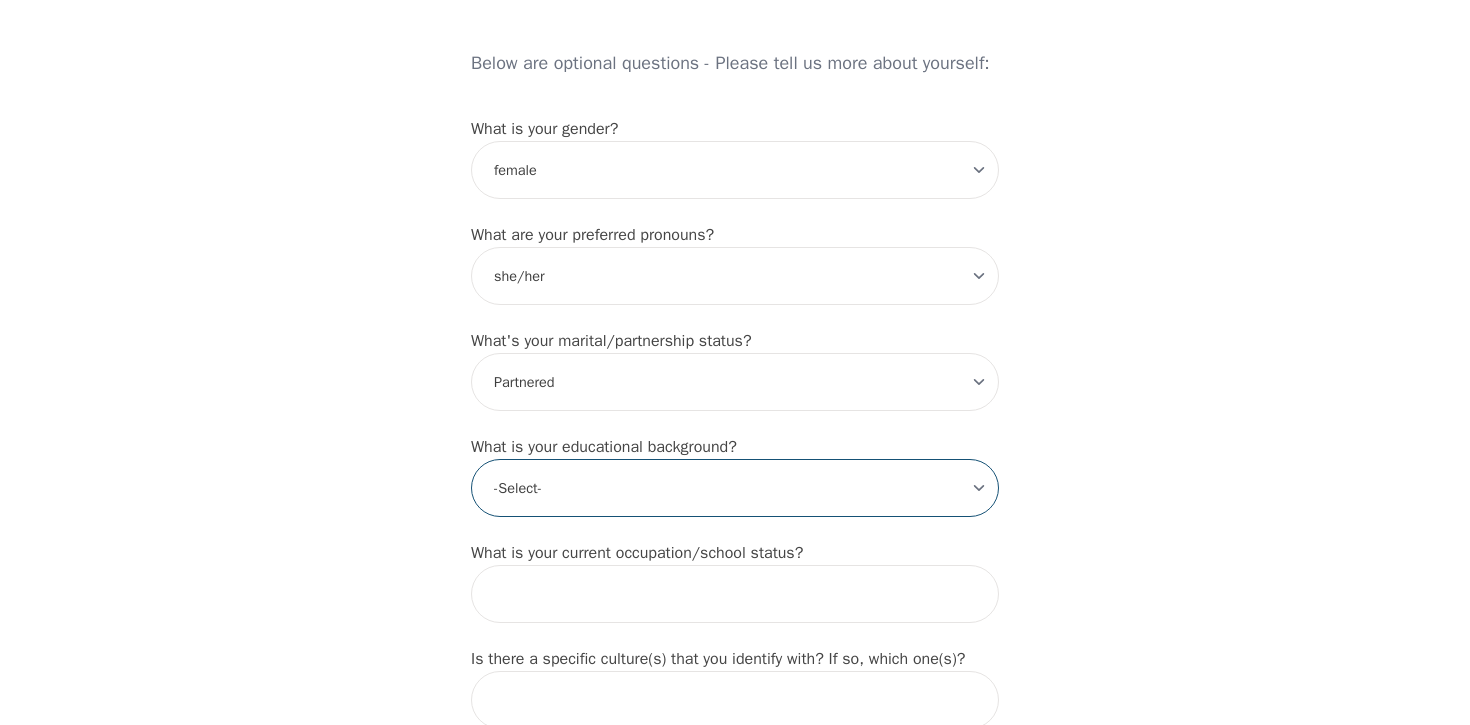 click on "-Select- Less than high school High school Associate degree Bachelor degree Master's degree Professional degree Doctorial degree" at bounding box center [735, 488] 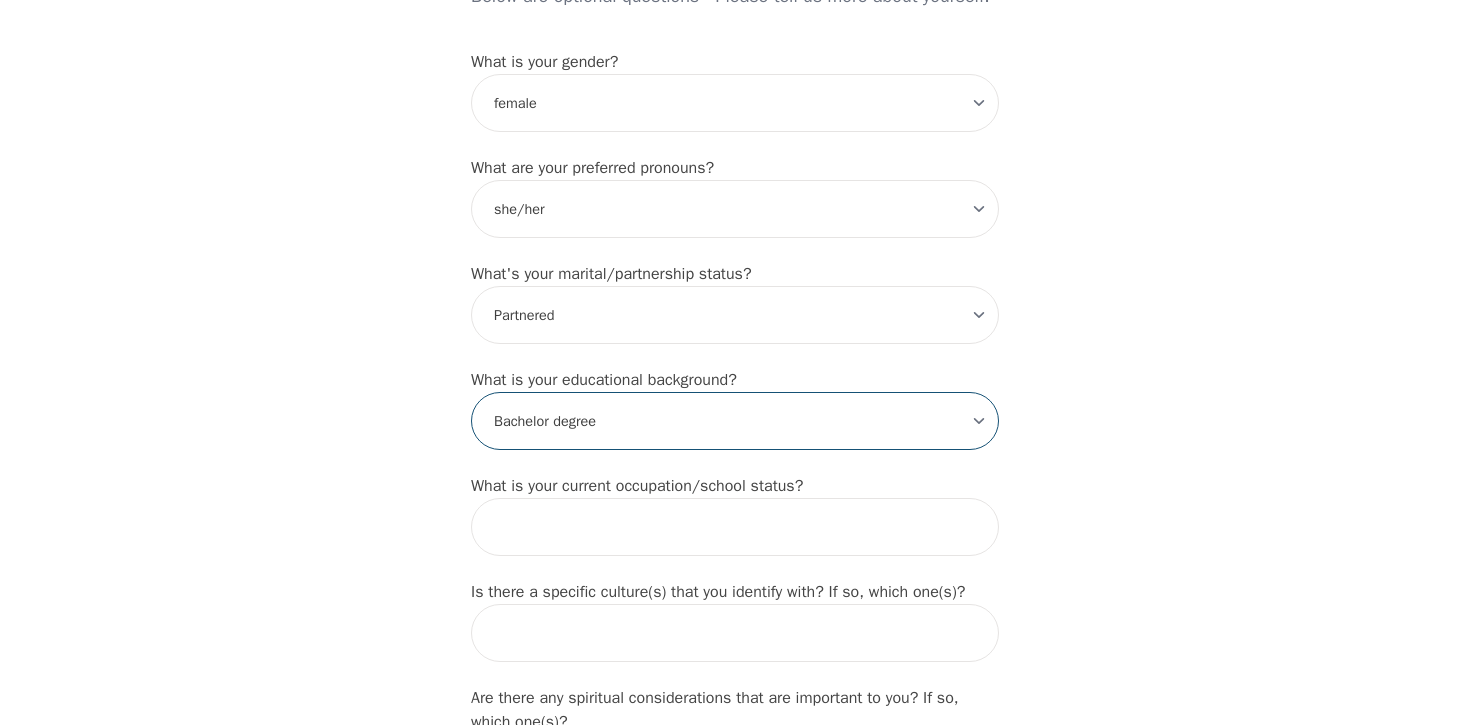 scroll, scrollTop: 1673, scrollLeft: 0, axis: vertical 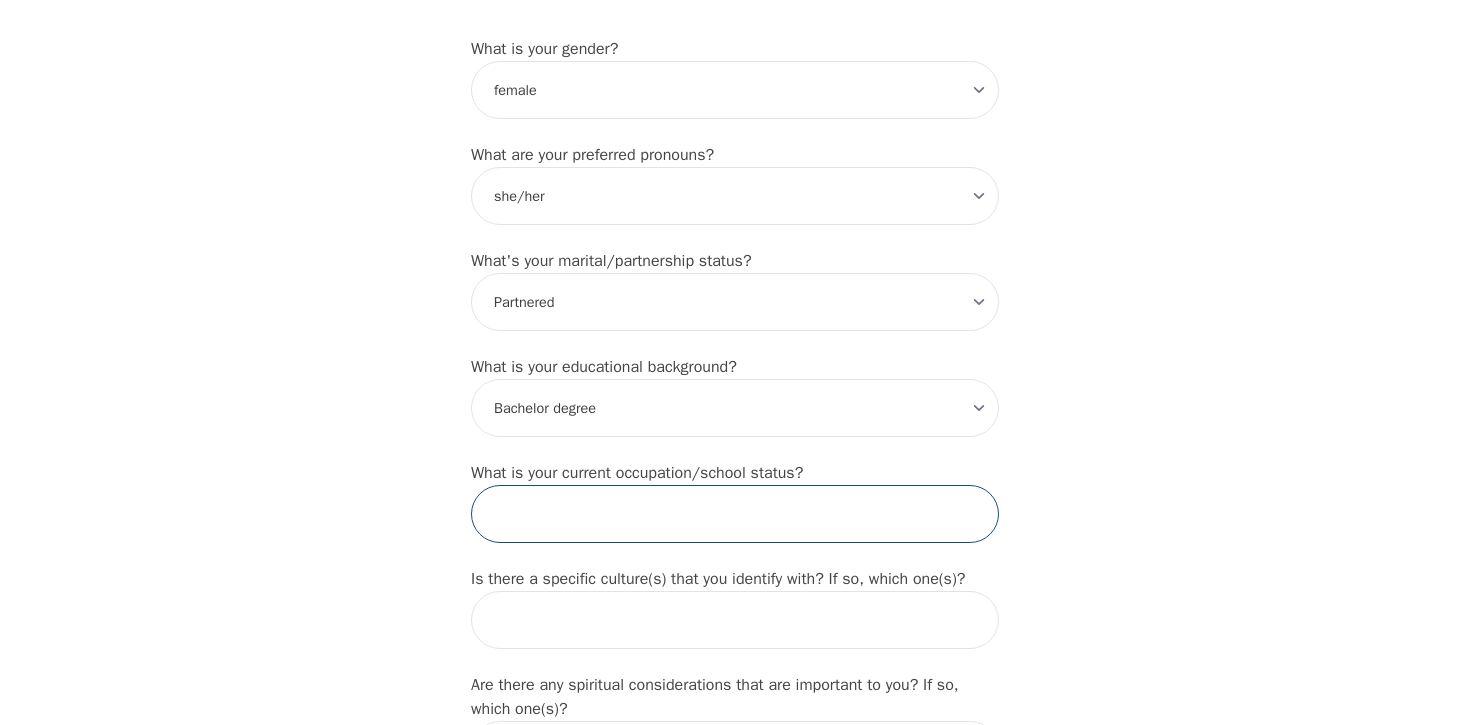 click at bounding box center (735, 514) 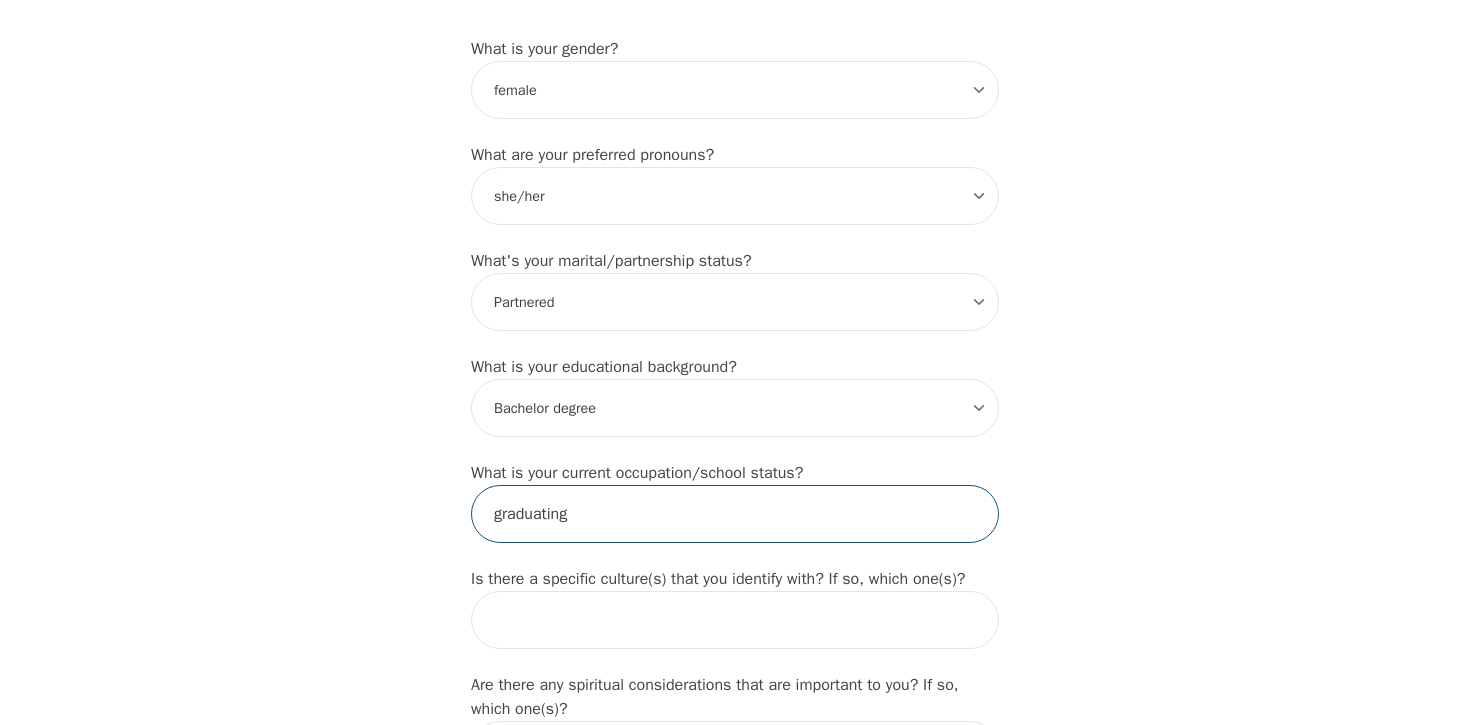 type on "graduating" 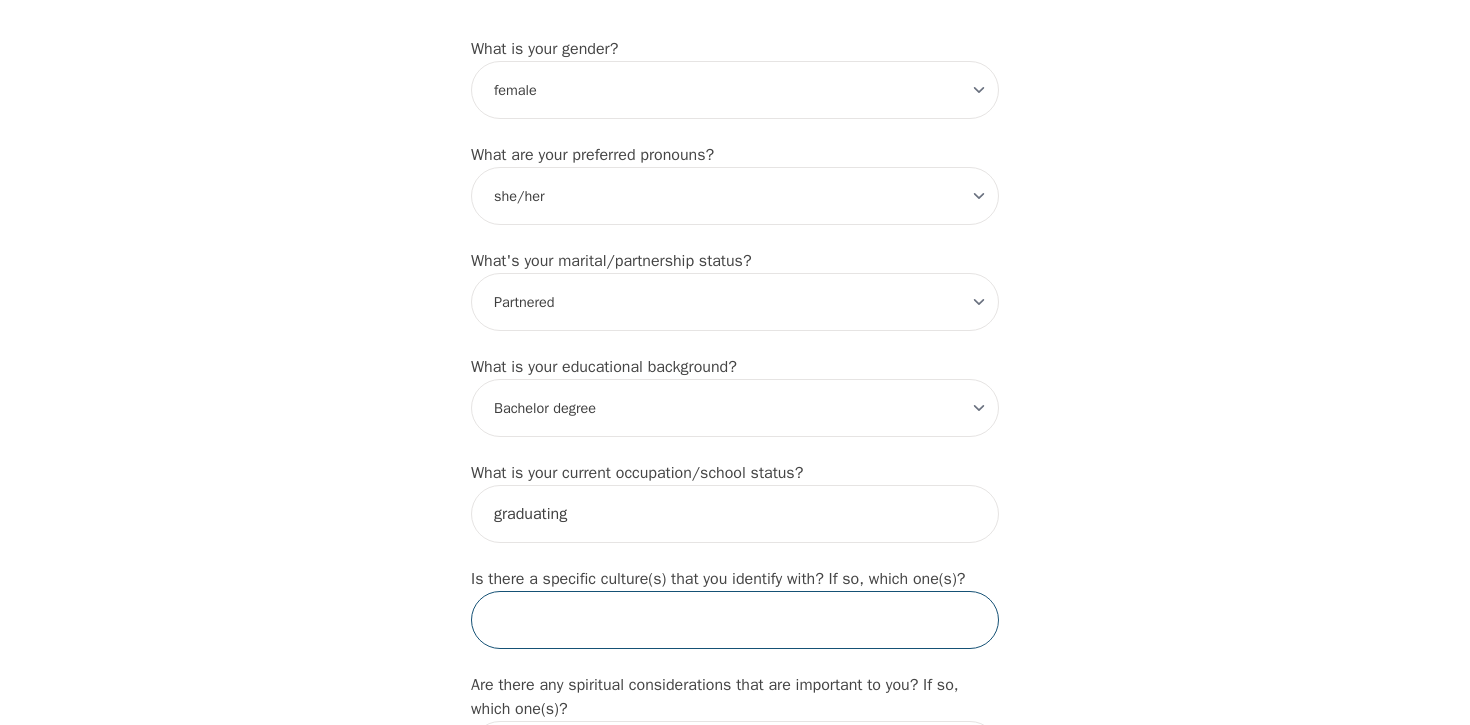 click at bounding box center [735, 620] 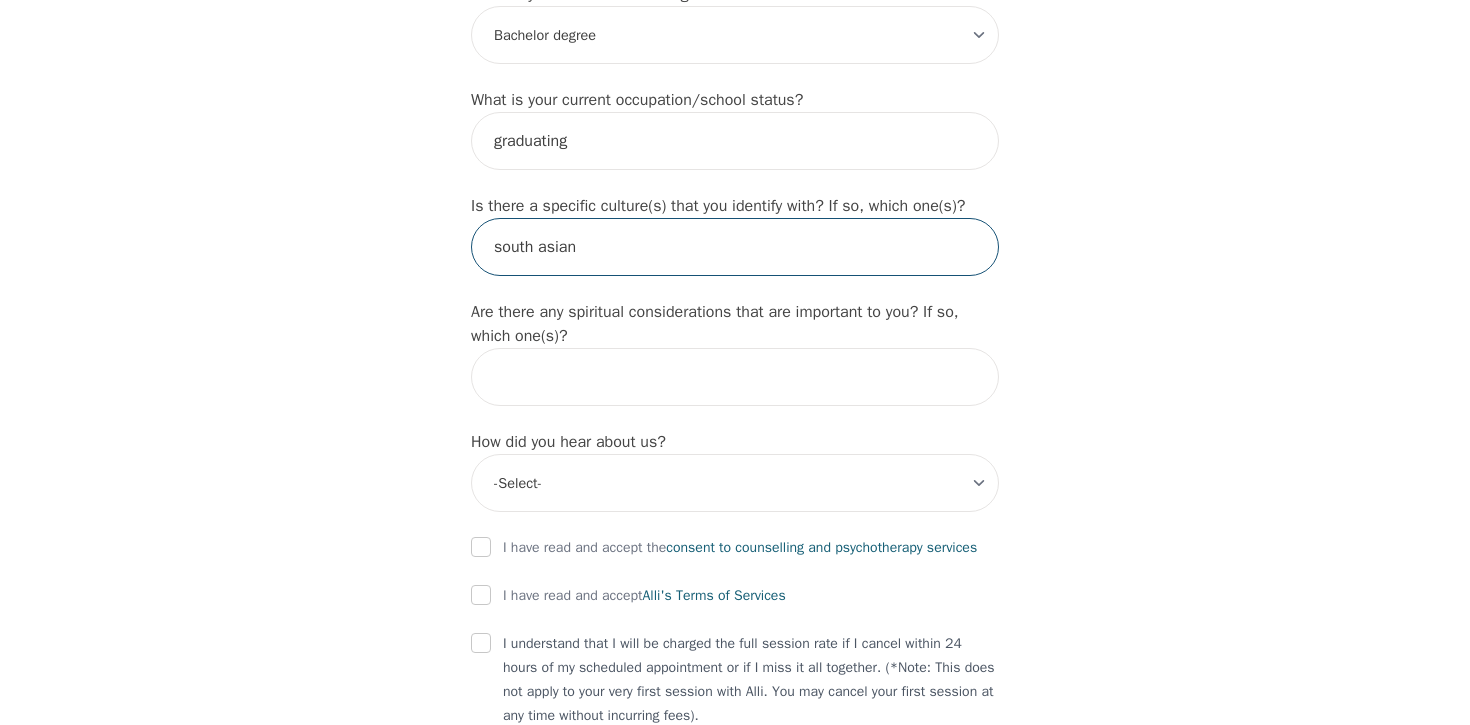 scroll, scrollTop: 2050, scrollLeft: 0, axis: vertical 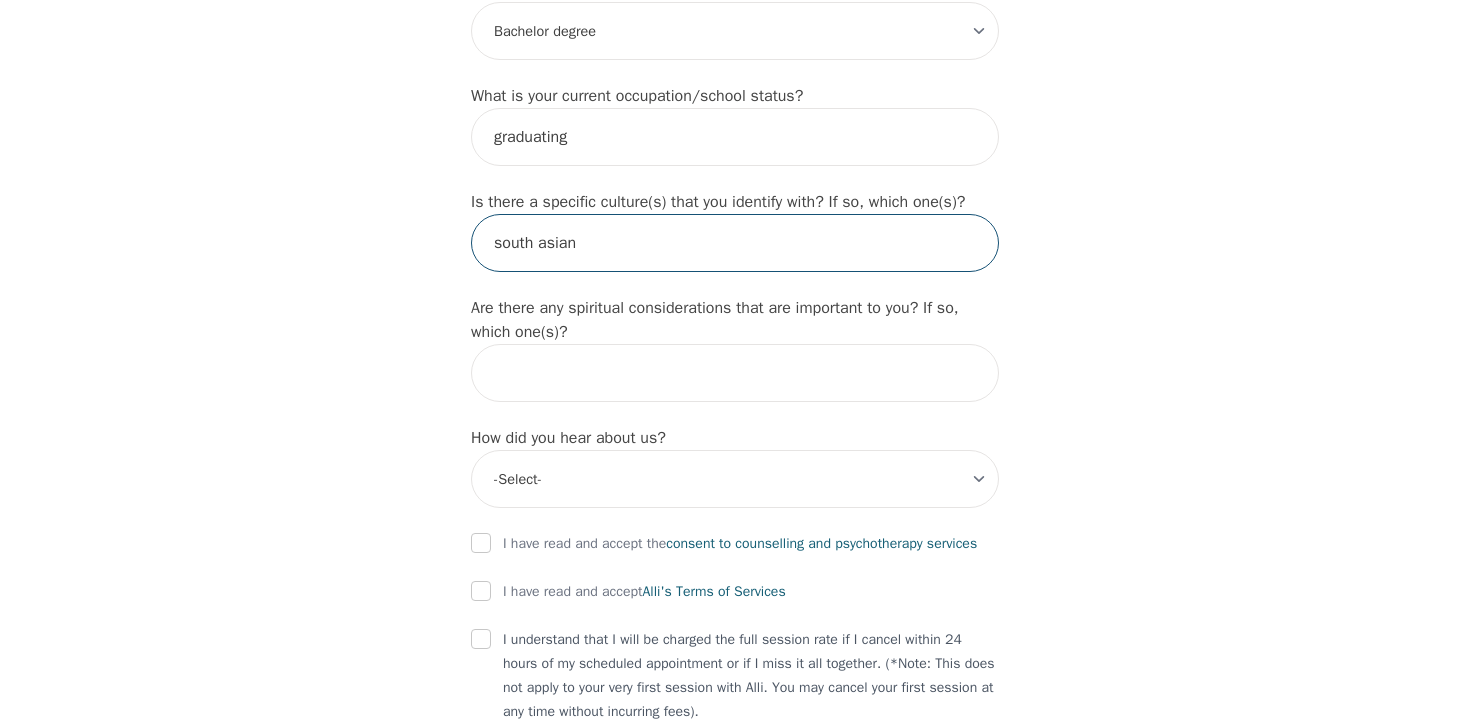type on "south asian" 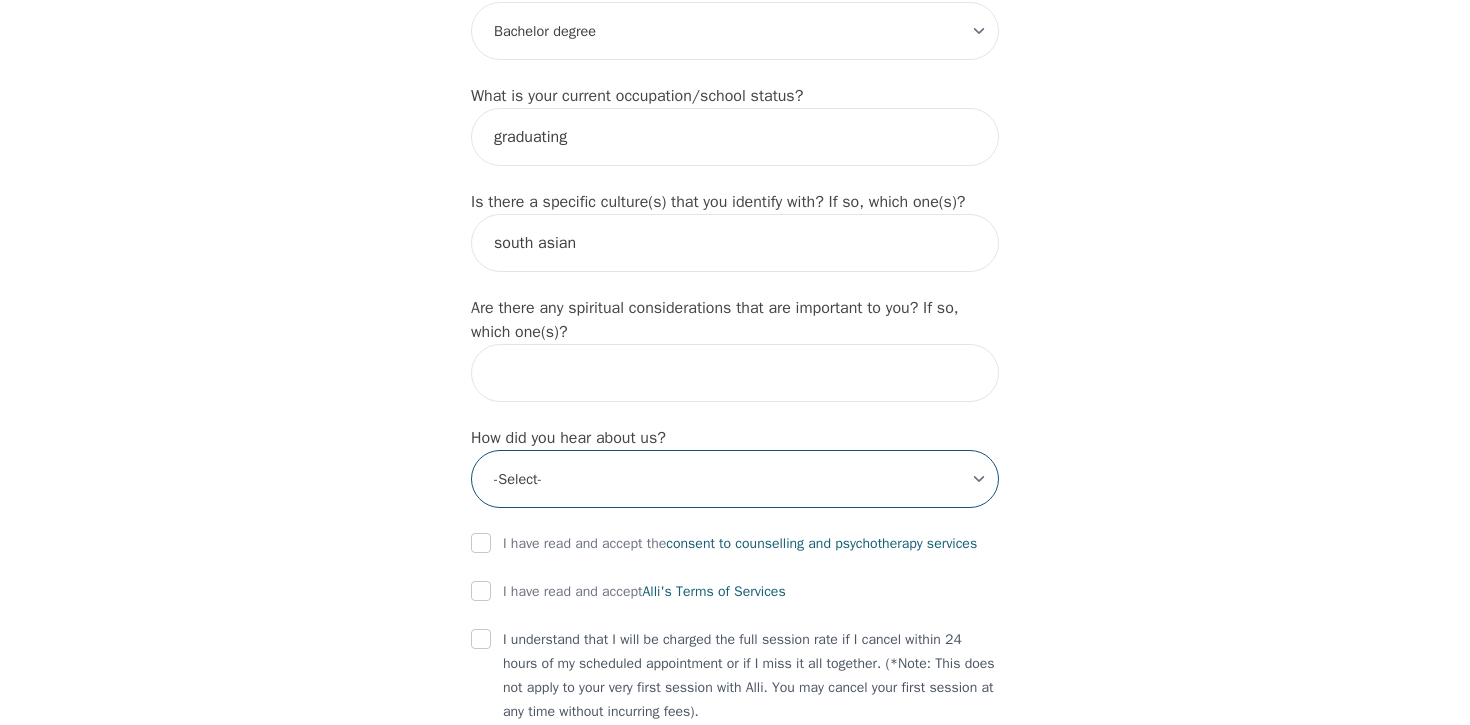 click on "-Select- Physician/Specialist Friend Facebook Instagram Google Search Google Ads Facebook/Instagram Ads Other" at bounding box center (735, 479) 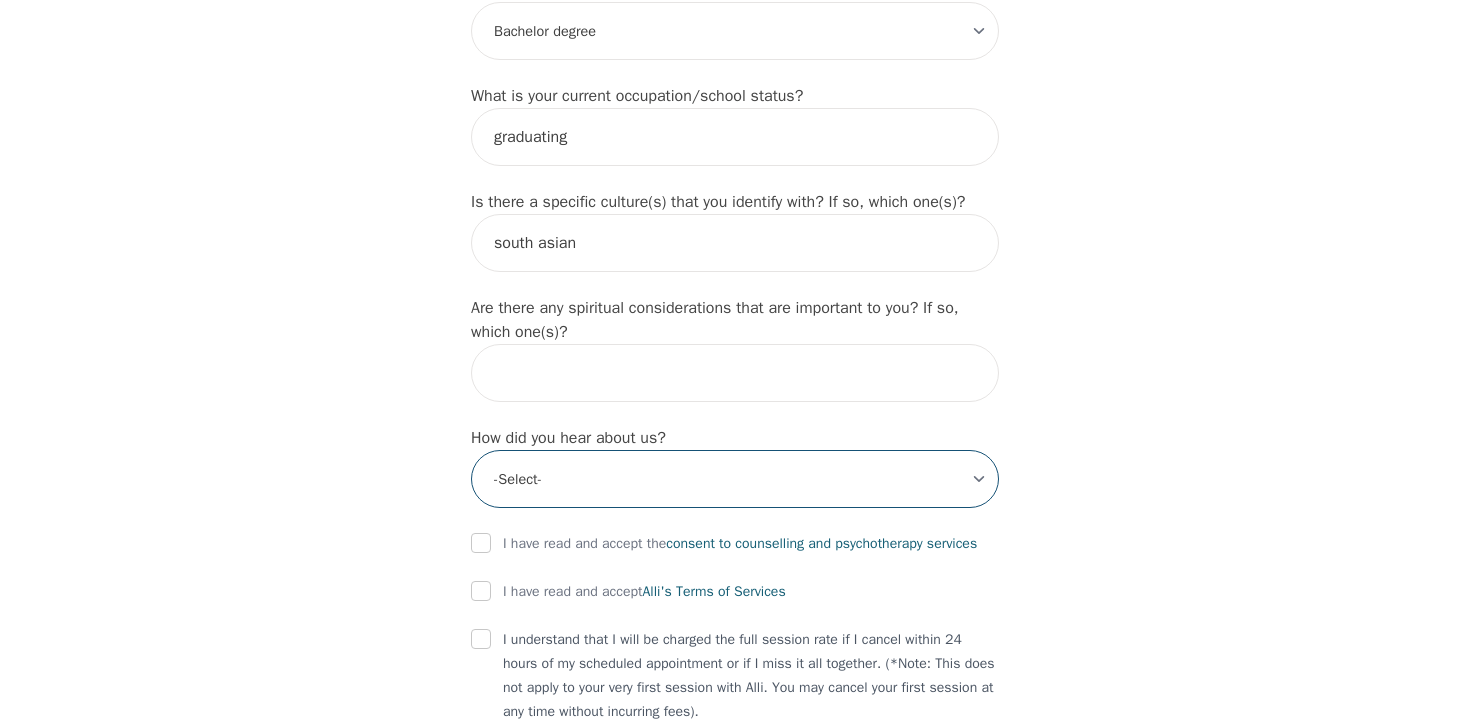 select on "Instagram" 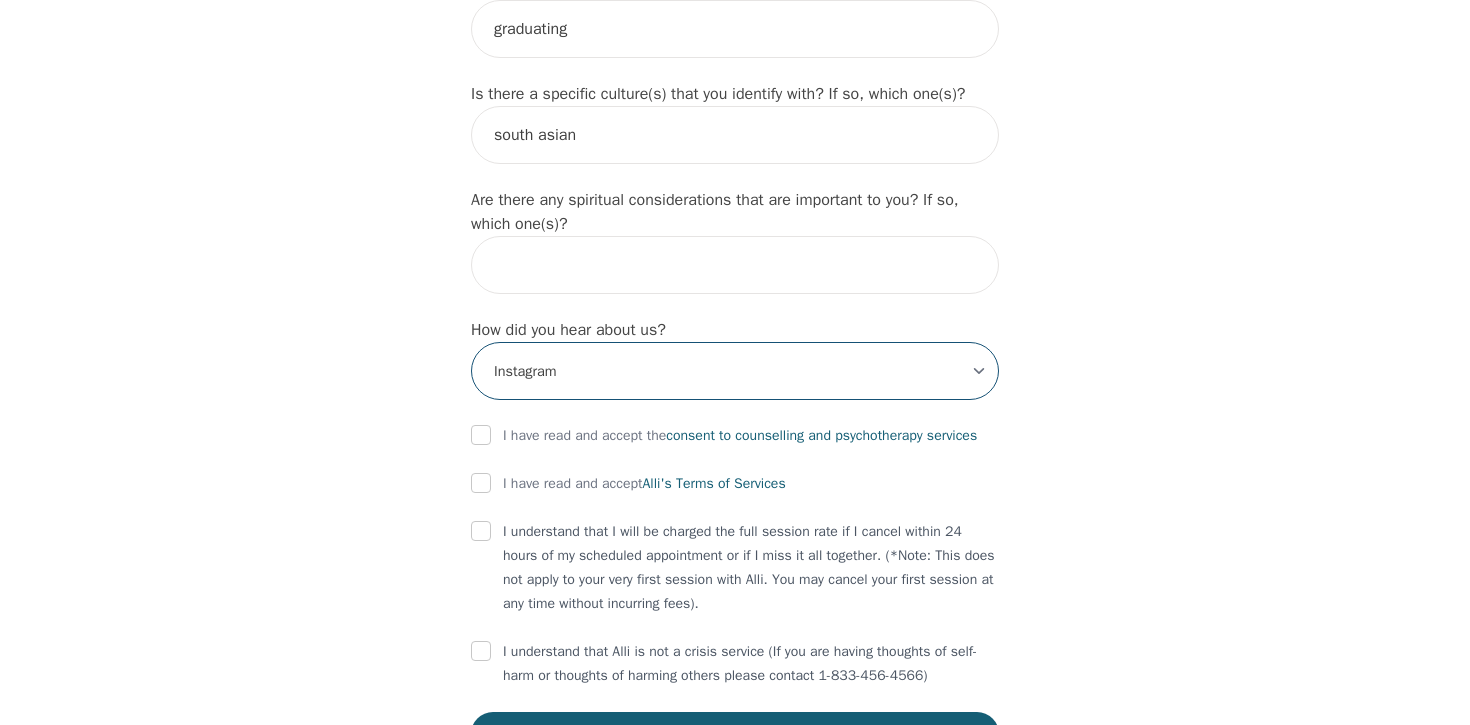 scroll, scrollTop: 2161, scrollLeft: 0, axis: vertical 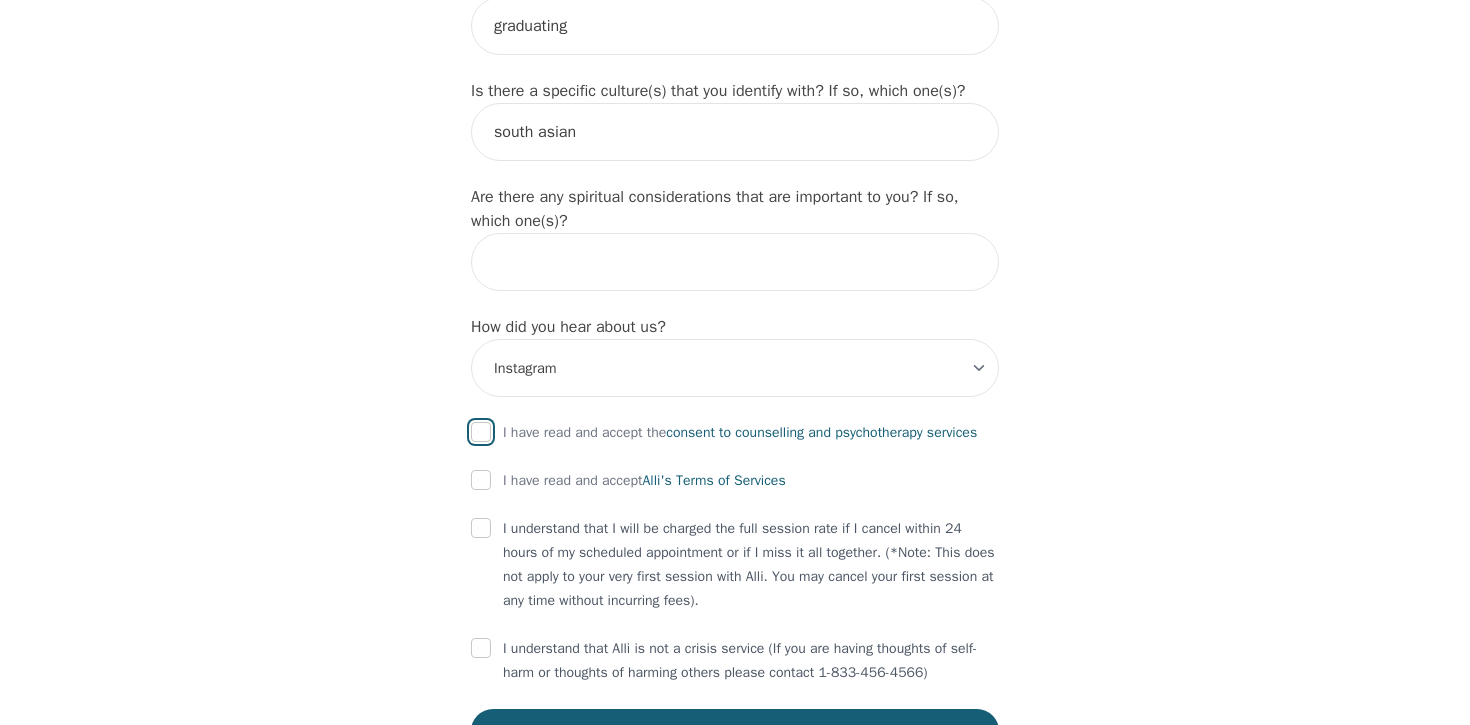 click at bounding box center [481, 432] 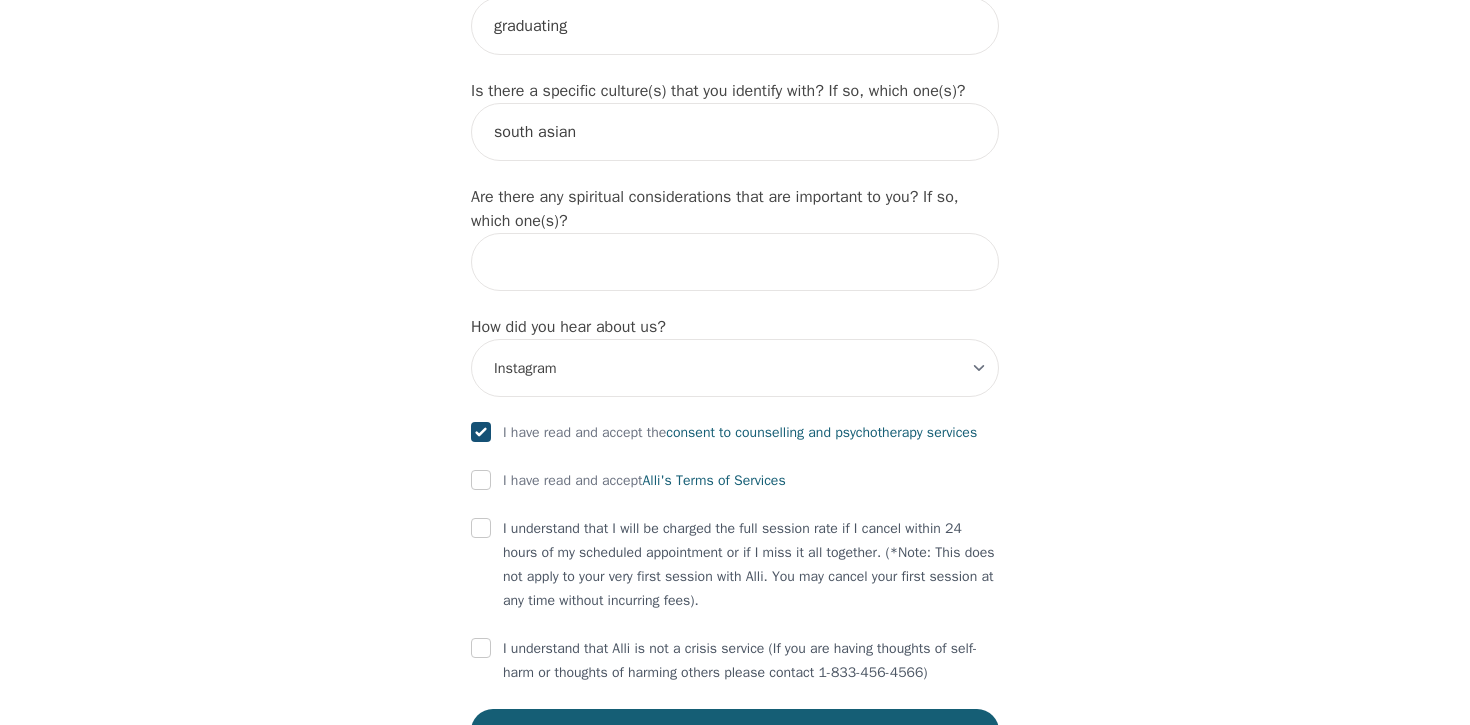 checkbox on "true" 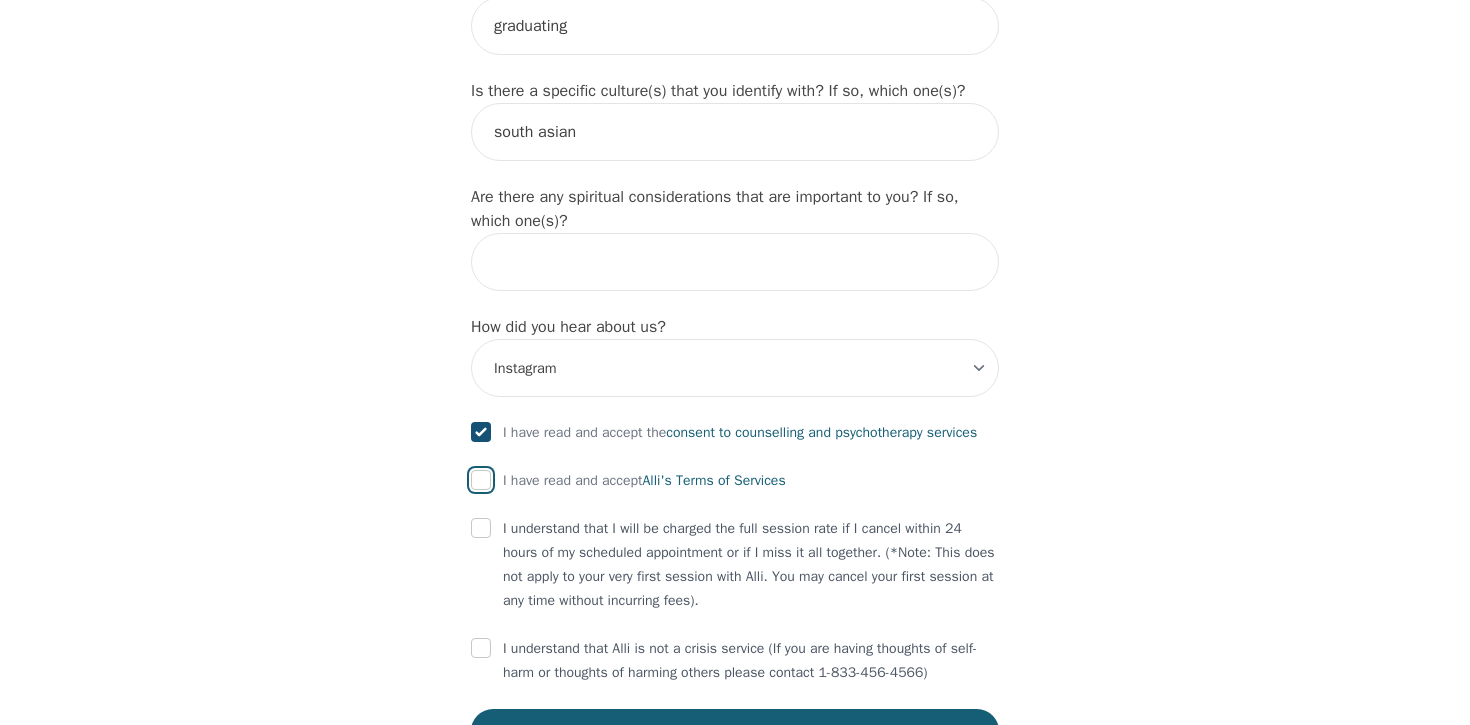 click at bounding box center [481, 480] 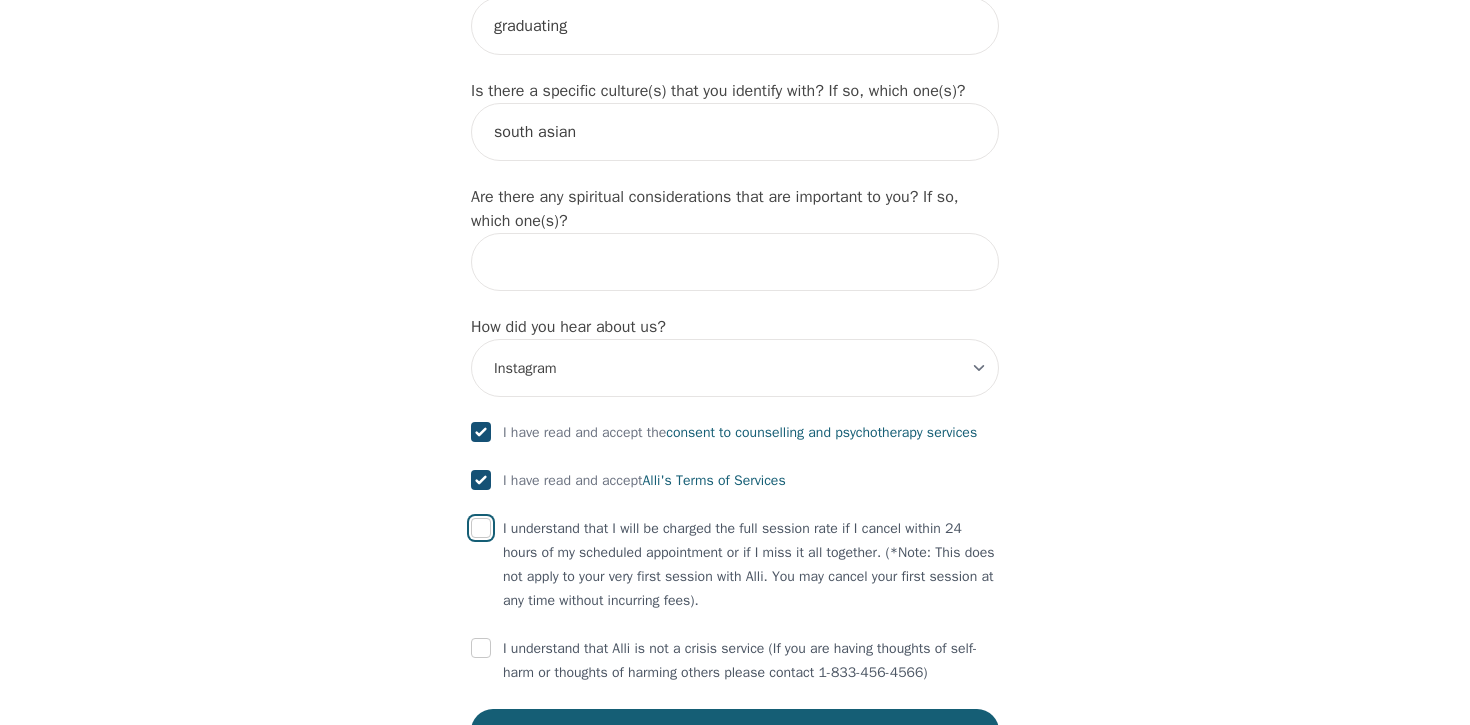 click at bounding box center (481, 528) 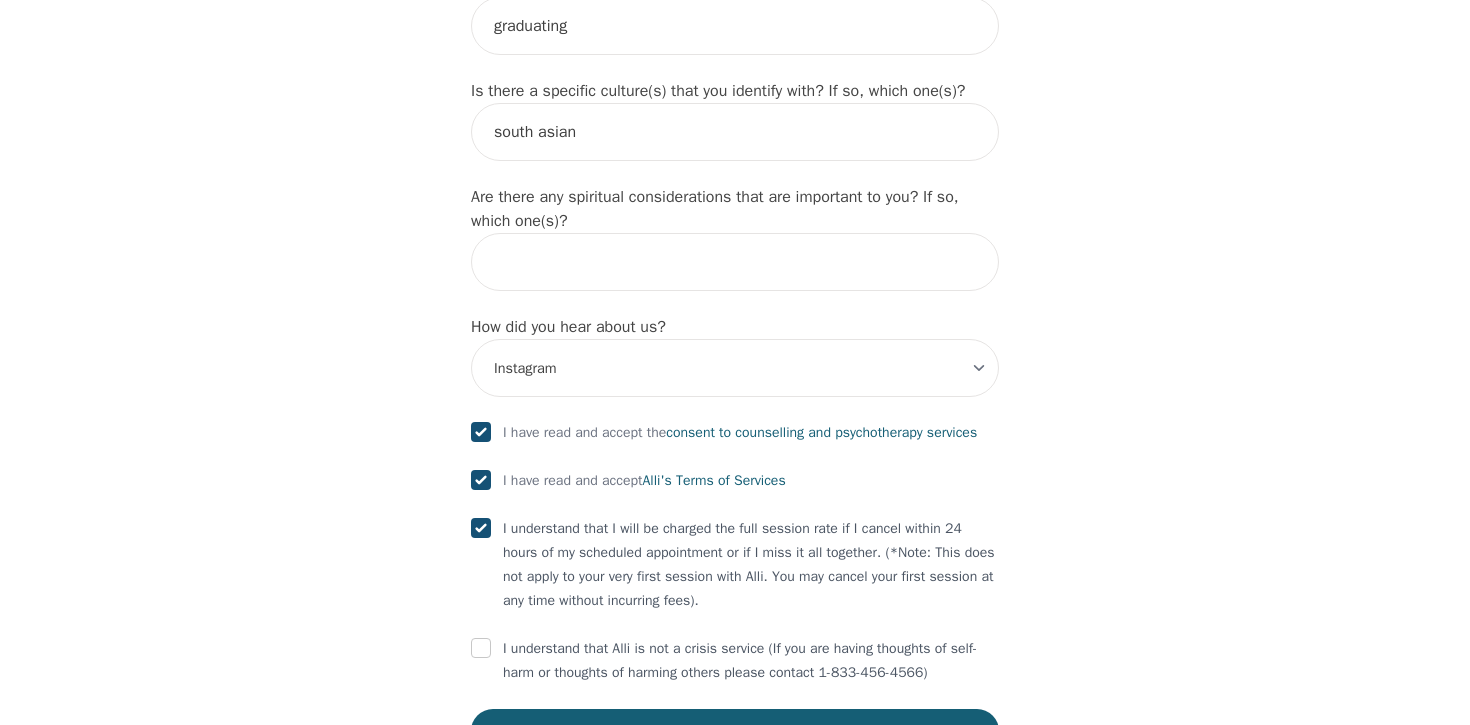 checkbox on "true" 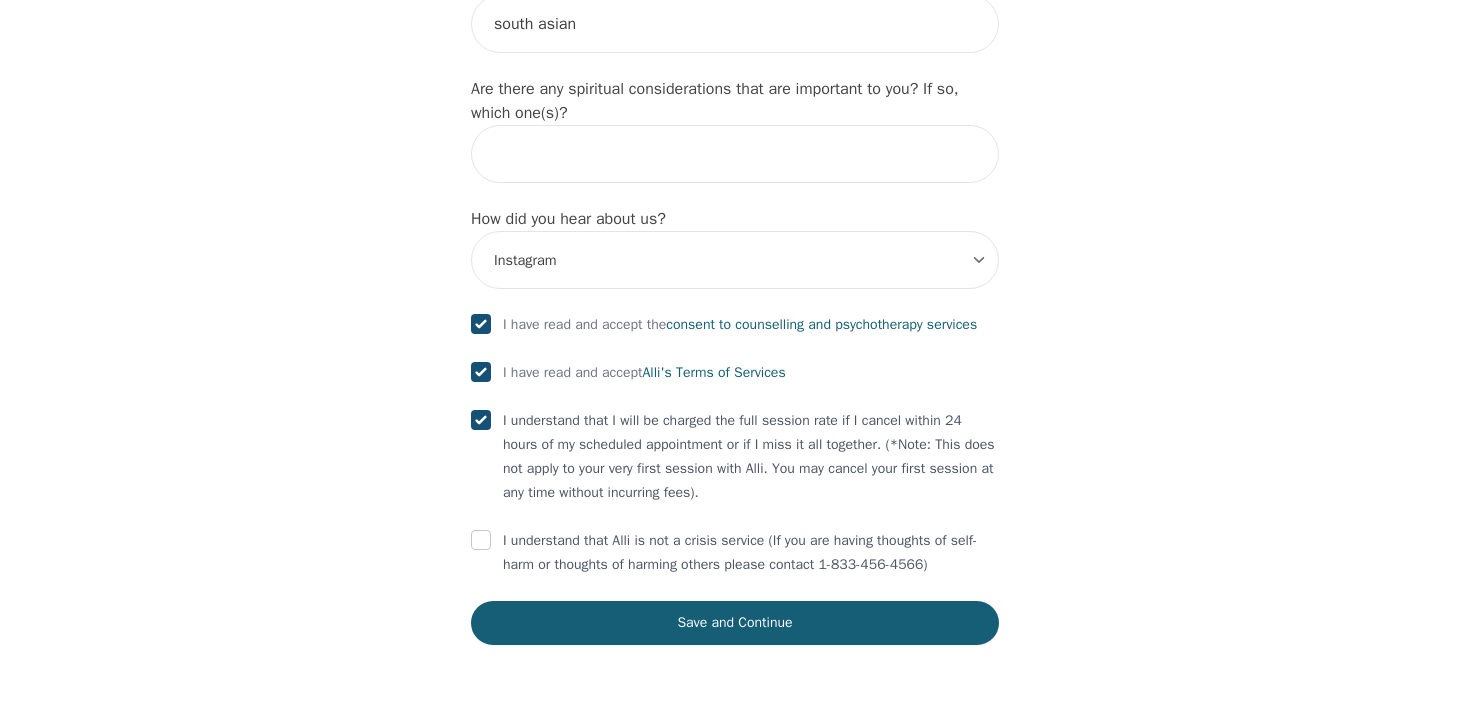 scroll, scrollTop: 2277, scrollLeft: 0, axis: vertical 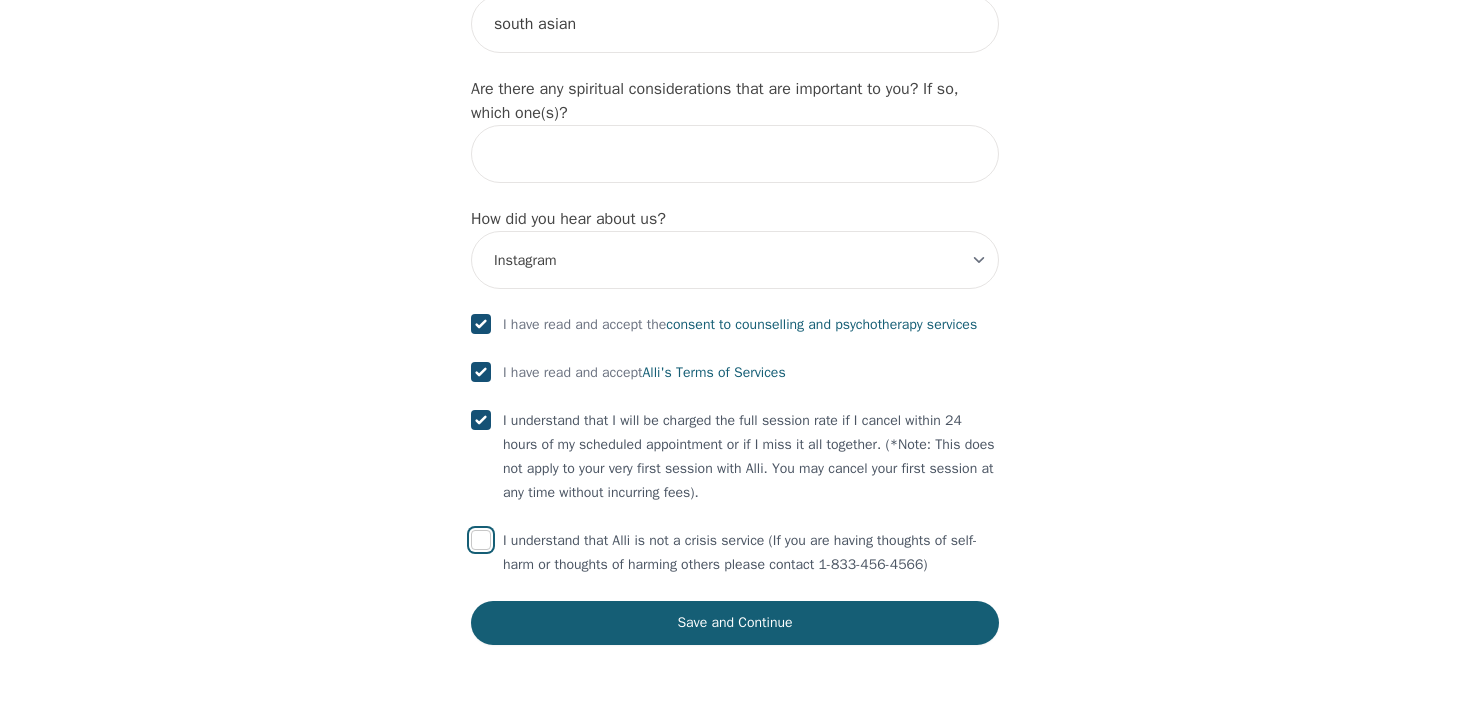 click at bounding box center [481, 540] 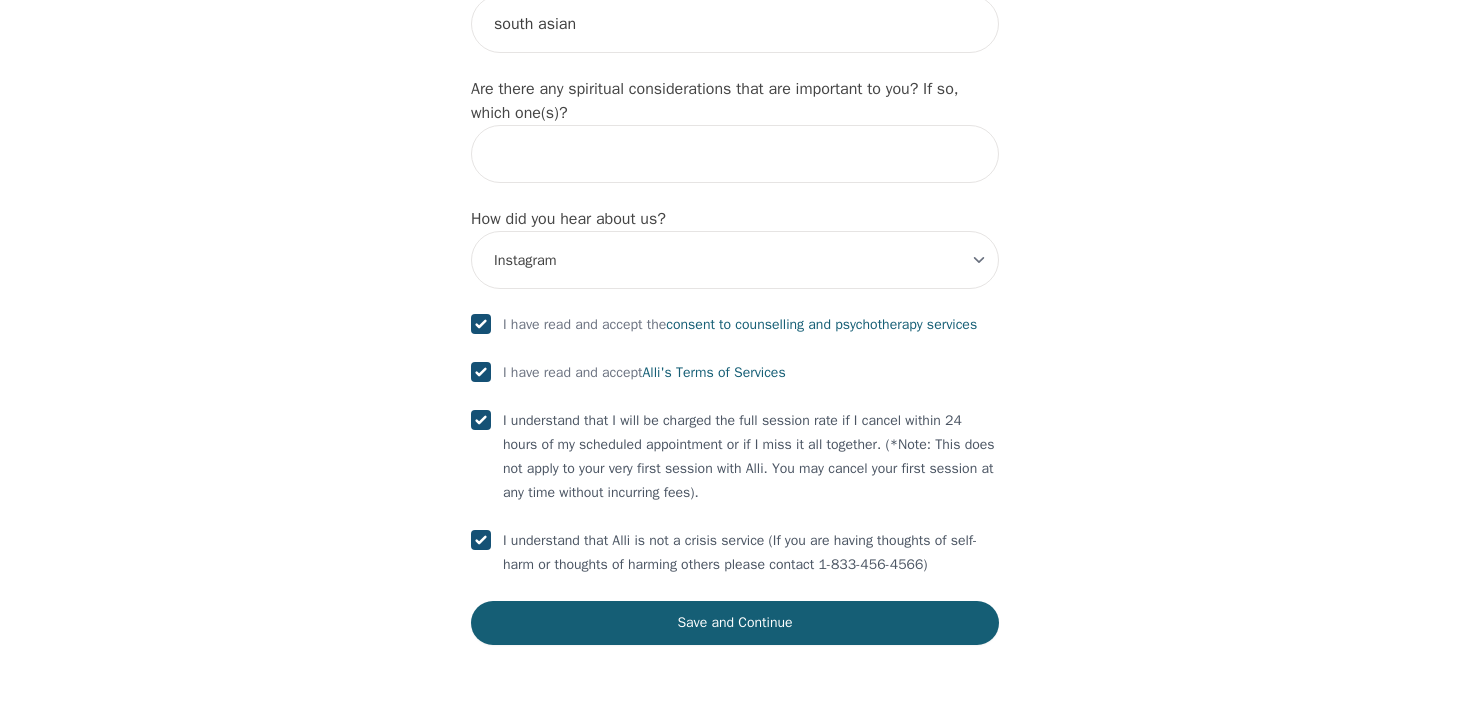 click on "I understand that I will be charged the full session rate if I cancel within 24 hours of my scheduled appointment or if I miss it all together. (*Note: This does not apply to your very first session with Alli. You may cancel your first session at any time without incurring fees)." at bounding box center (751, 457) 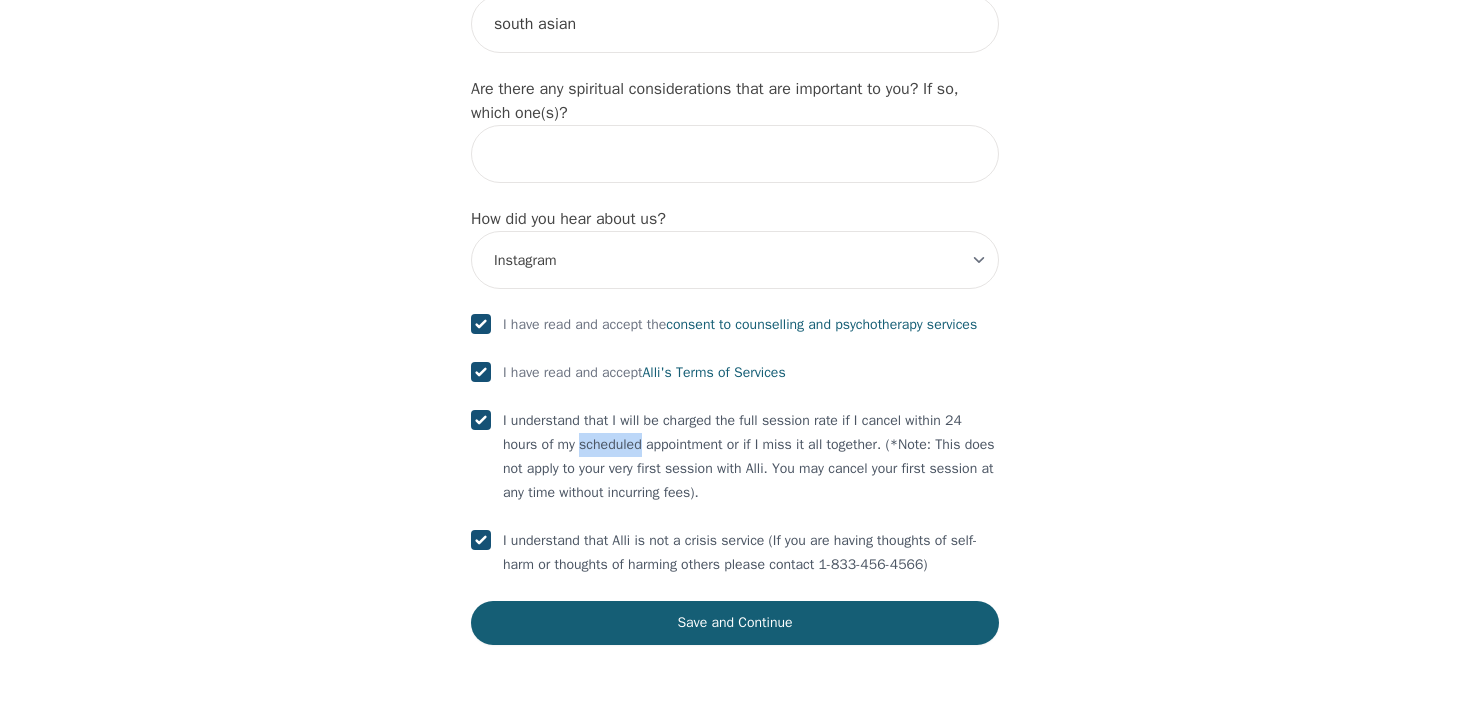 click on "I understand that I will be charged the full session rate if I cancel within 24 hours of my scheduled appointment or if I miss it all together. (*Note: This does not apply to your very first session with Alli. You may cancel your first session at any time without incurring fees)." at bounding box center (751, 457) 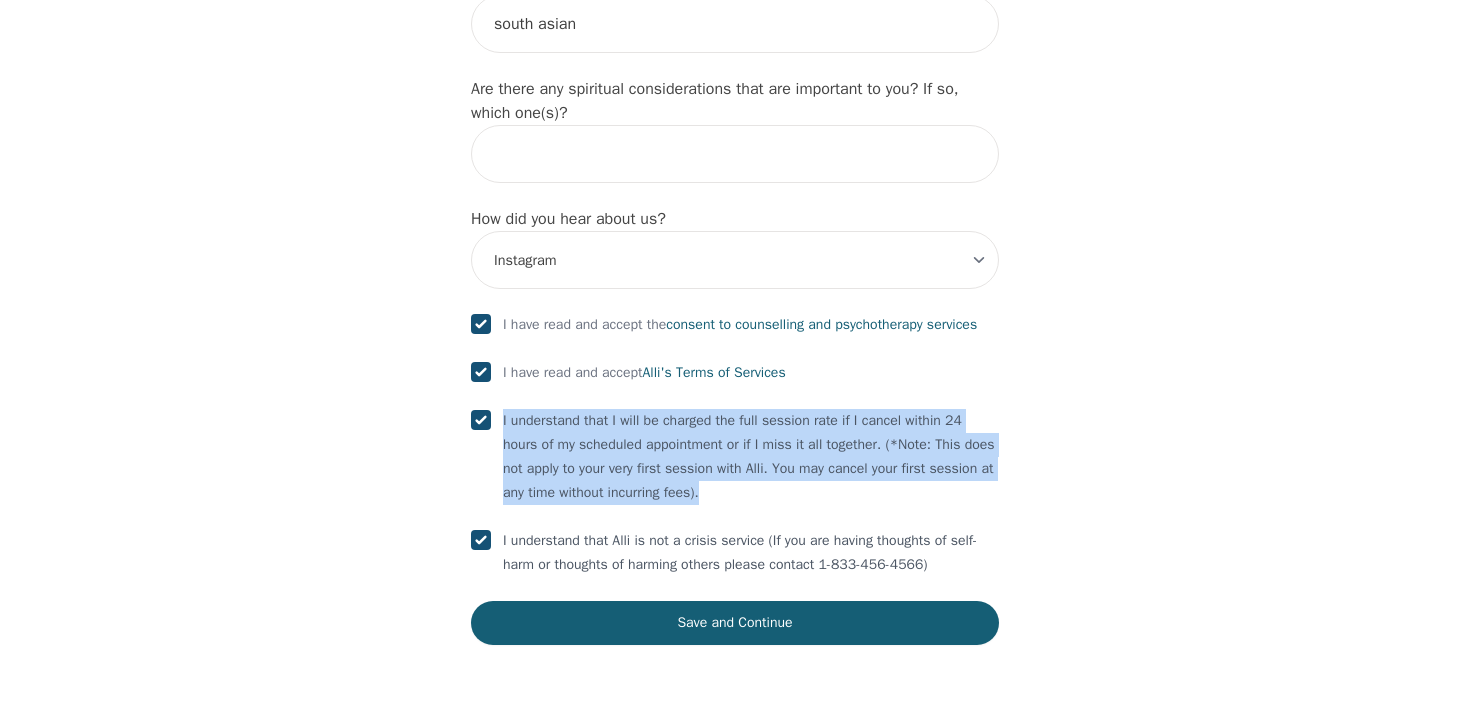 click on "I understand that I will be charged the full session rate if I cancel within 24 hours of my scheduled appointment or if I miss it all together. (*Note: This does not apply to your very first session with Alli. You may cancel your first session at any time without incurring fees)." at bounding box center [751, 457] 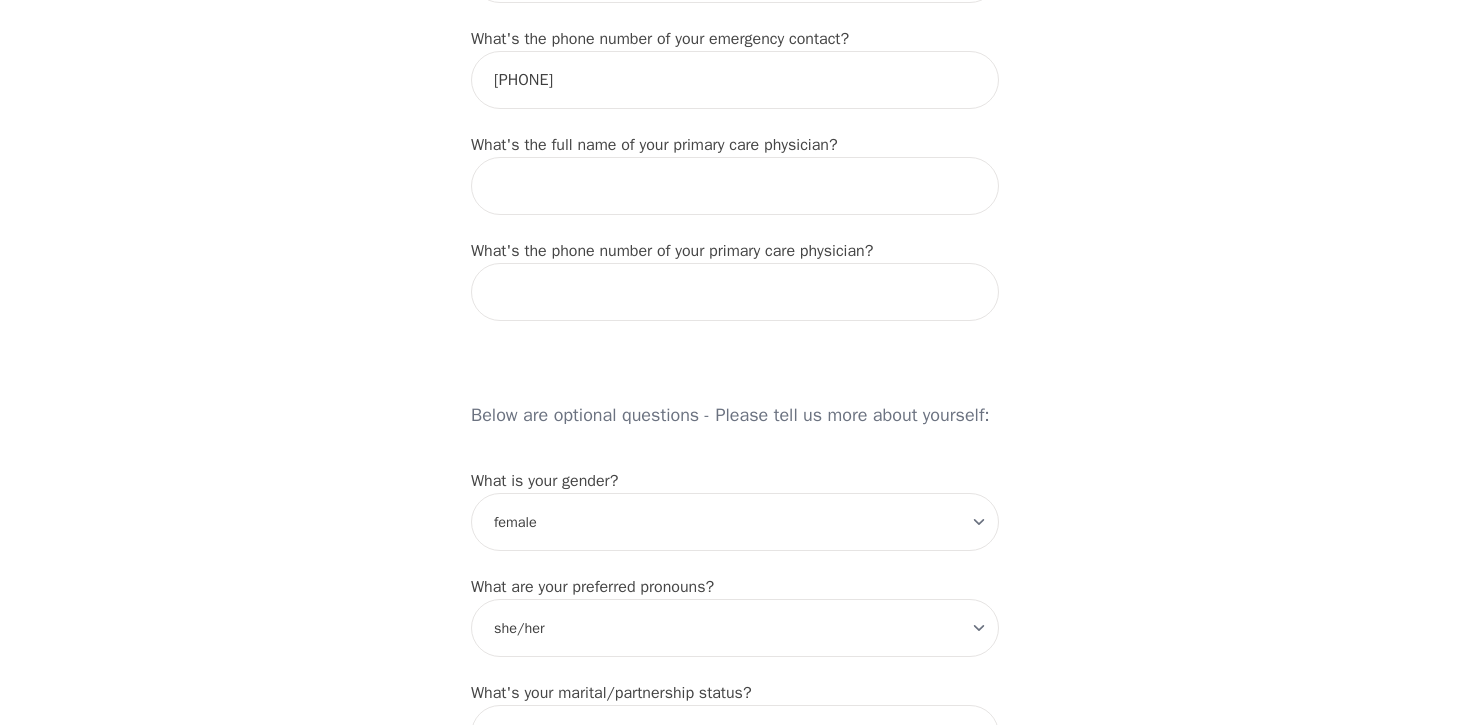 scroll, scrollTop: 1147, scrollLeft: 0, axis: vertical 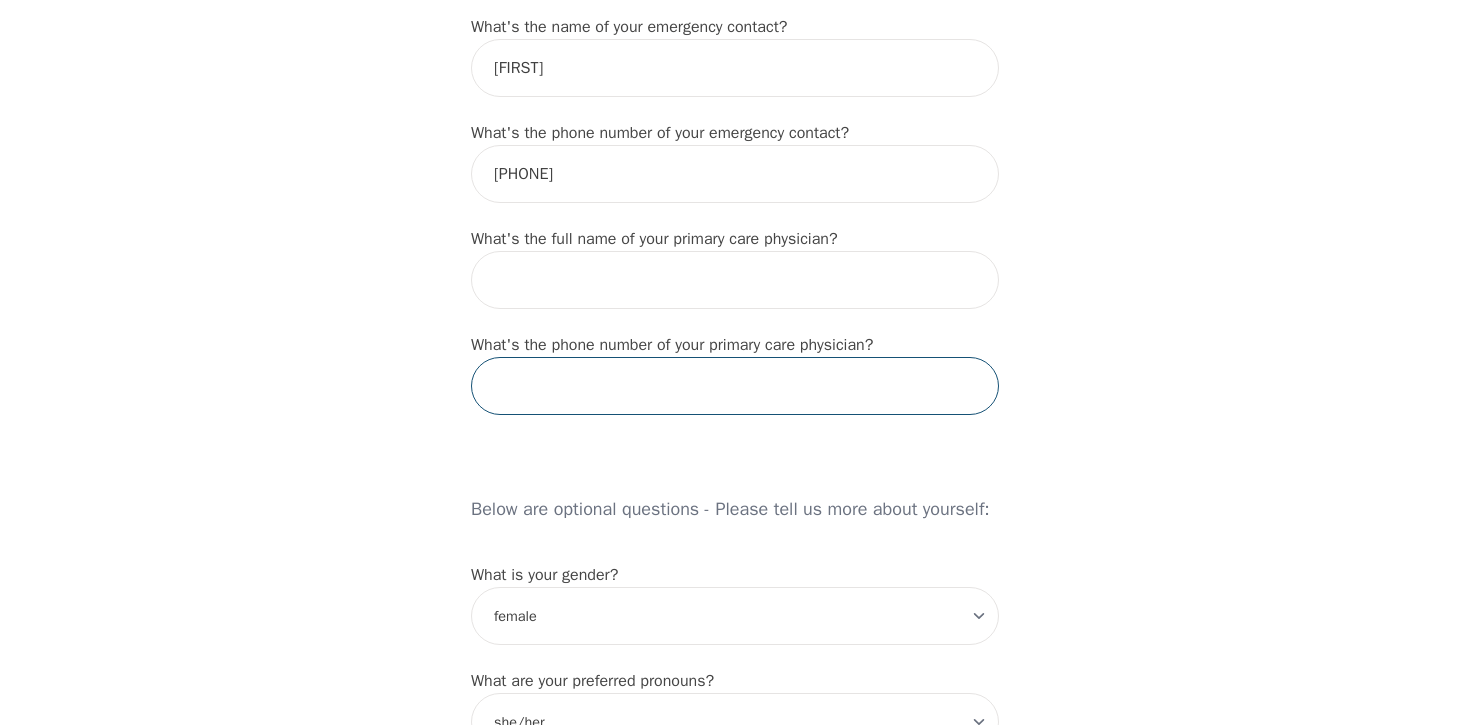 click at bounding box center [735, 386] 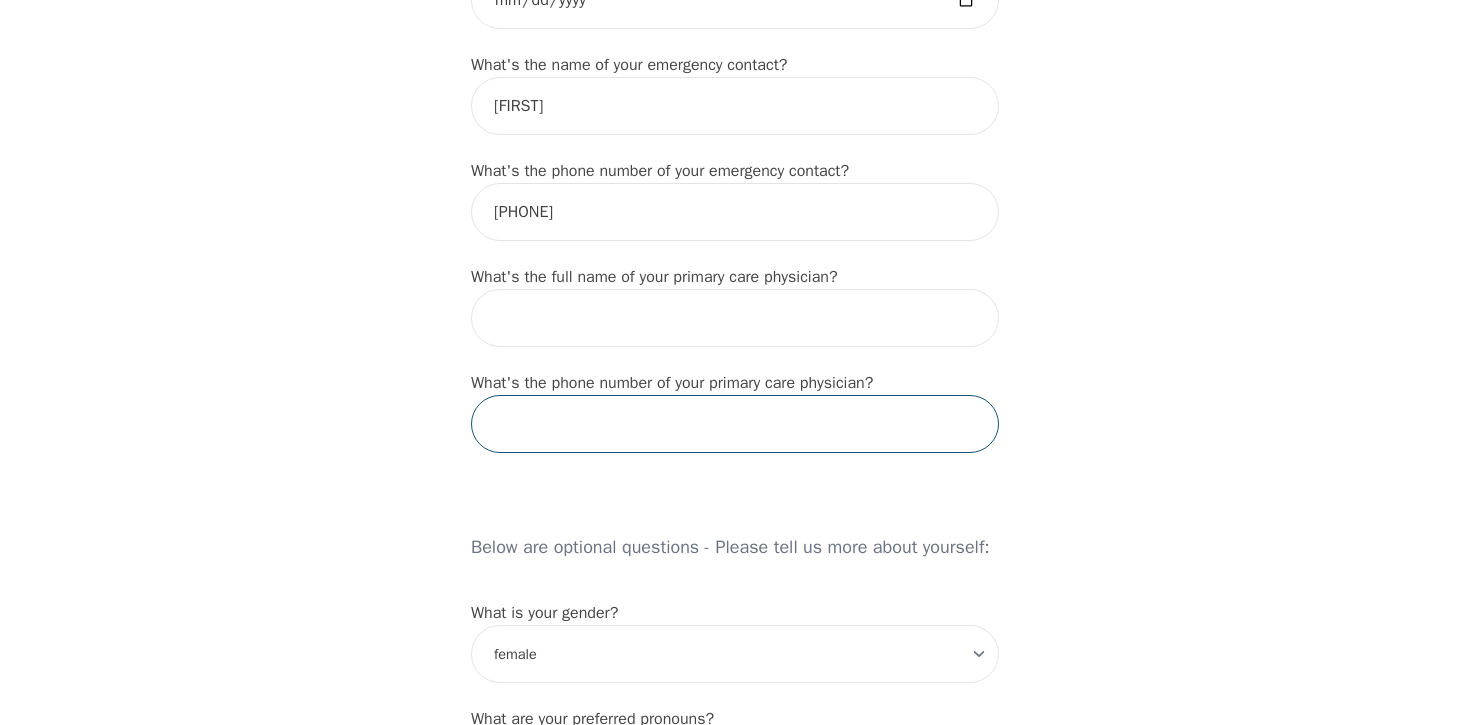 scroll, scrollTop: 1101, scrollLeft: 0, axis: vertical 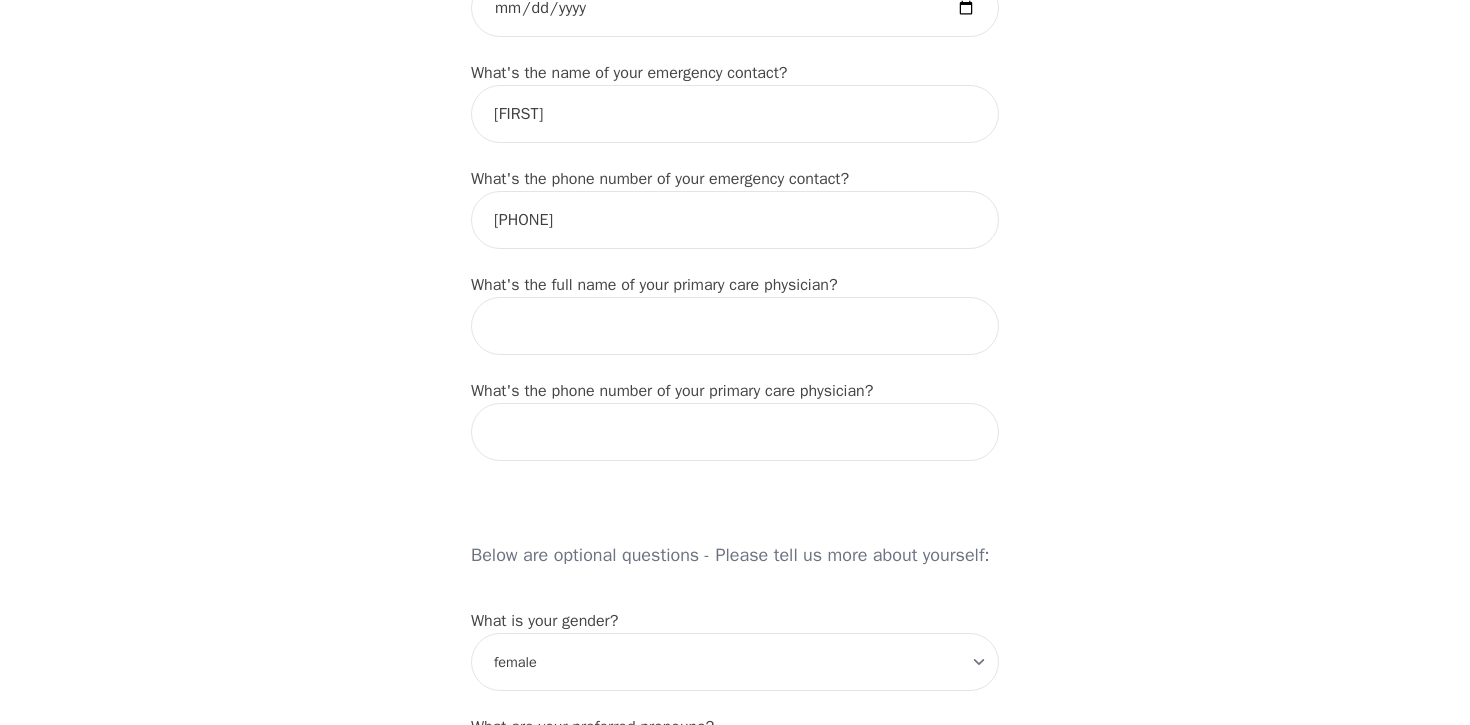 click on "What's your first name? (This will be the name on your insurance receipt) [FIRST] What's your last name? [LAST] What's your preferred name? [OPTIONAL] What's your email? [EMAIL] What's your phone number? [PHONE] What's your address? What's your unit number? [OPTIONAL] What's your date of birth? What's the name of your emergency contact? [FIRST] What's the phone number of your emergency contact? [PHONE] What's the full name of your primary care physician? What's the phone number of your primary care physician? Below are optional questions - Please tell us more about yourself: What is your gender? -Select- male female non-binary transgender intersex prefer_not_to_say What are your preferred pronouns? -Select- he/him she/her they/them ze/zir xe/xem ey/em ve/ver tey/ter e/e per/per prefer_not_to_say What's your marital/partnership status? -Select- Single Partnered Married Common Law Widowed Separated Divorced What is your educational background? -Select- Less than high school High school -Select-" at bounding box center [735, 502] 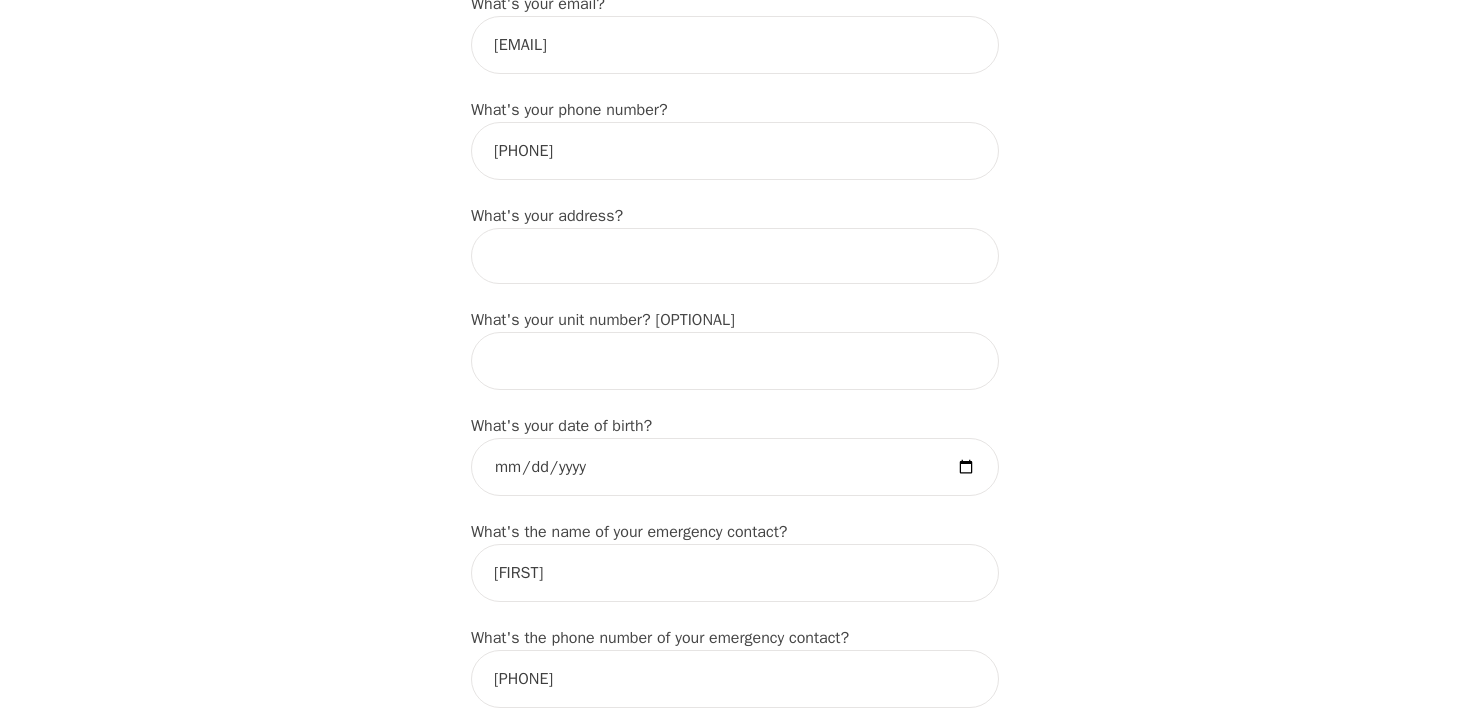 scroll, scrollTop: 596, scrollLeft: 0, axis: vertical 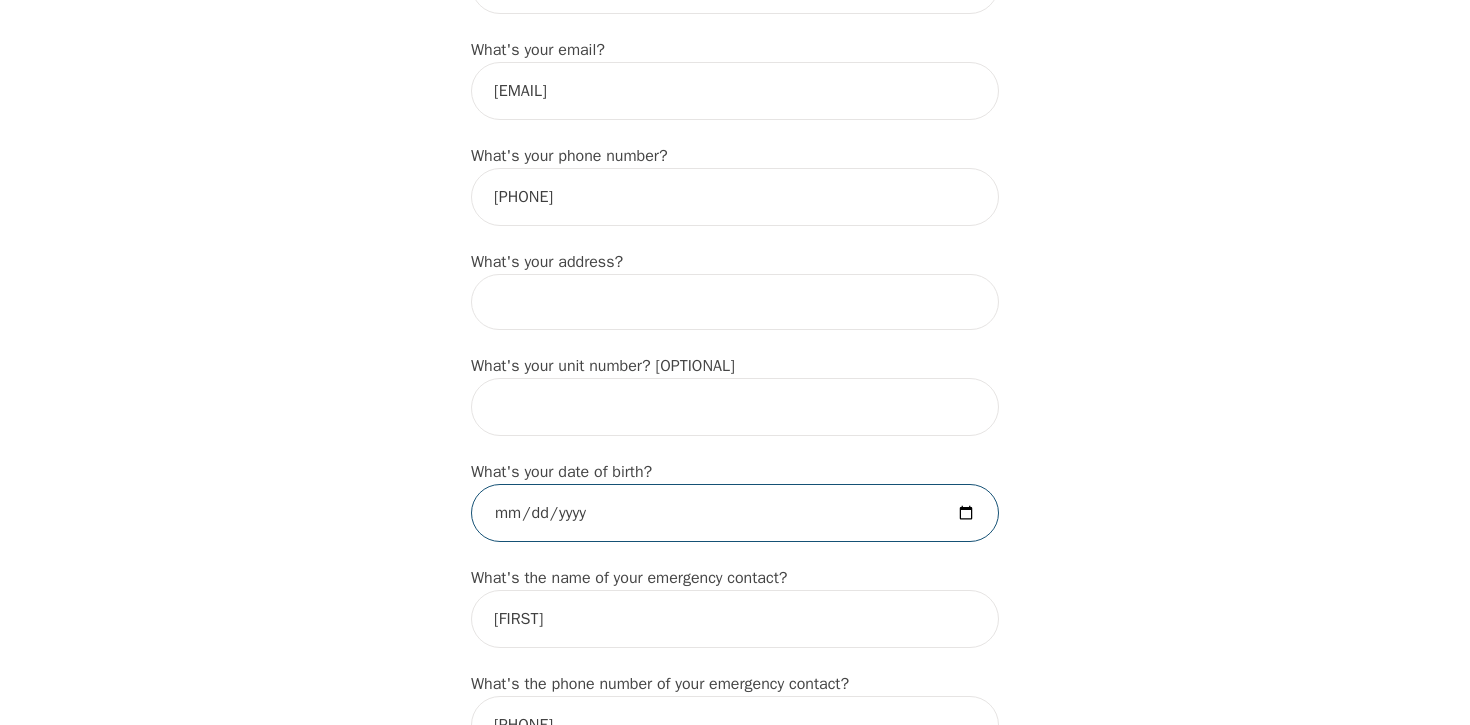 click at bounding box center (735, 513) 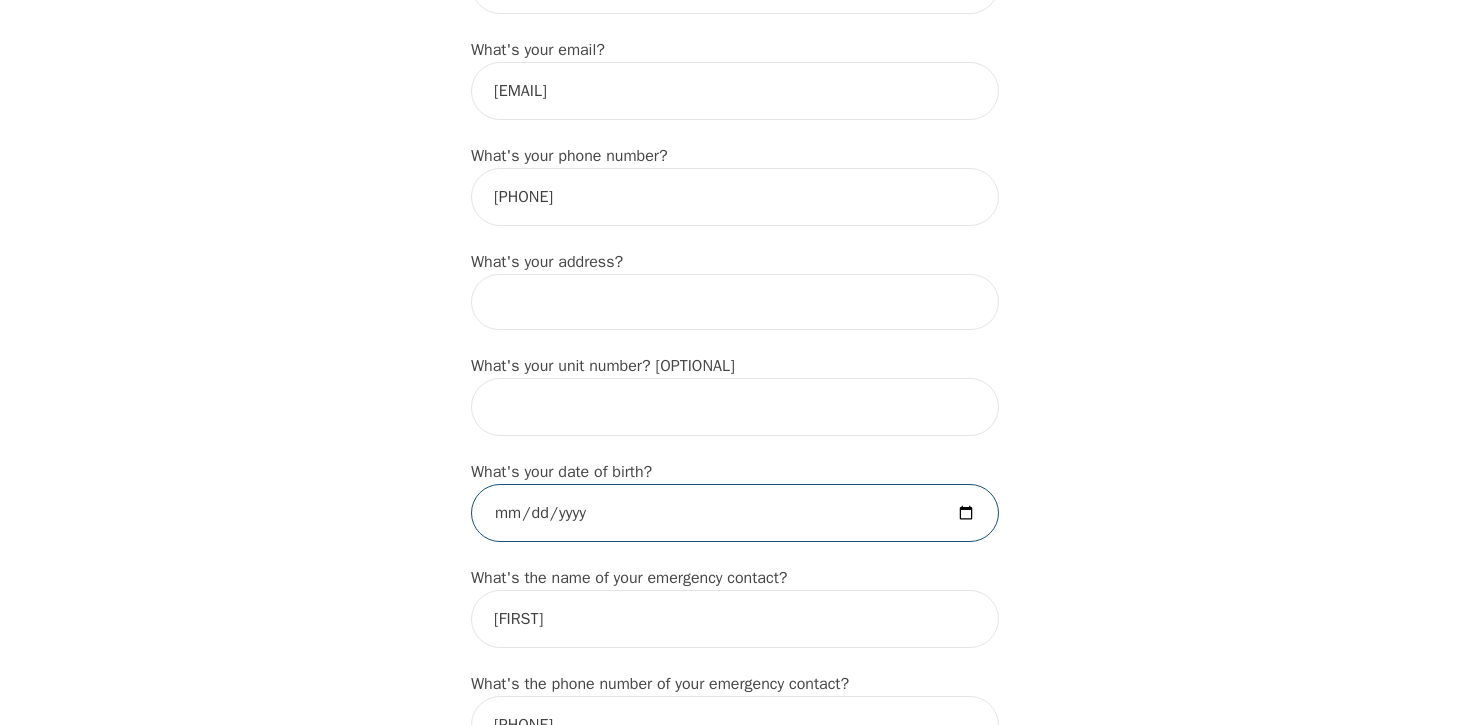 click at bounding box center [735, 513] 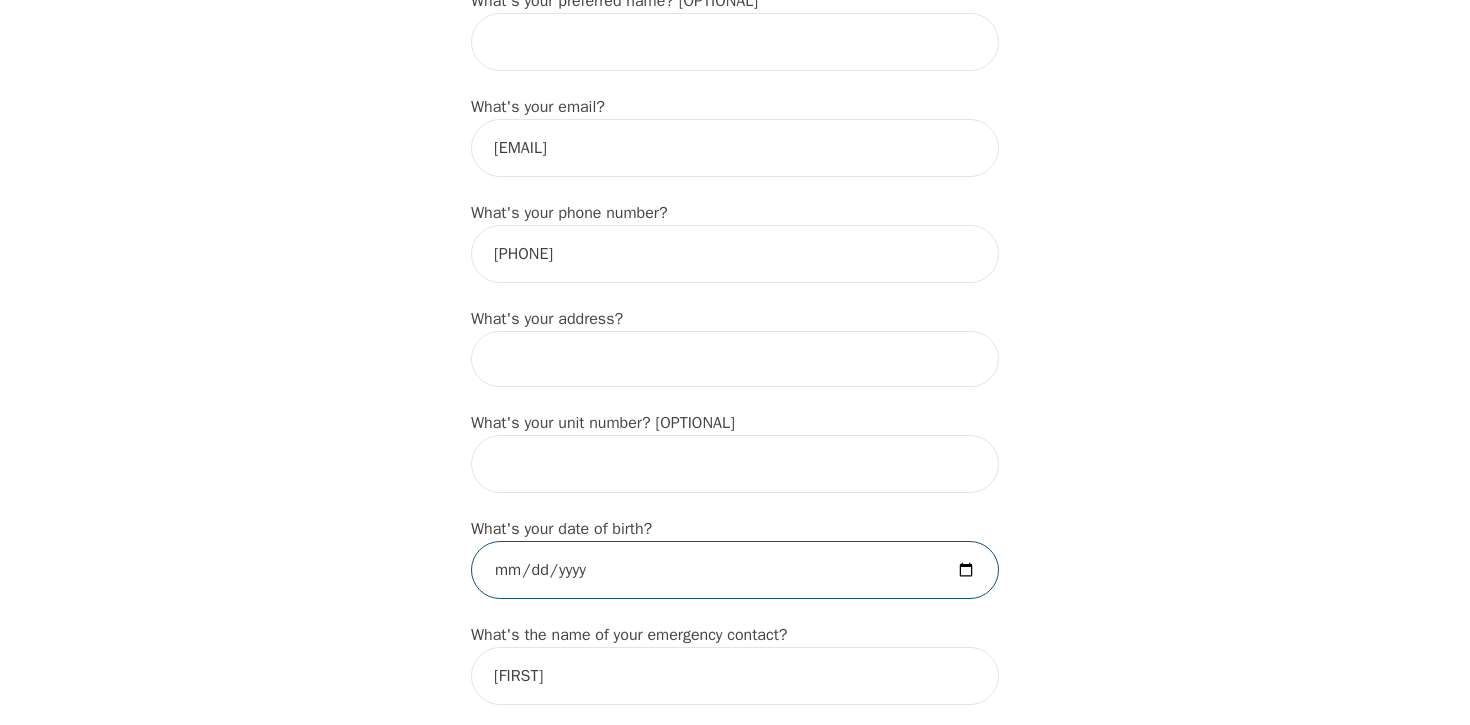 scroll, scrollTop: 538, scrollLeft: 0, axis: vertical 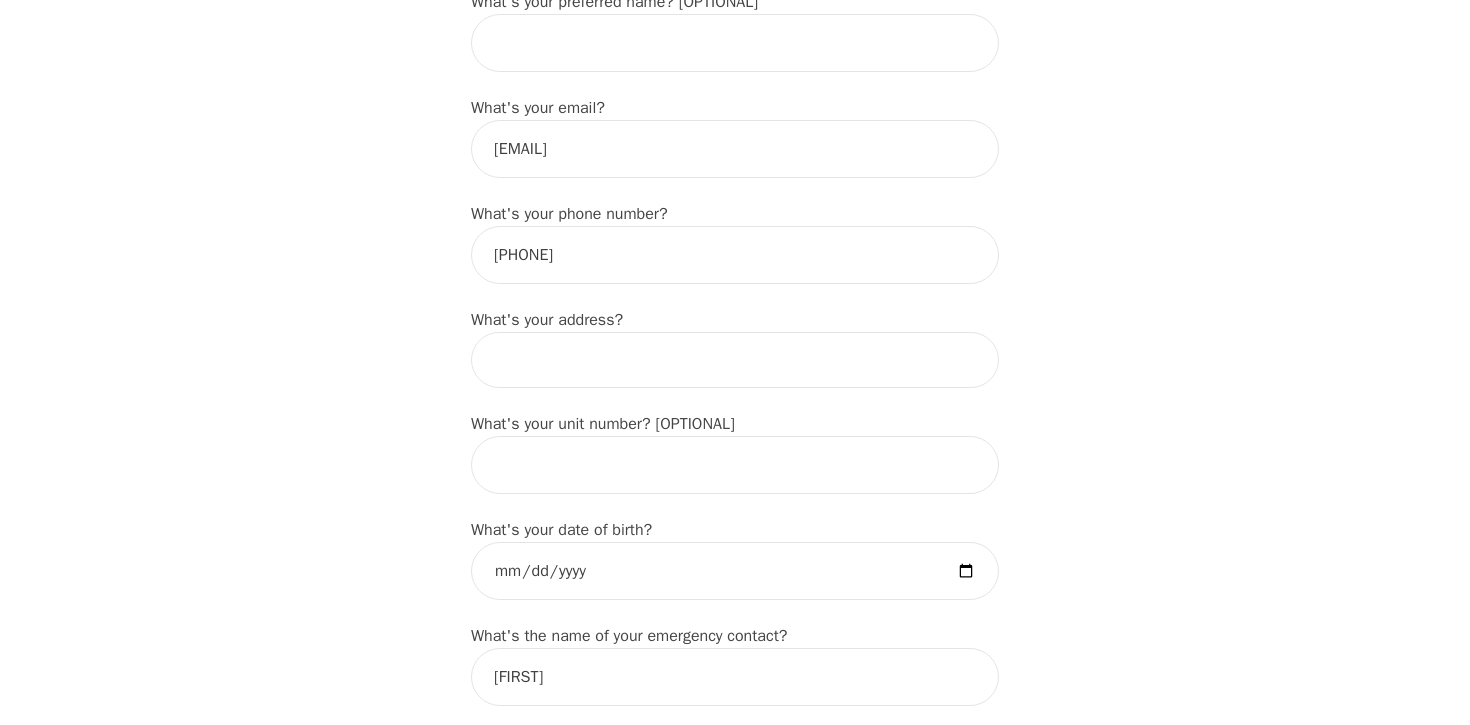 click on "What's your unit number? [OPTIONAL]" at bounding box center [603, 424] 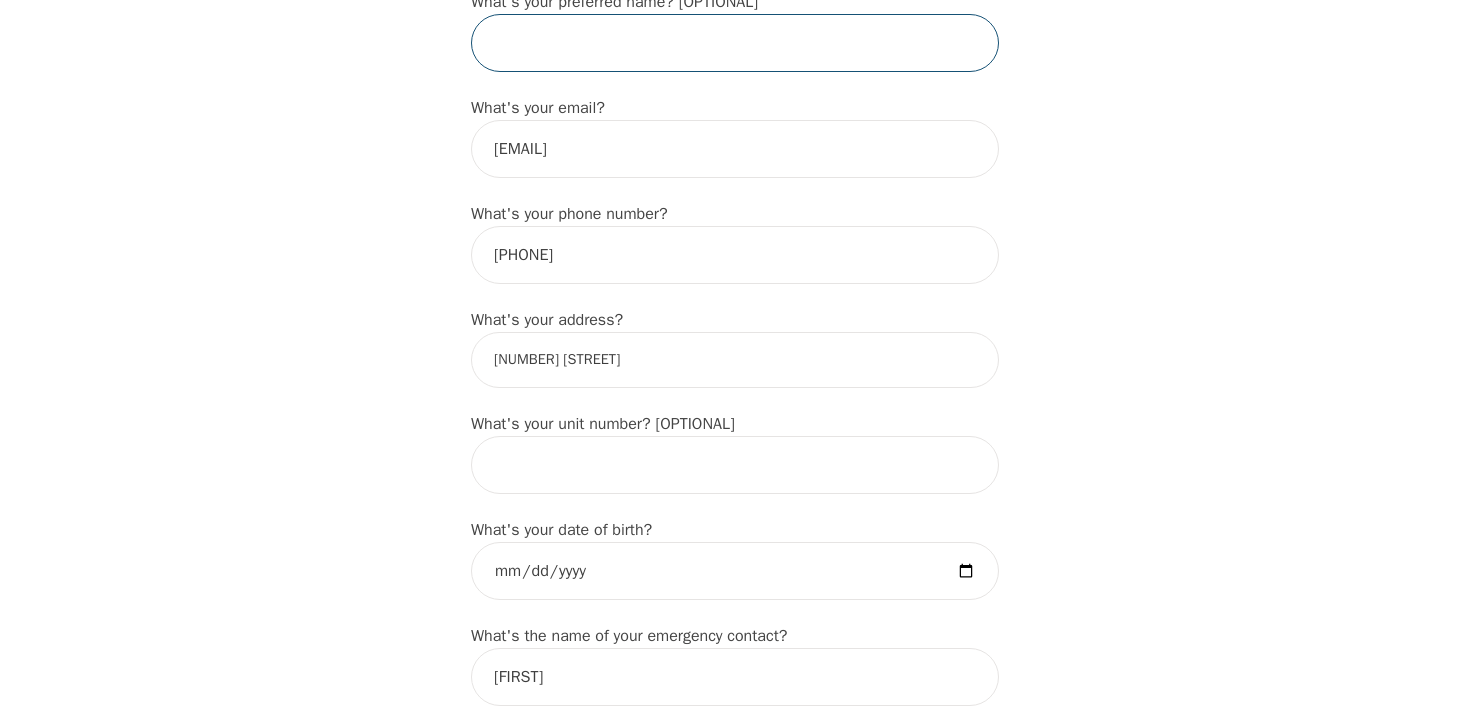 type on "[FIRST]" 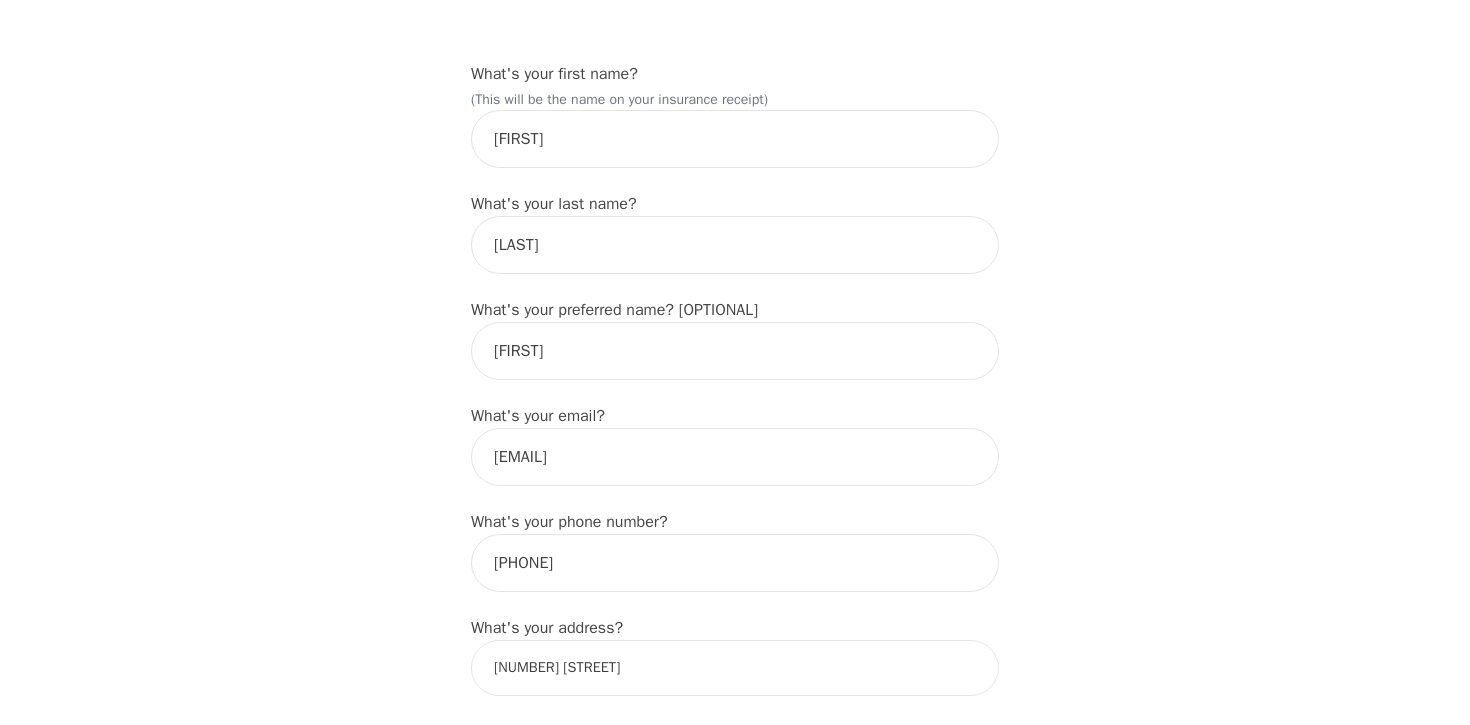 scroll, scrollTop: 184, scrollLeft: 0, axis: vertical 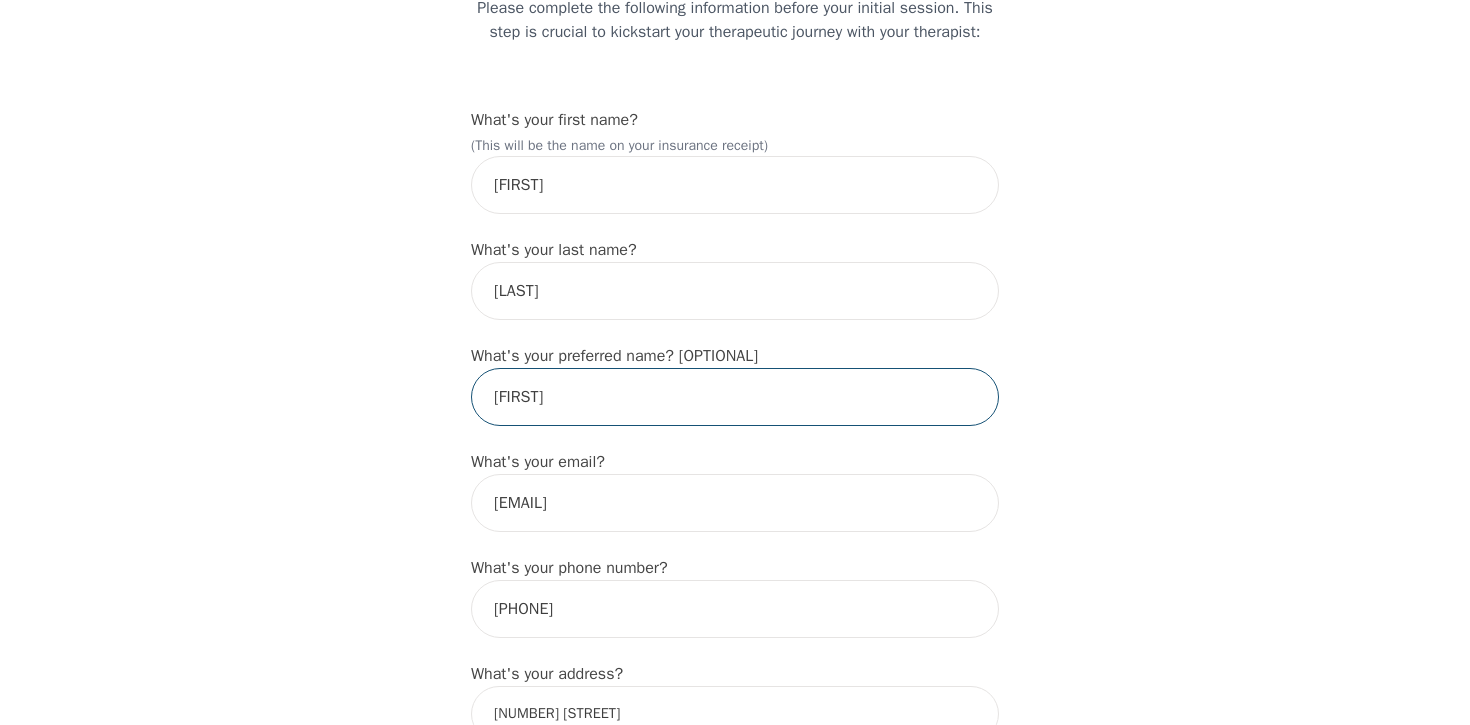 drag, startPoint x: 633, startPoint y: 435, endPoint x: 535, endPoint y: 423, distance: 98.731964 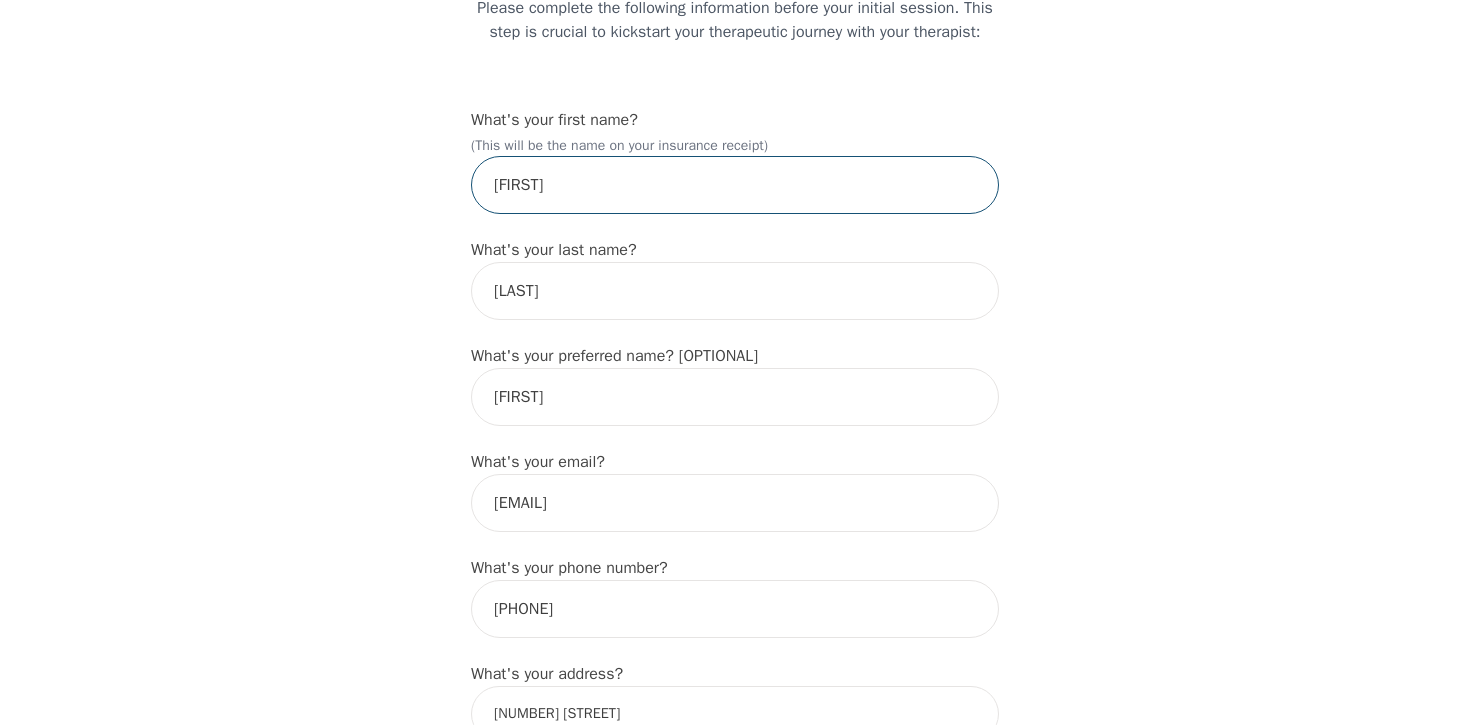 click on "[FIRST]" at bounding box center [735, 185] 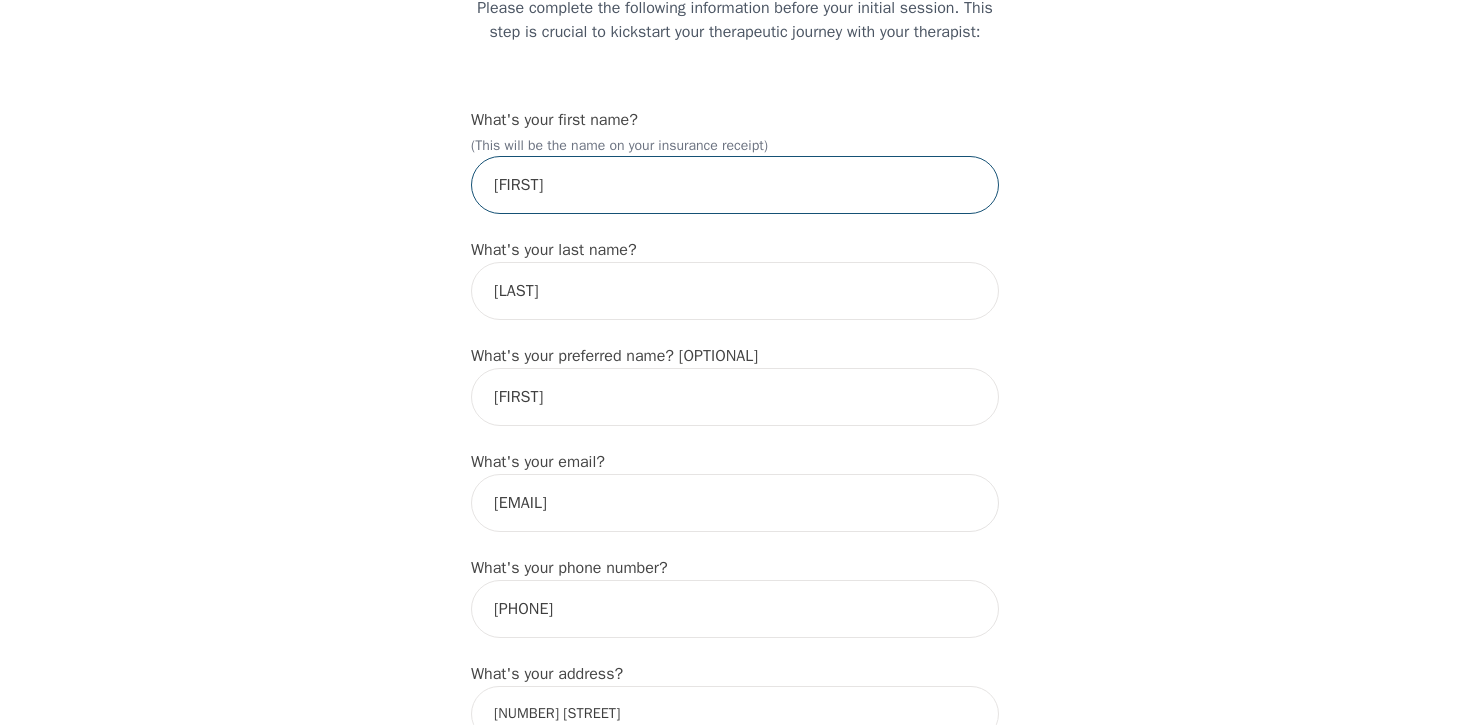 type on "[FIRST]" 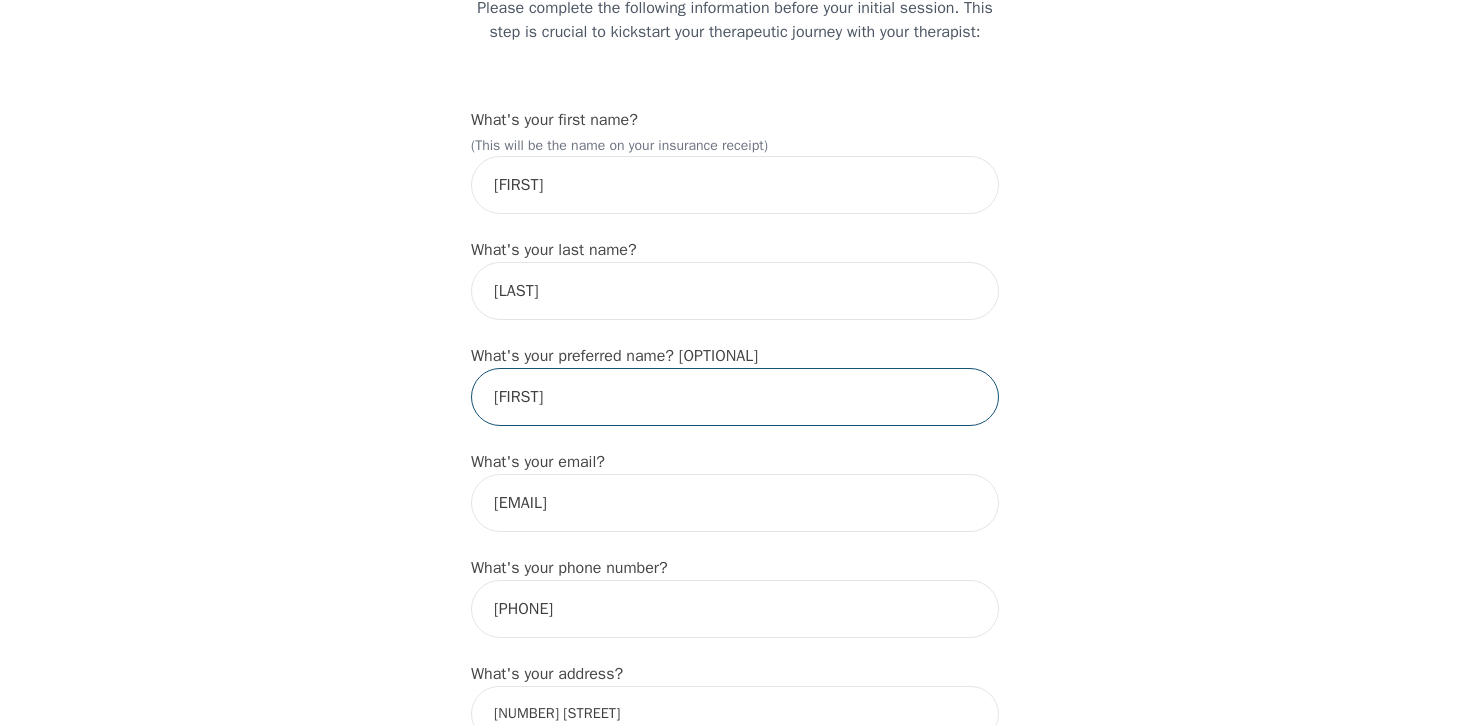 click on "[FIRST]" at bounding box center [735, 397] 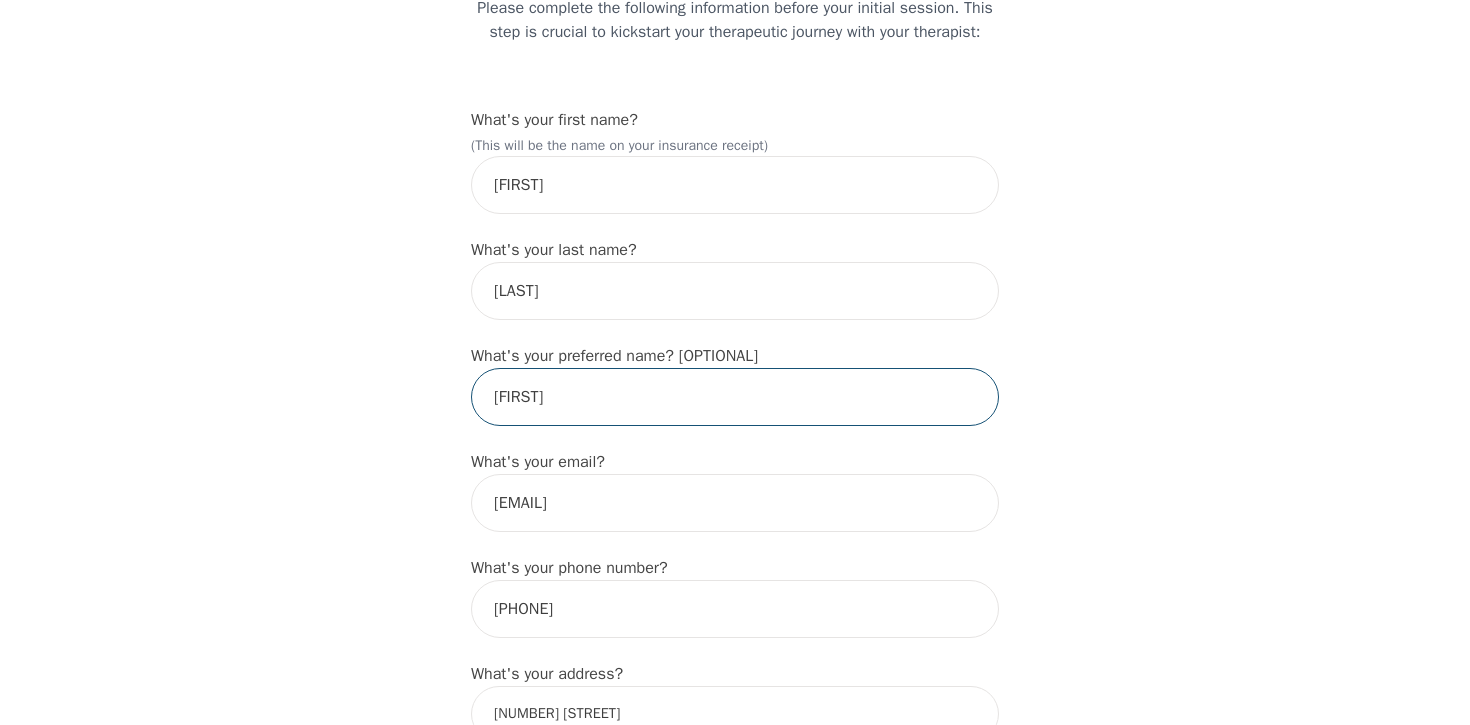 type on "[FIRST]" 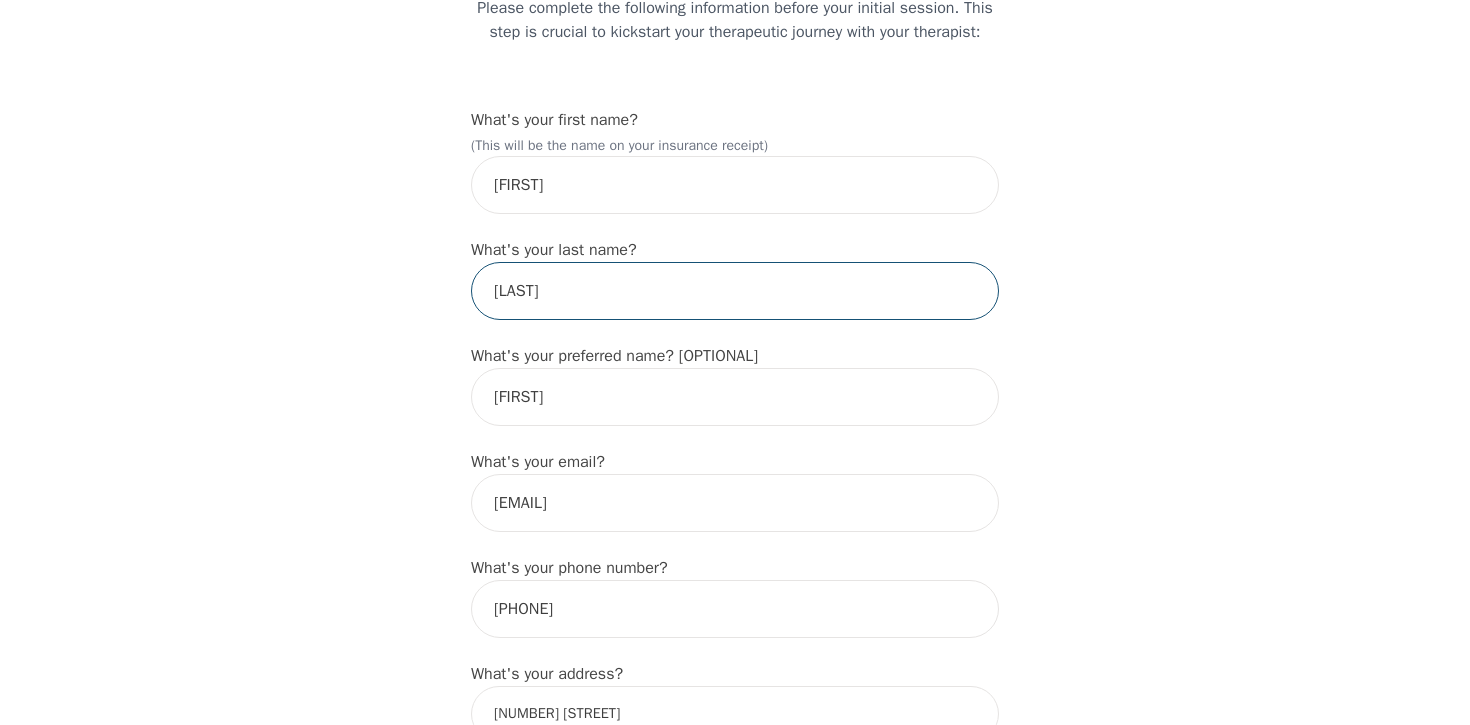click on "[LAST]" at bounding box center (735, 291) 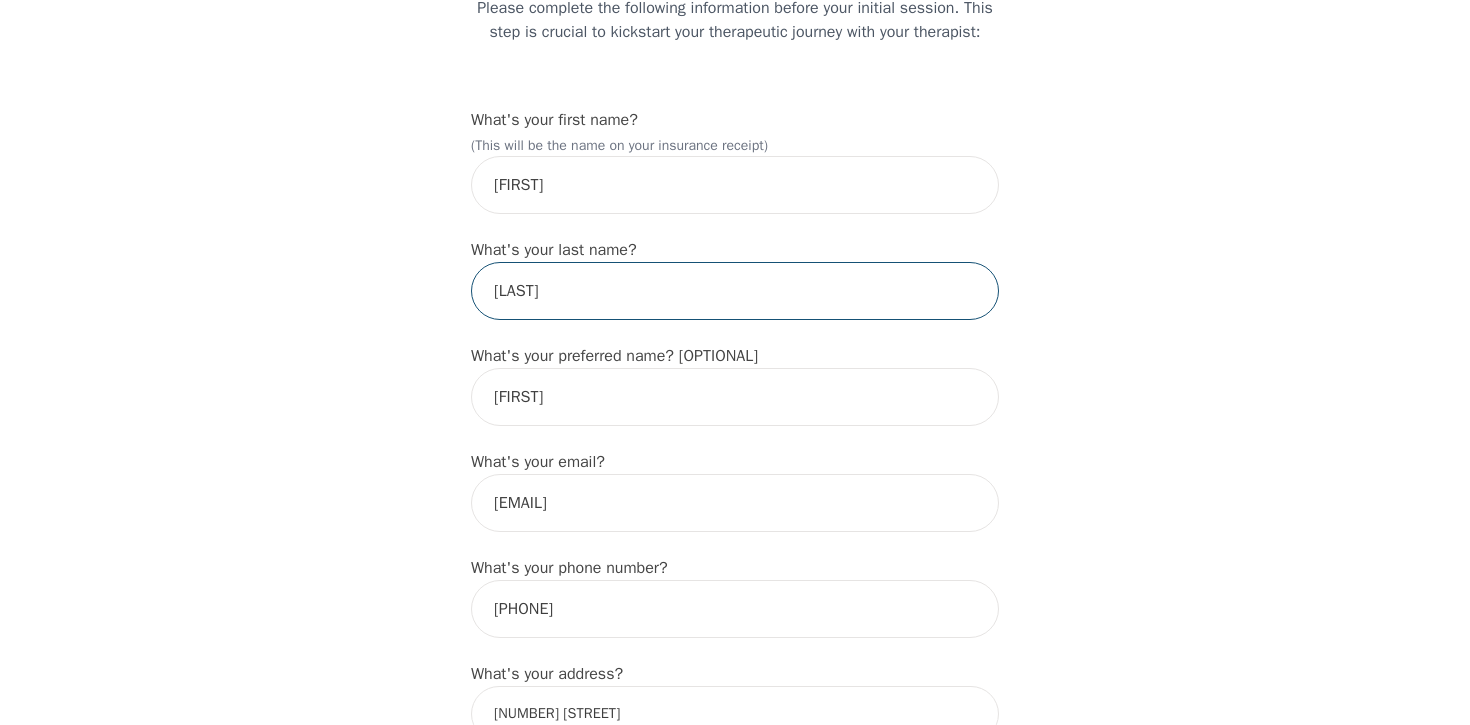 type on "[LAST]" 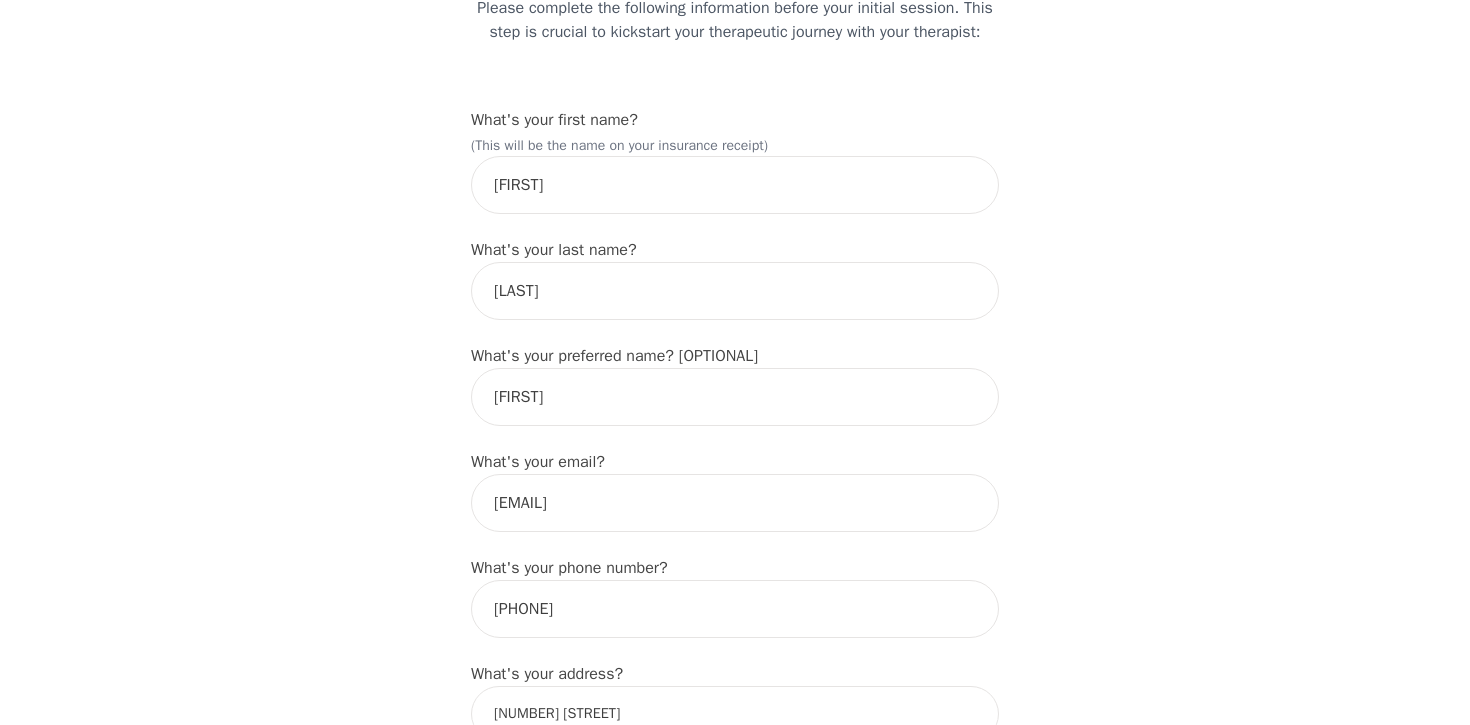click on "Intake Assessment for [FIRST] [LAST] Part 1 of 2: Tell Us About Yourself Please complete the following information before your initial session. This step is crucial to kickstart your therapeutic journey with your therapist: What's your first name? (This will be the name on your insurance receipt) [FIRST] What's your last name? [LAST] What's your preferred name? [OPTIONAL] [FIRST] What's your email? [EMAIL] What's your phone number? [PHONE] What's your address? [NUMBER] [STREET] What's your unit number? [OPTIONAL] What's your date of birth? [DATE] What's the name of your emergency contact? [NAME] What's the phone number of your emergency contact? [PHONE] What's the full name of your primary care physician? What's the phone number of your primary care physician? Below are optional questions - Please tell us more about yourself: What is your gender? -Select- male female non-binary transgender intersex prefer_not_to_say What are your preferred pronouns? -Select- he/him she/her ey/em" at bounding box center [735, 1313] 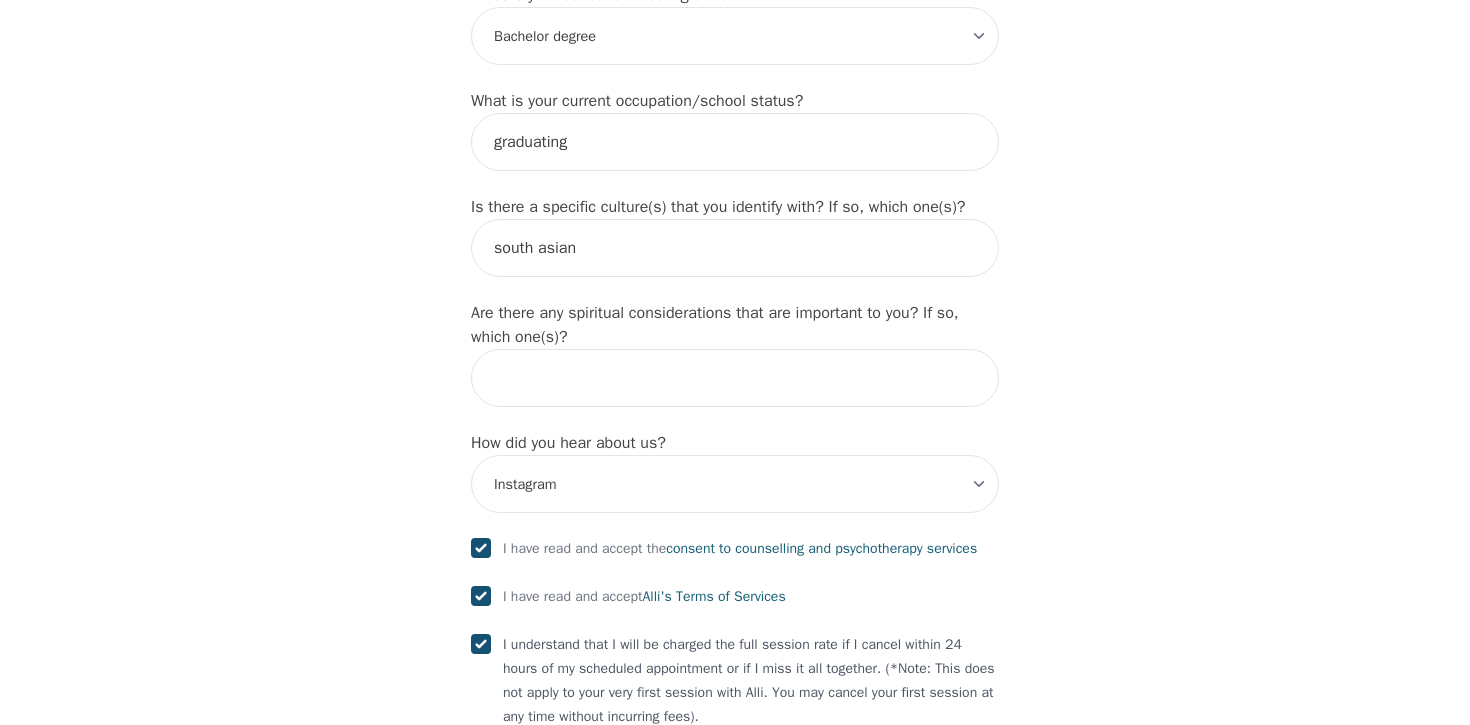 scroll, scrollTop: 2316, scrollLeft: 0, axis: vertical 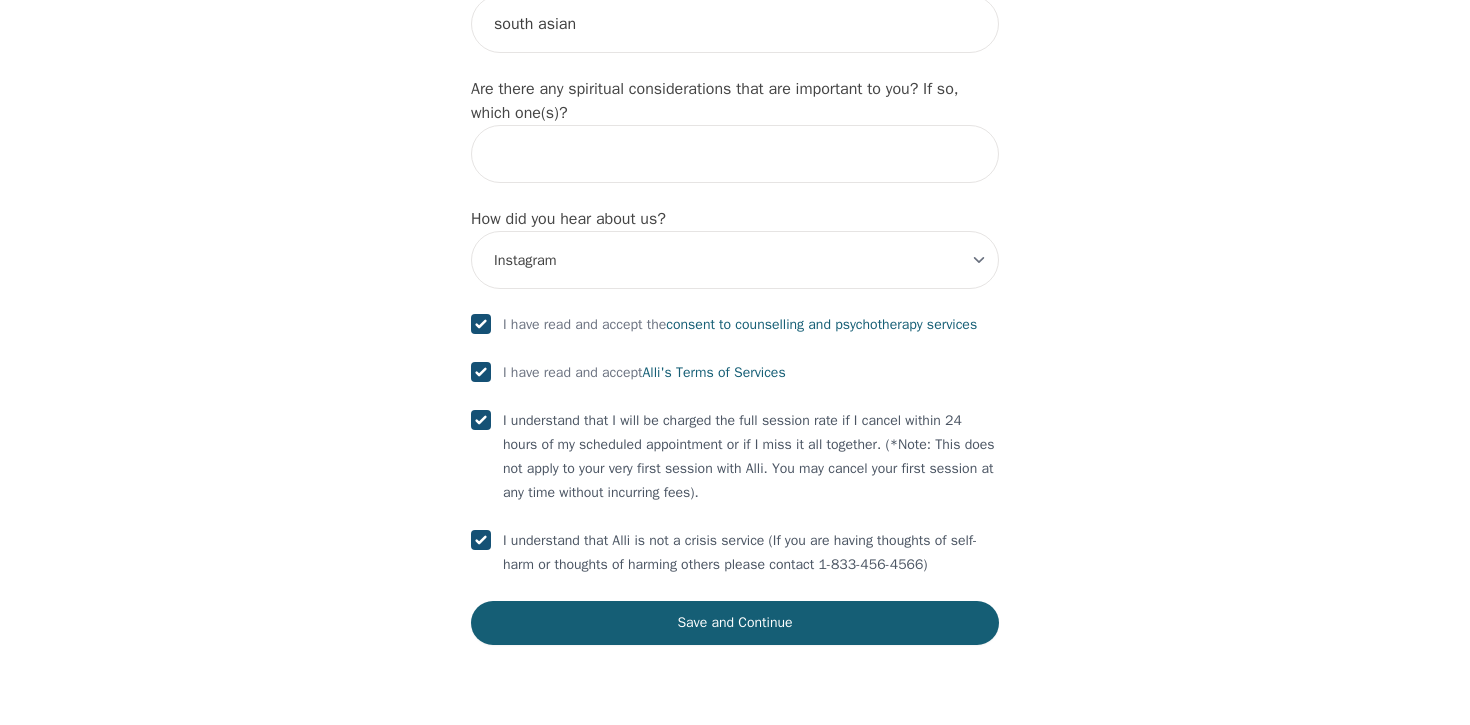 click on "What's your first name? (This will be the name on your insurance receipt) [NAME] What's your last name? [NAME] What's your preferred name? [OPTIONAL] [NAME] What's your email? [EMAIL] What's your phone number? [PHONE] What's your address? [ADDRESS] What's your unit number? [OPTIONAL] What's your date of birth? [DATE] What's the name of your emergency contact? [NAME] What's the phone number of your emergency contact? [PHONE] What's the full name of your primary care physician? What's the phone number of your primary care physician? Below are optional questions - Please tell us more about yourself: What is your gender? -Select- male female non-binary transgender intersex prefer_not_to_say What are your preferred pronouns? -Select- he/him she/her they/them ze/zir xe/xem ey/em ve/ver tey/ter e/e per/per prefer_not_to_say What's your marital/partnership status? -Select- Single Partnered Married Common Law Widowed Separated Divorced What is your educational background?" at bounding box center (735, -666) 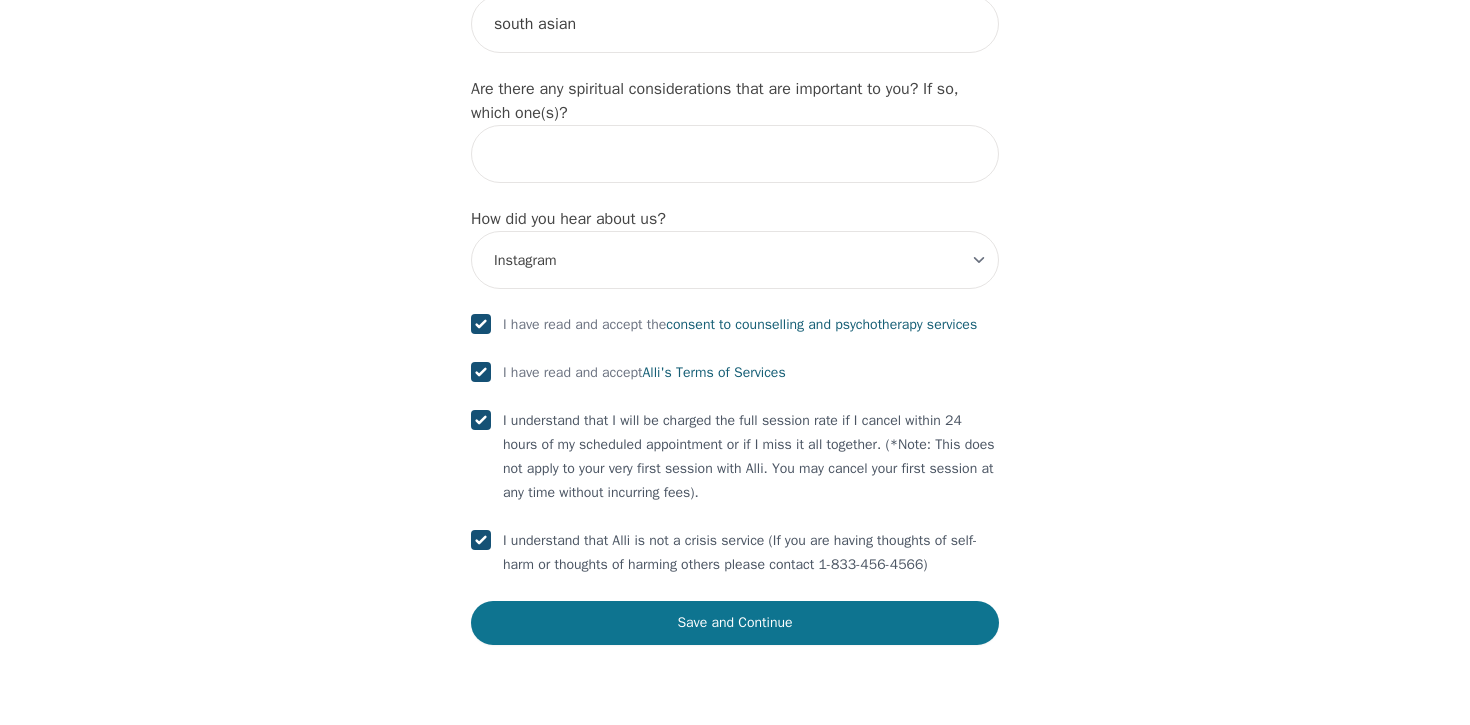 click on "Save and Continue" at bounding box center [735, 623] 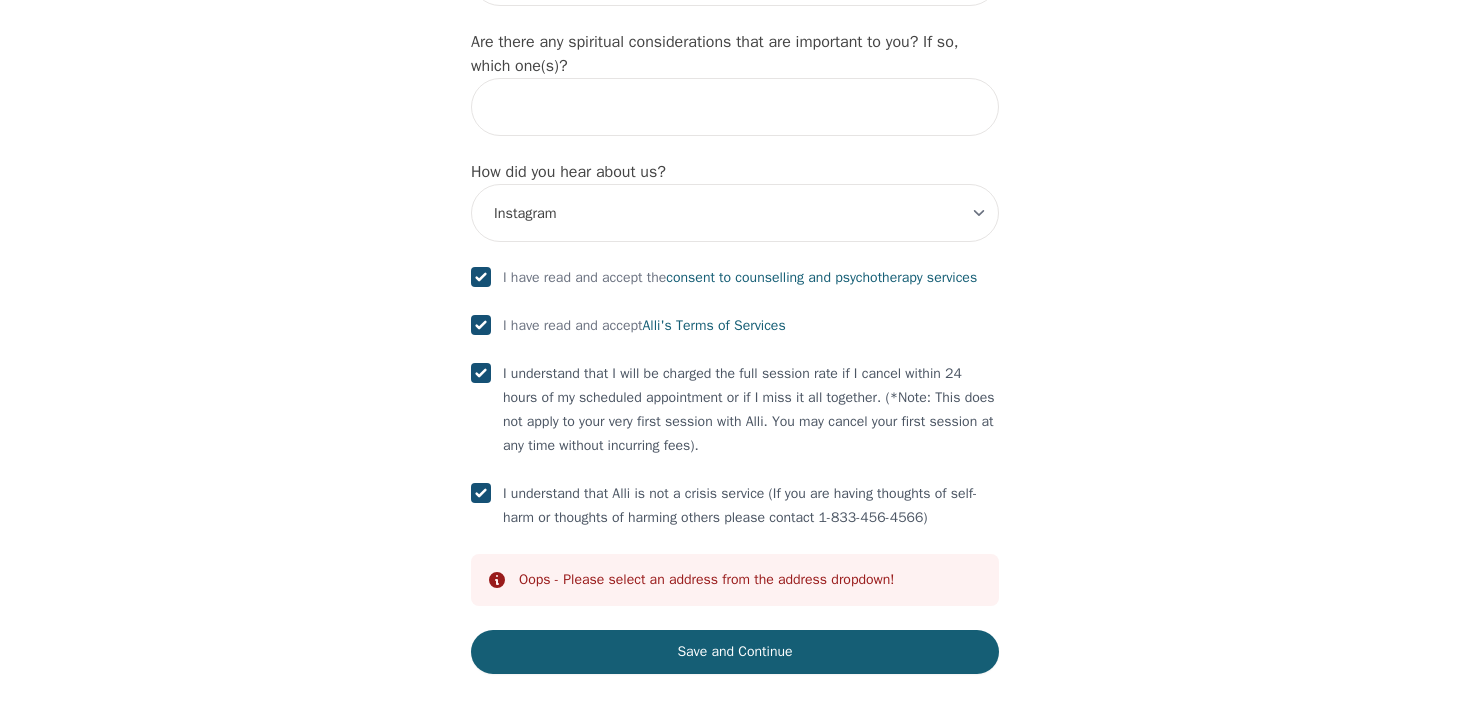 click on "Info Oops -    Please select an address from the address dropdown!" at bounding box center (735, 580) 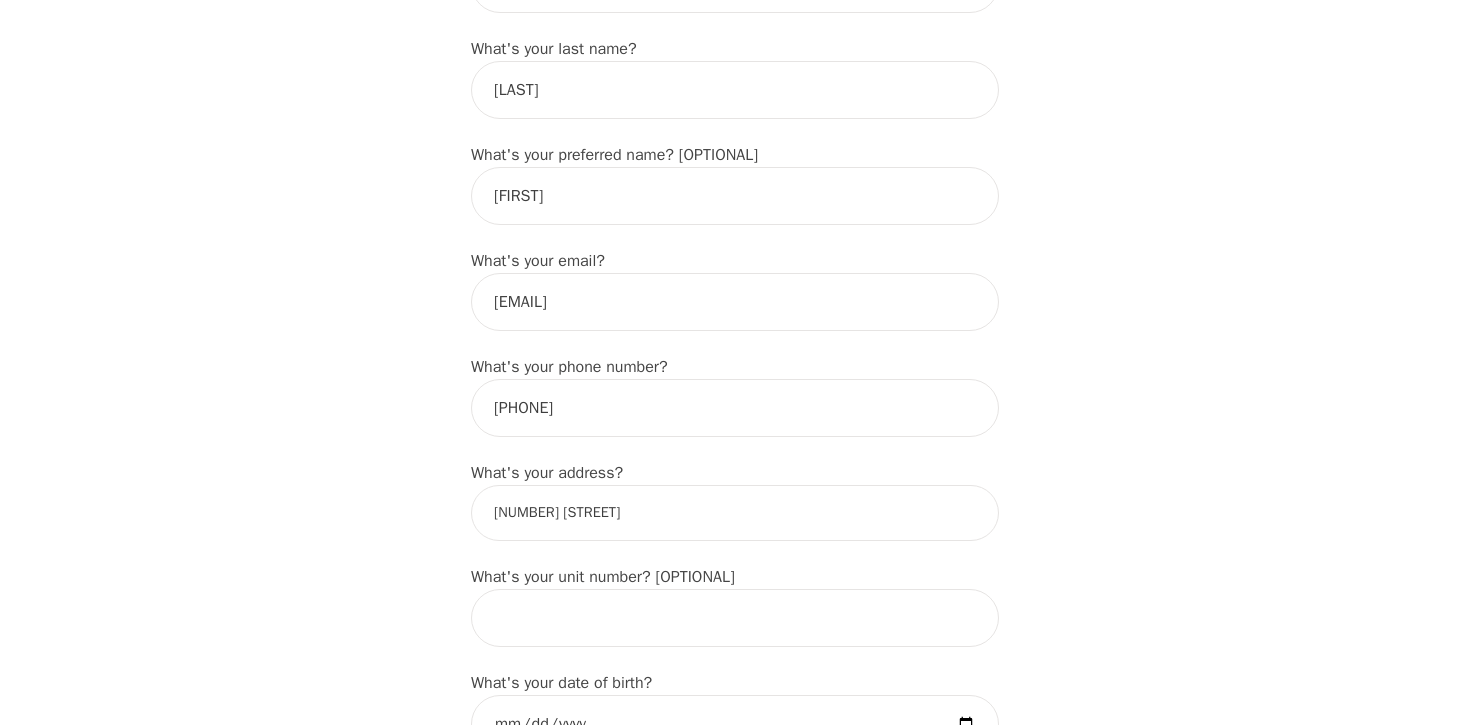 scroll, scrollTop: 396, scrollLeft: 0, axis: vertical 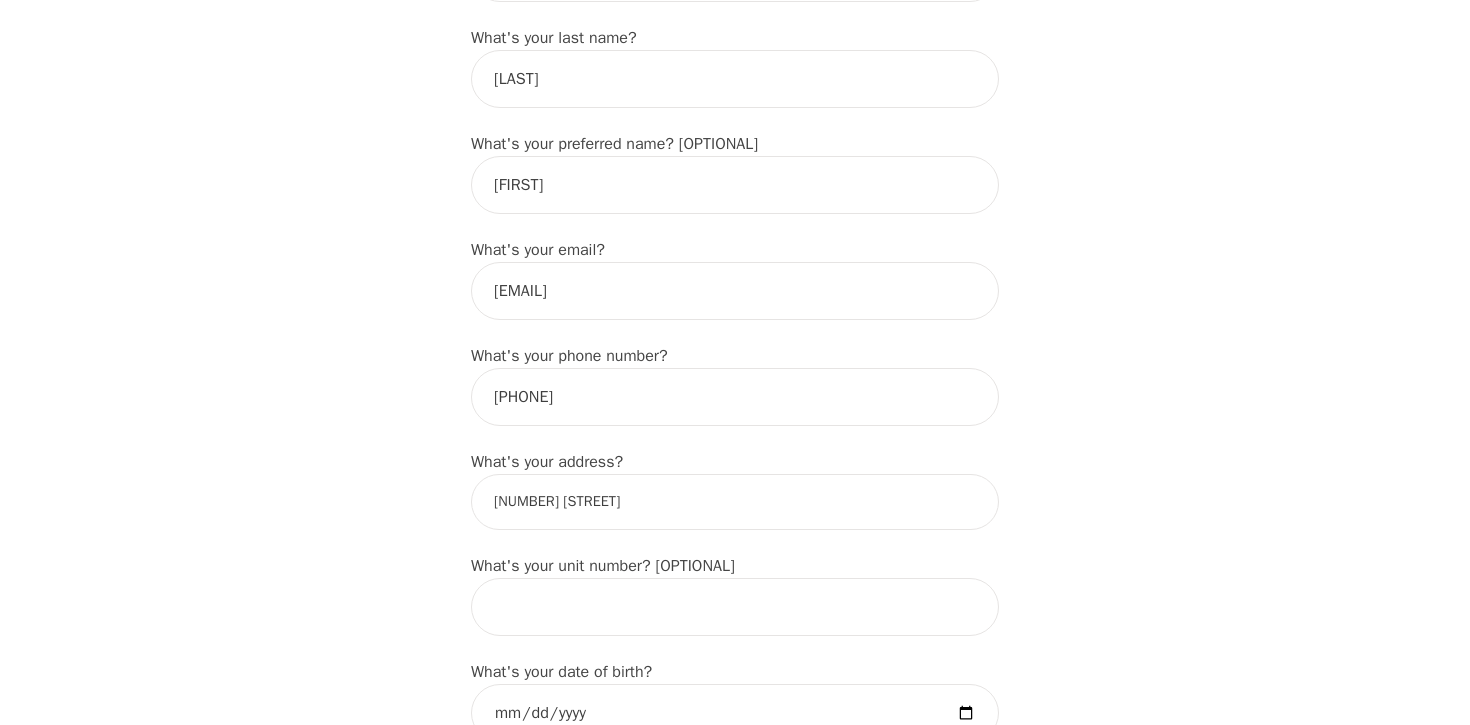 click on "What's your first name? (This will be the name on your insurance receipt) [NAME] What's your last name? [NAME] What's your preferred name? [OPTIONAL] [NAME] What's your email? [EMAIL] What's your phone number? [PHONE] What's your address? [ADDRESS] What's your unit number? [OPTIONAL] What's your date of birth? [DATE] What's the name of your emergency contact? [NAME] What's the phone number of your emergency contact? [PHONE] What's the full name of your primary care physician? What's the phone number of your primary care physician? Below are optional questions - Please tell us more about yourself: What is your gender? -Select- male female non-binary transgender intersex prefer_not_to_say What are your preferred pronouns? -Select- he/him she/her they/them ze/zir xe/xem ey/em ve/ver tey/ter e/e per/per prefer_not_to_say What's your marital/partnership status? -Select- Single Partnered Married Common Law Widowed Separated Divorced What is your educational background?" at bounding box center [735, 1245] 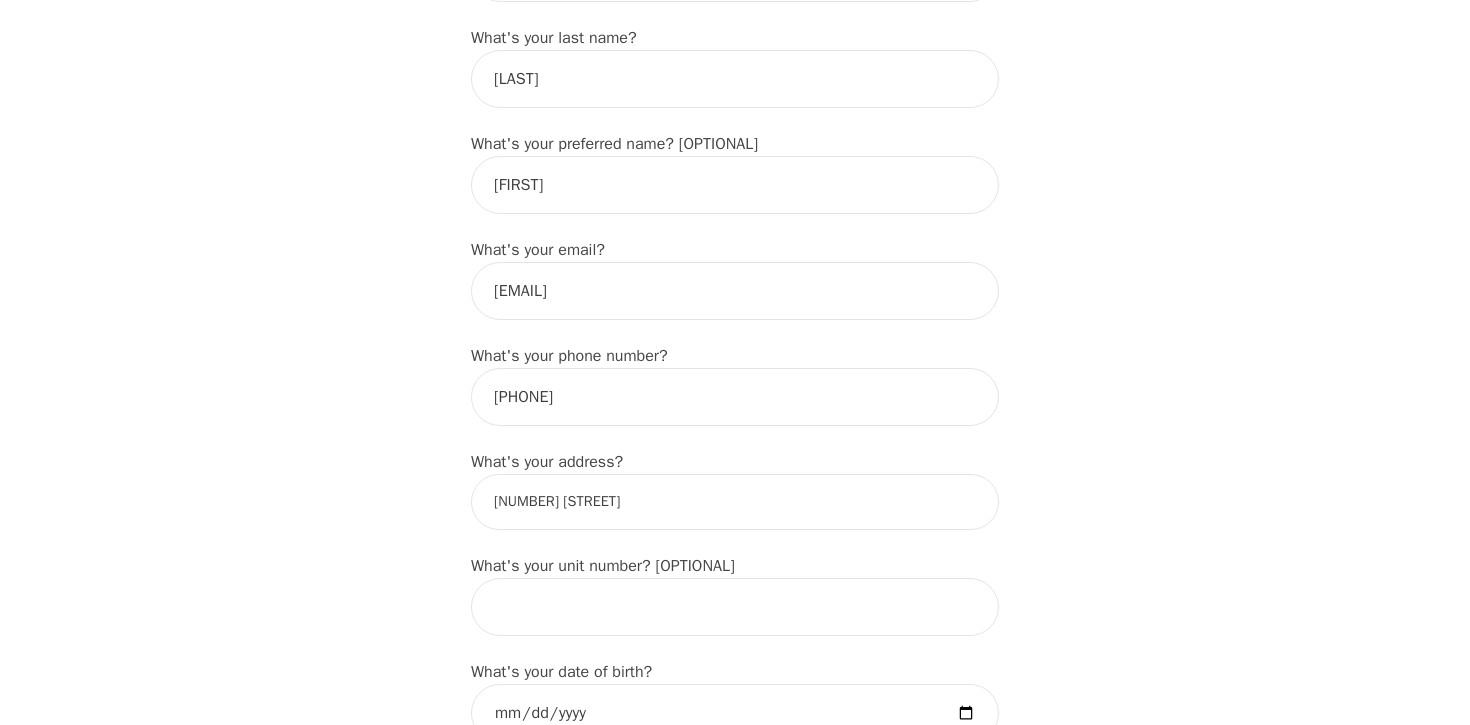 click on "[NUMBER] [STREET]" at bounding box center (735, 502) 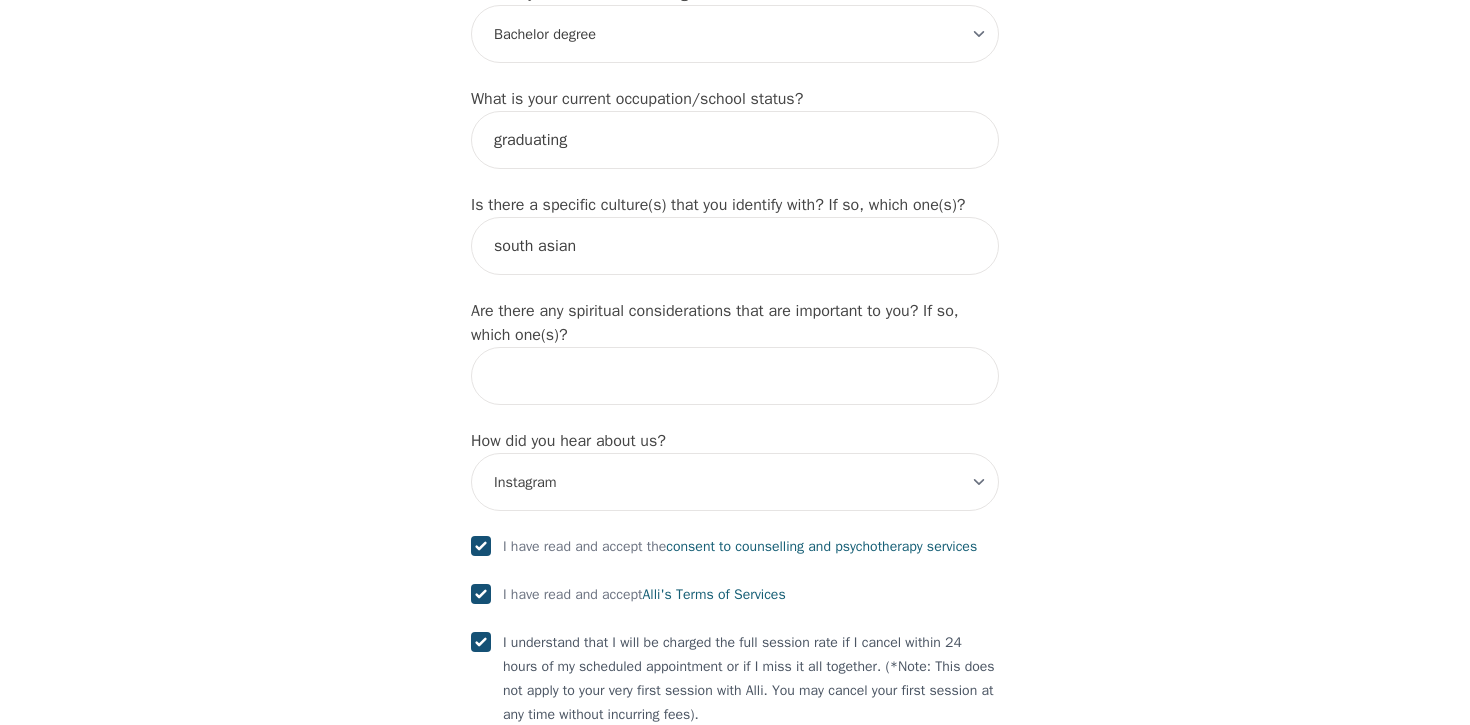 scroll, scrollTop: 2392, scrollLeft: 0, axis: vertical 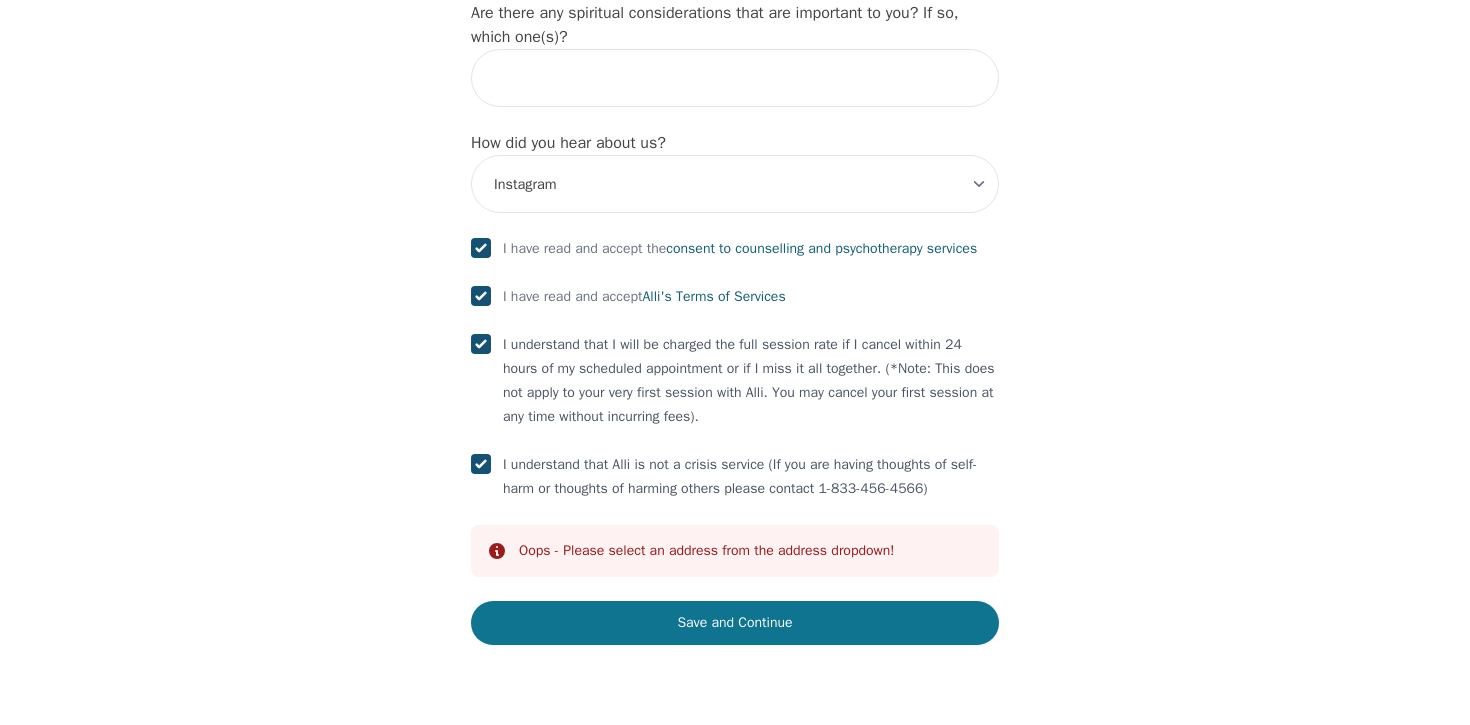 click on "Save and Continue" at bounding box center (735, 623) 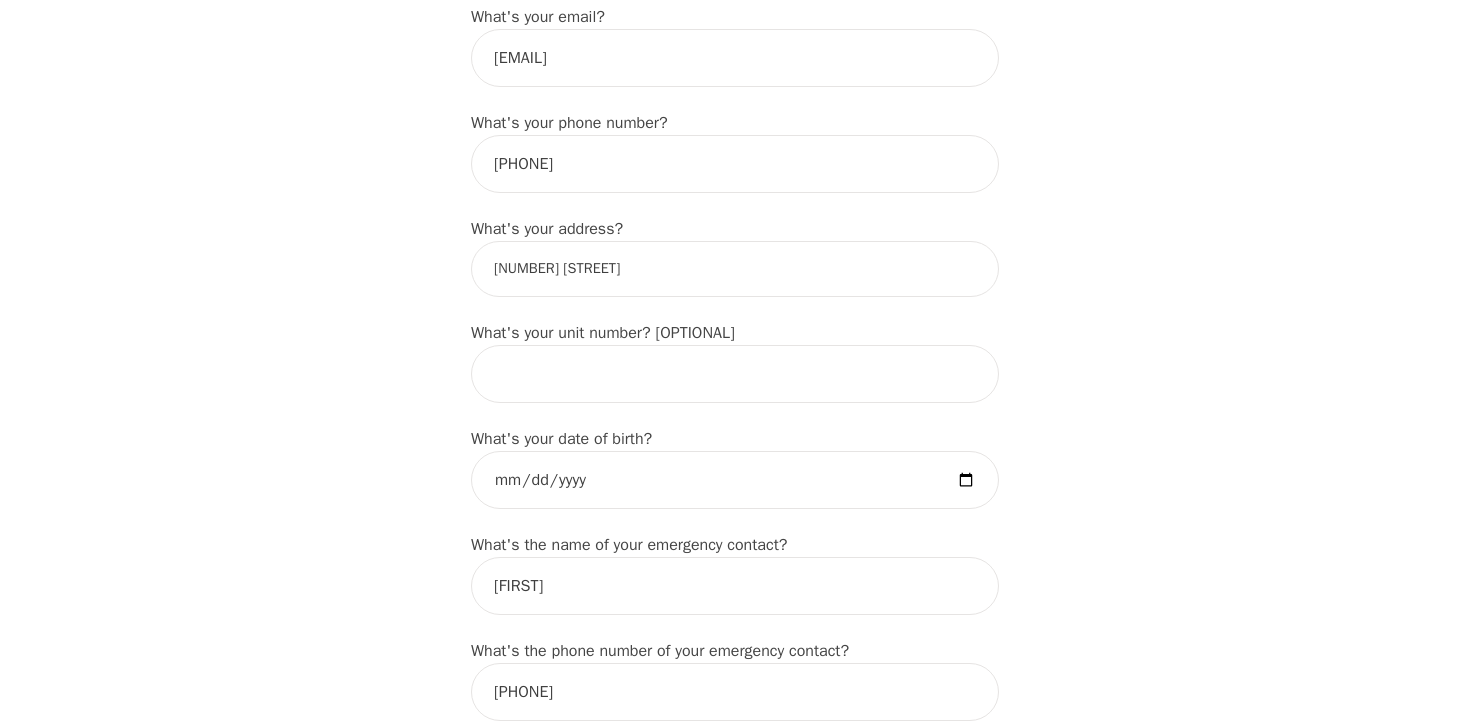 scroll, scrollTop: 623, scrollLeft: 0, axis: vertical 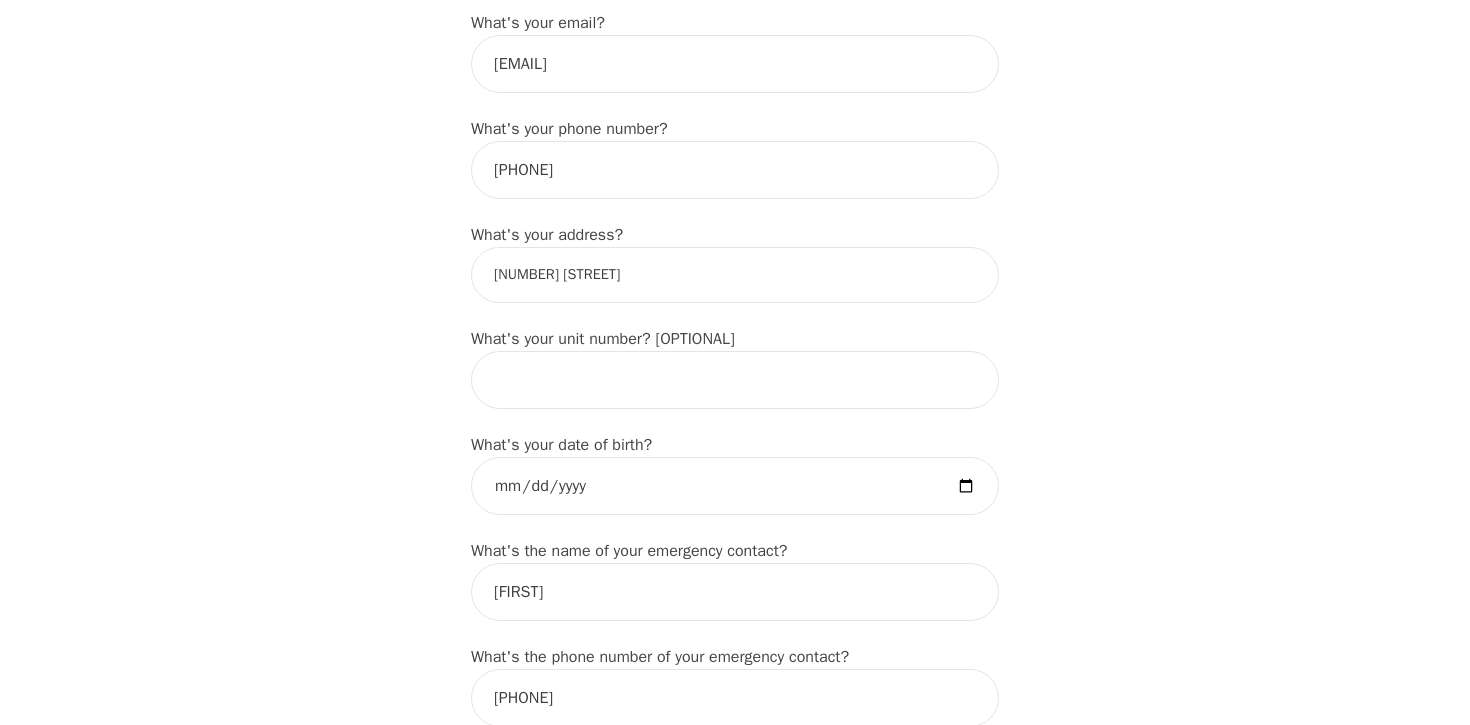 click on "[NUMBER] [STREET]" at bounding box center [735, 275] 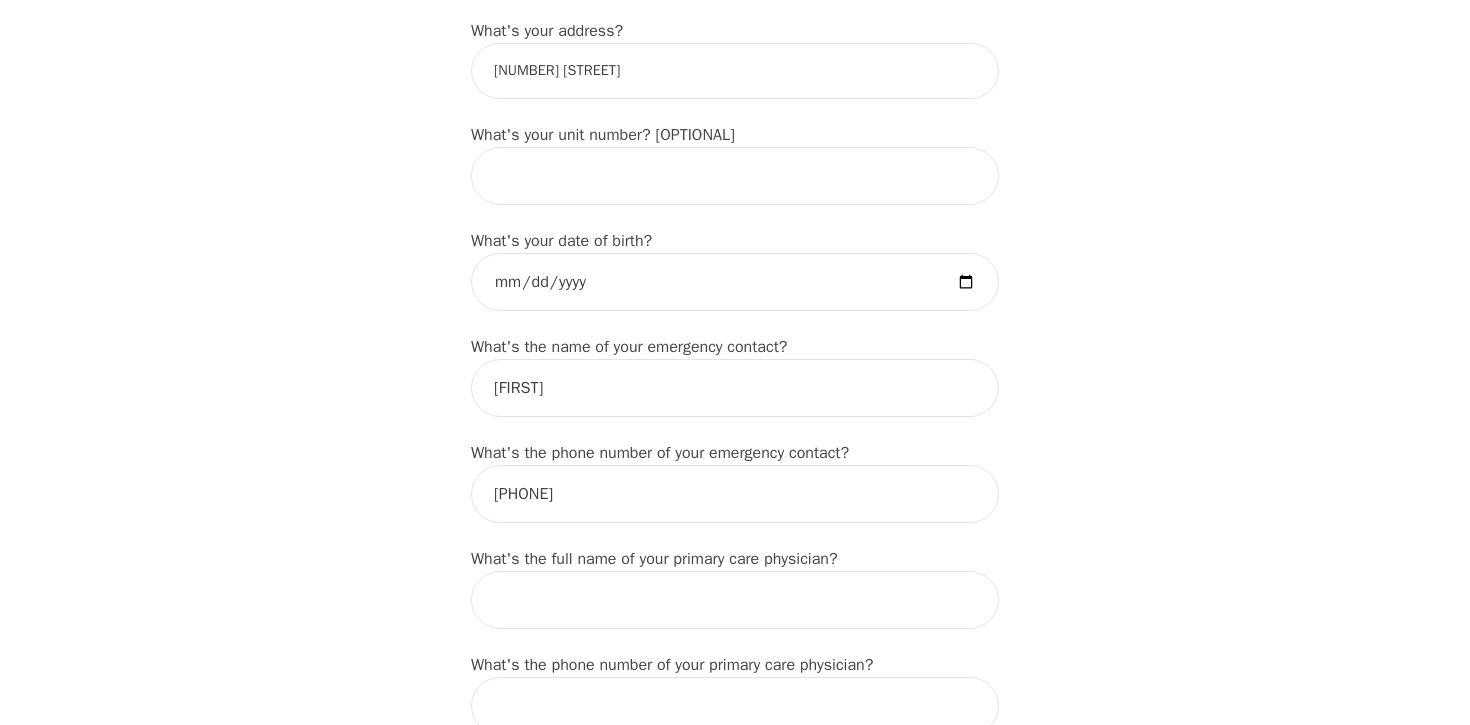 scroll, scrollTop: 1100, scrollLeft: 0, axis: vertical 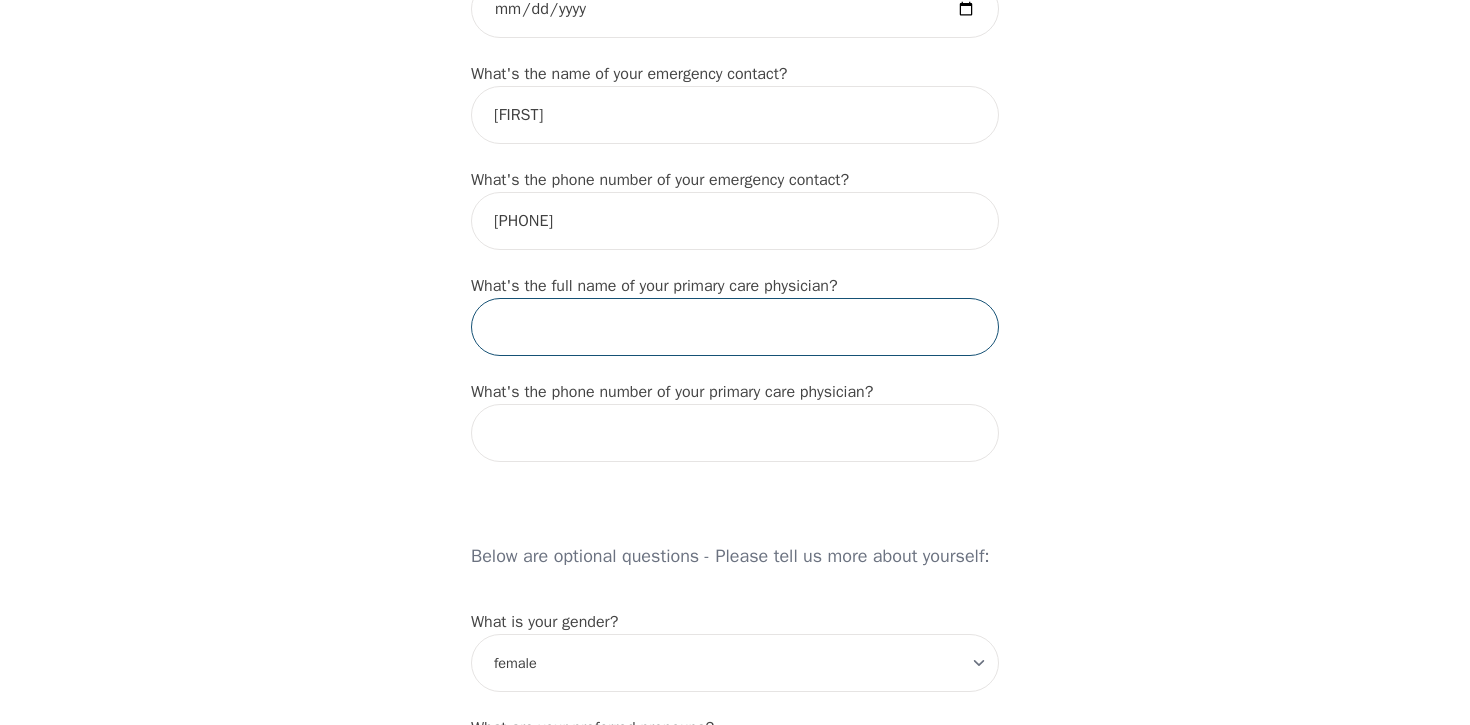 click at bounding box center [735, 327] 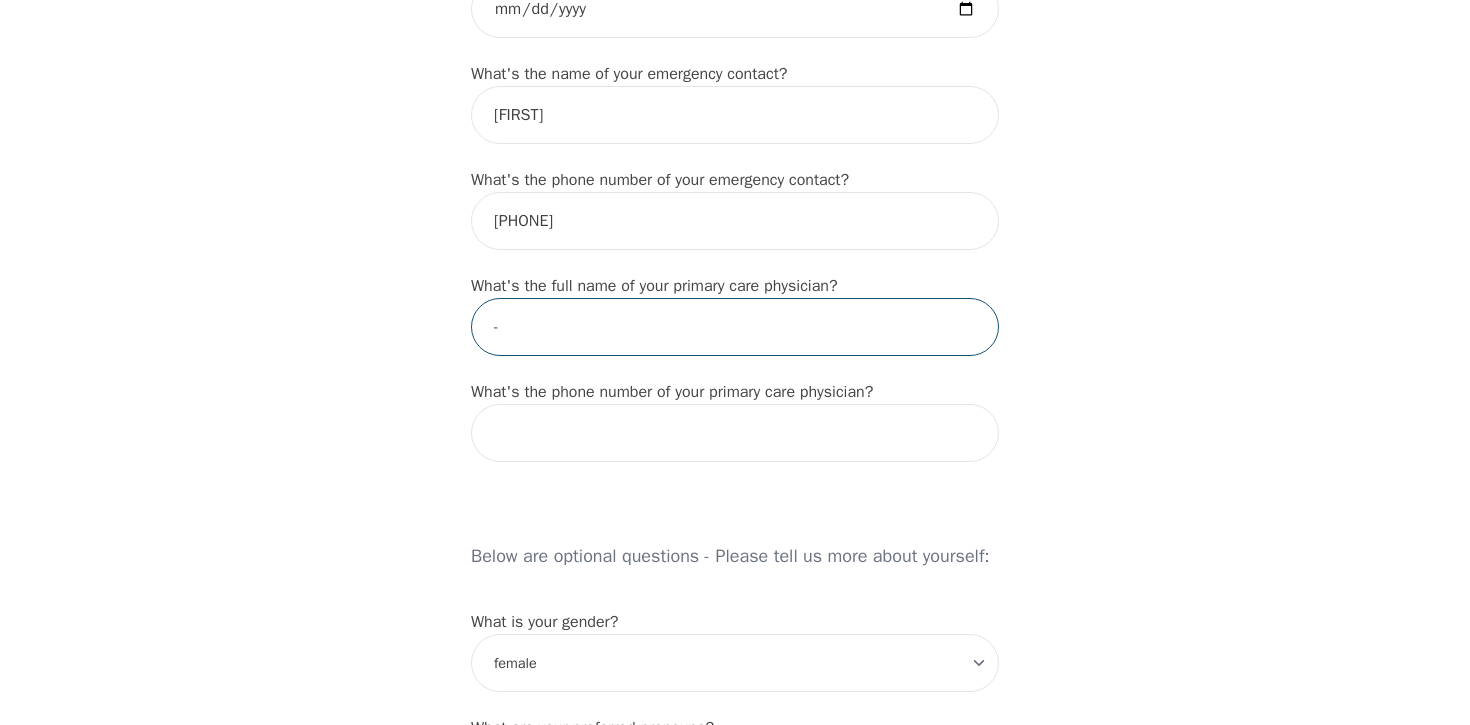 type on "-" 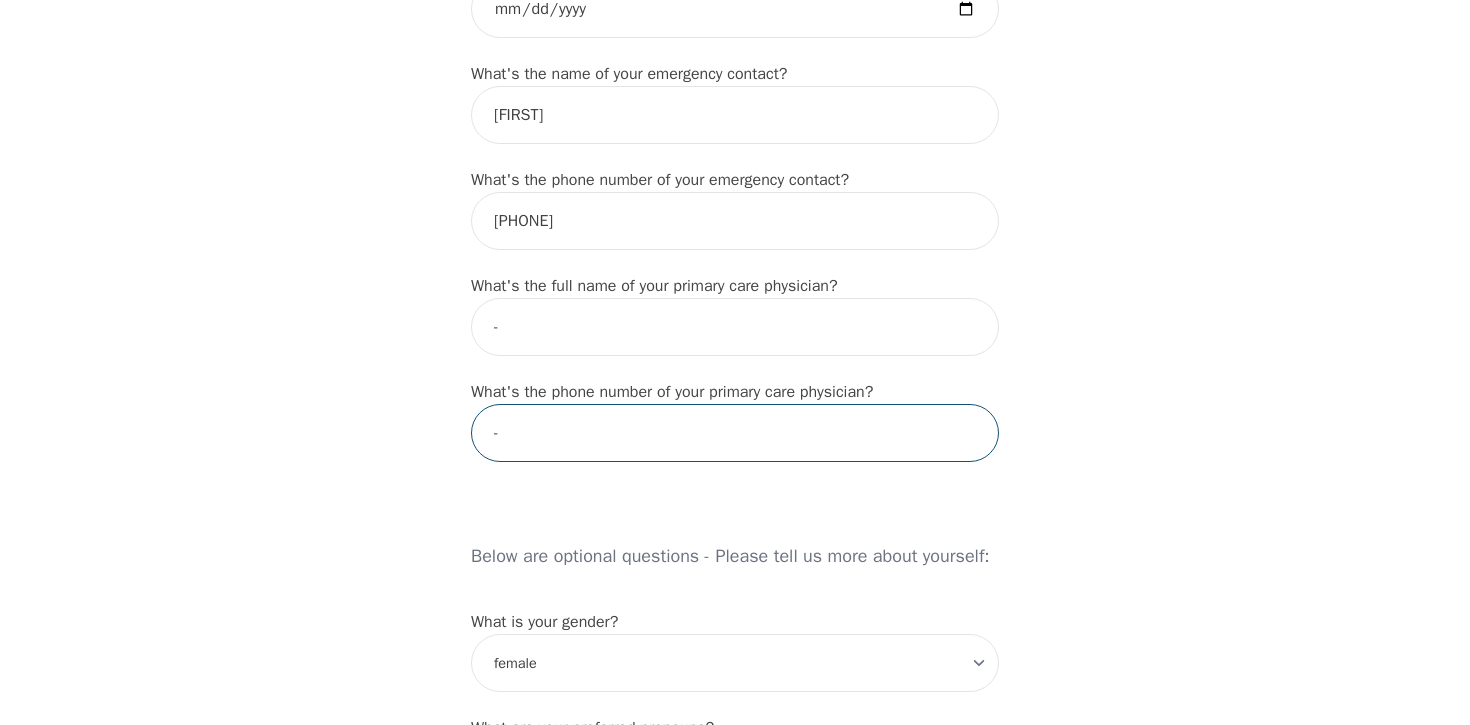 type on "-" 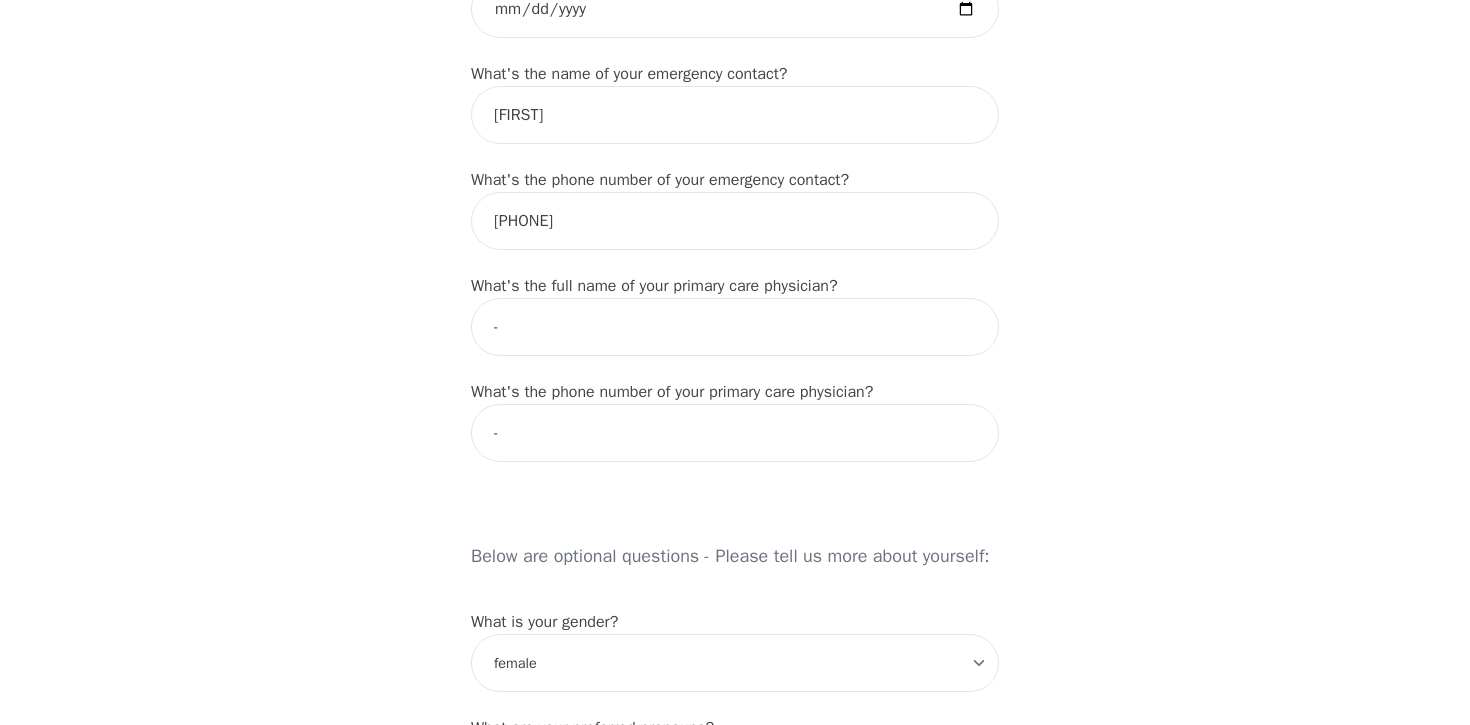 click on "Below are optional questions - Please tell us more about yourself:" at bounding box center [735, 536] 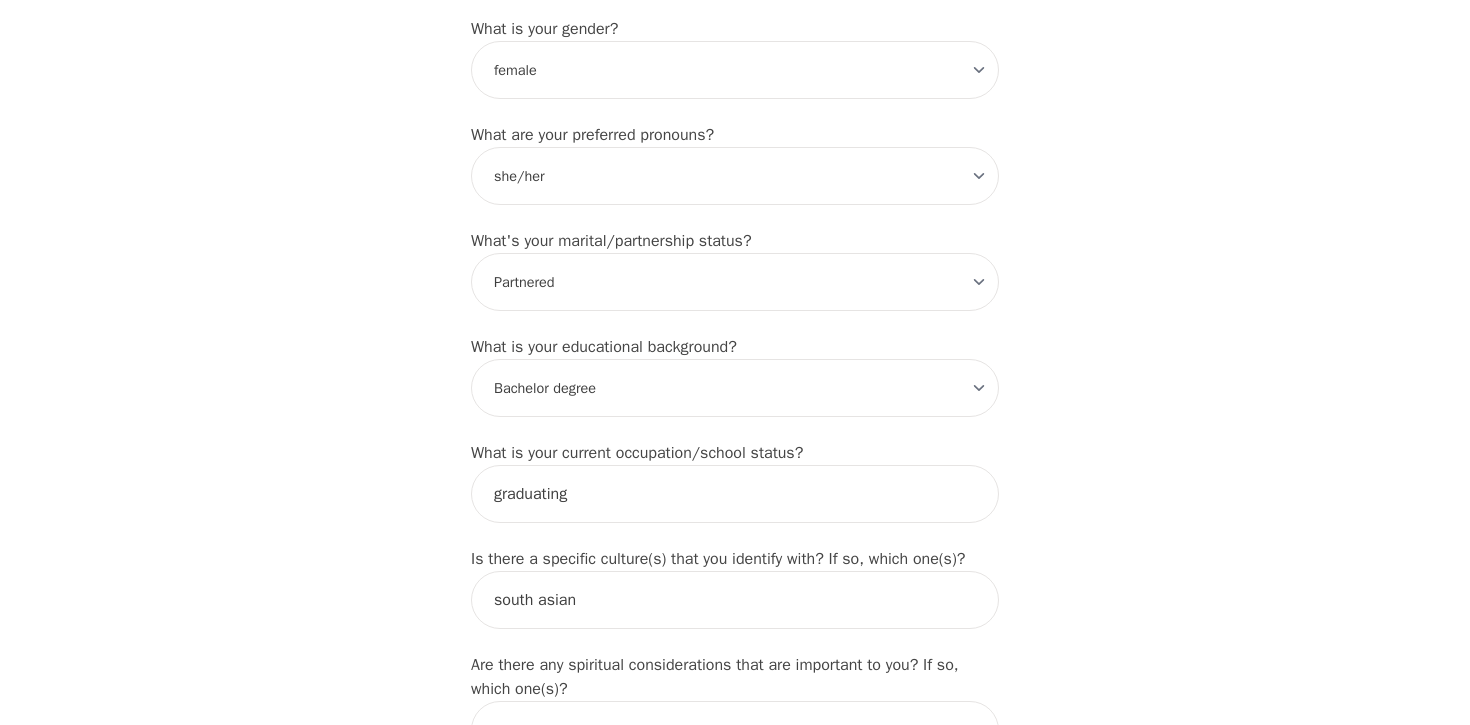 scroll, scrollTop: 2392, scrollLeft: 0, axis: vertical 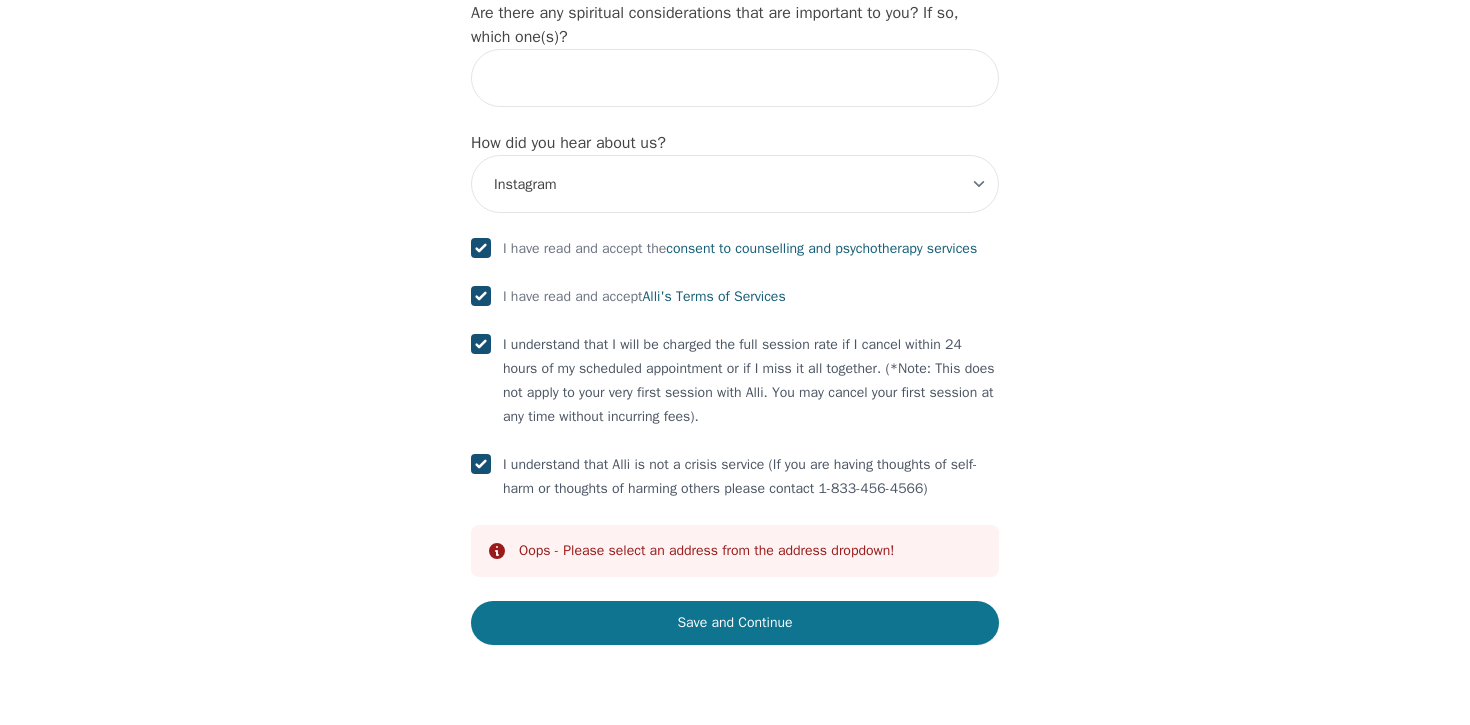 click on "Save and Continue" at bounding box center (735, 623) 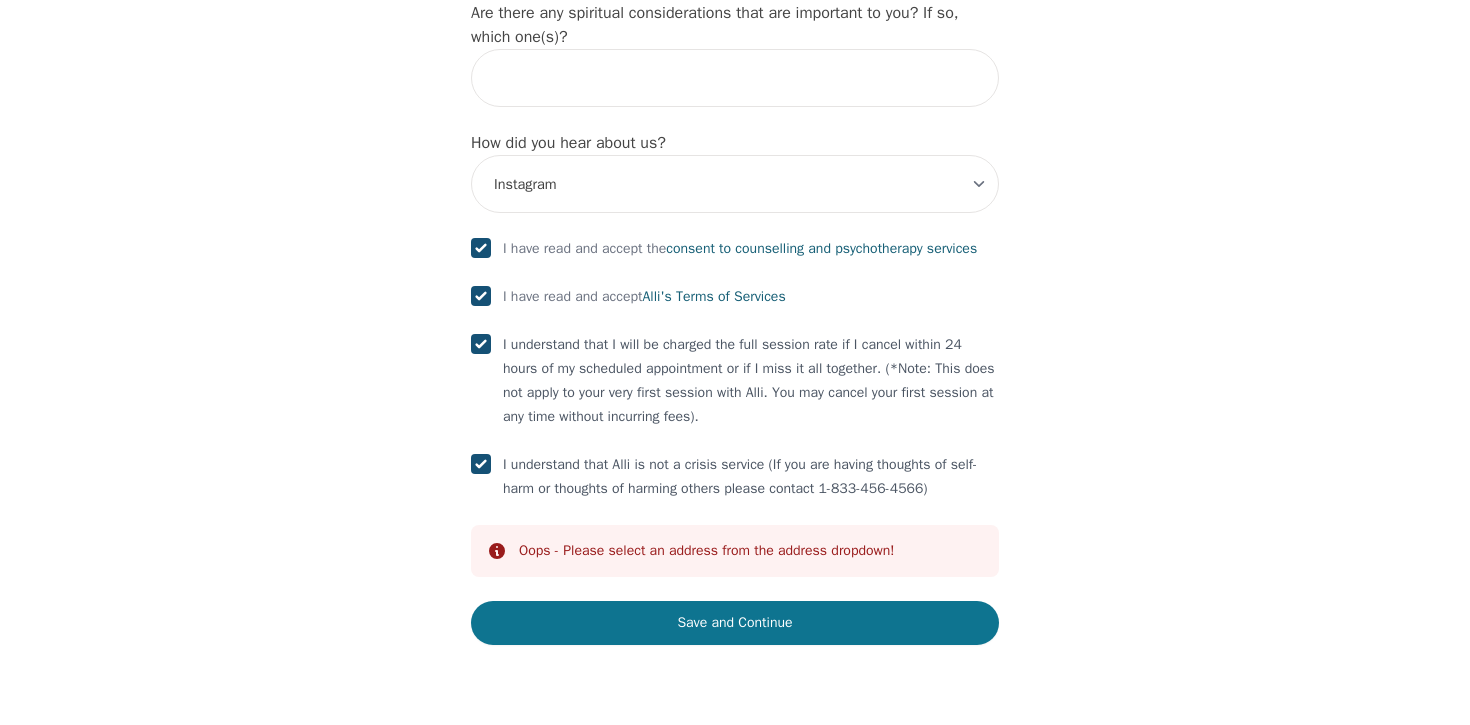 click on "Save and Continue" at bounding box center (735, 623) 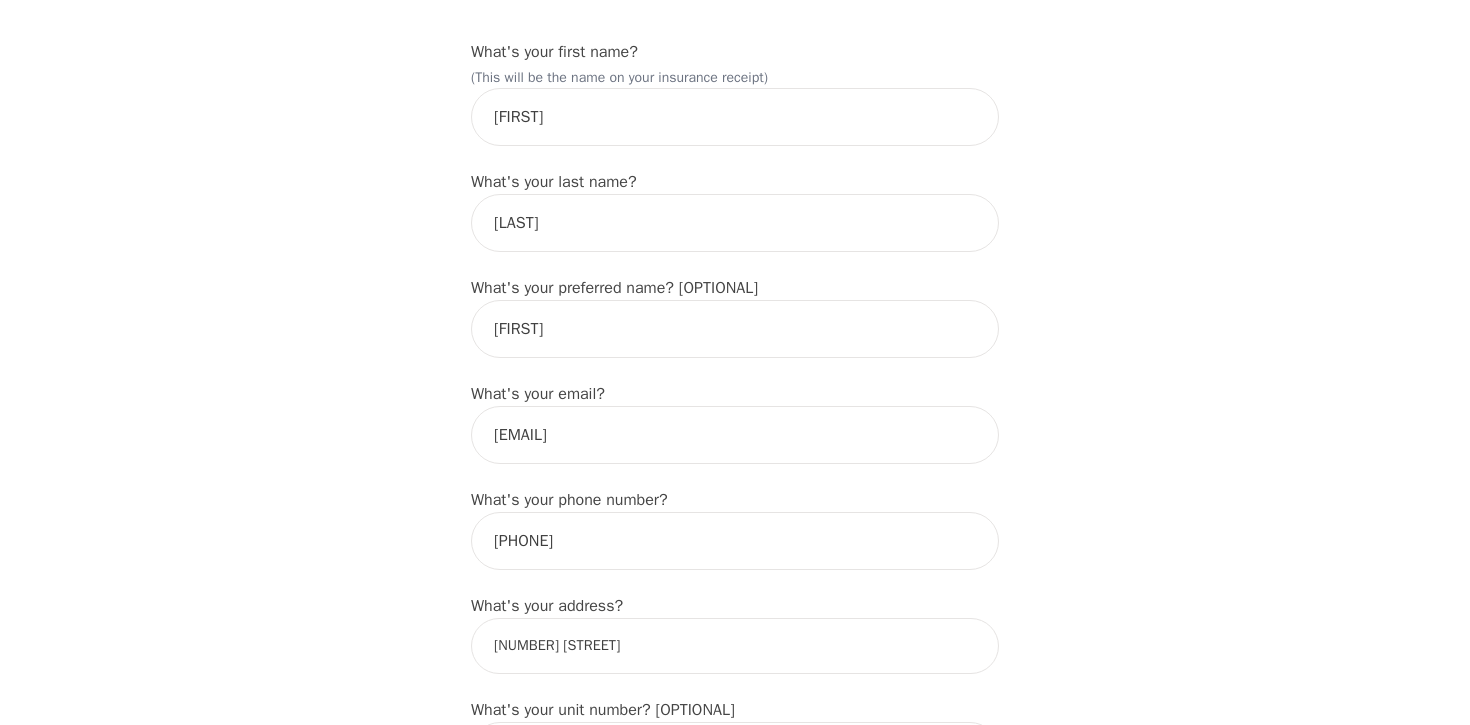 scroll, scrollTop: 486, scrollLeft: 0, axis: vertical 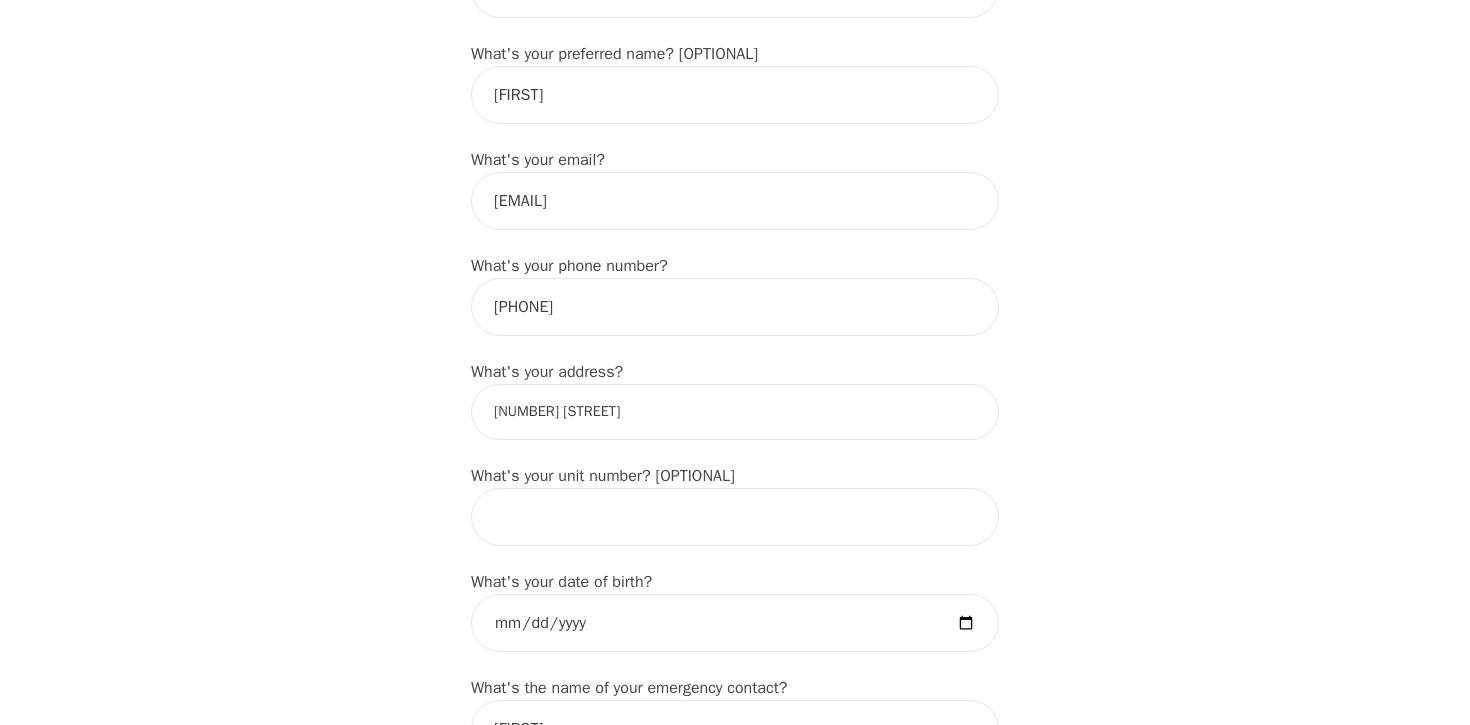 click on "[NUMBER] [STREET]" at bounding box center (735, 412) 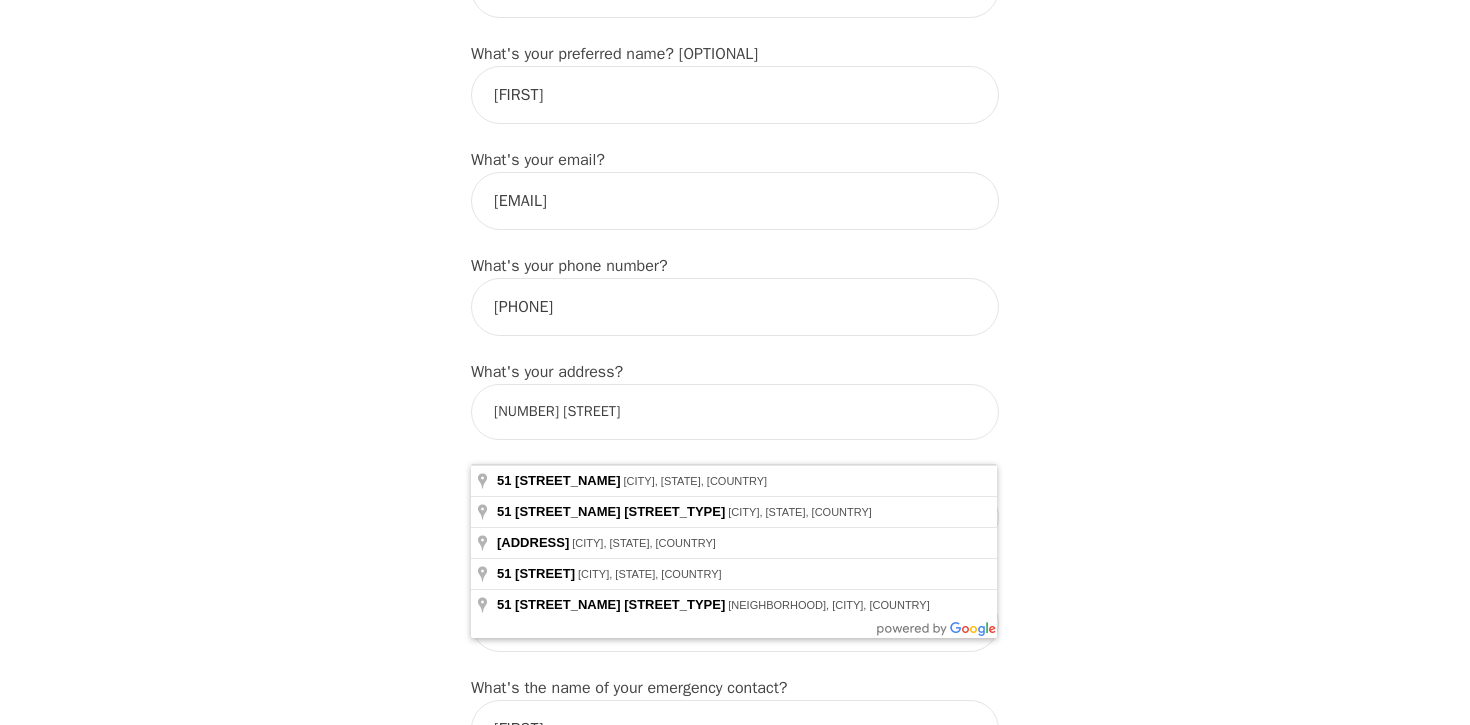 click on "Intake Assessment for [NAME] Part 1 of 2: Tell Us About Yourself Please complete the following information before your initial session. This step is crucial to kickstart your therapeutic journey with your therapist: What's your first name? (This will be the name on your insurance receipt) [NAME] What's your last name? [NAME] What's your preferred name? [OPTIONAL] [NAME] What's your email? [EMAIL] What's your phone number? [PHONE] What's your address? [ADDRESS] What's your unit number? [OPTIONAL] What's your date of birth? [DATE] What's the name of your emergency contact? [NAME] What's the phone number of your emergency contact? [PHONE] What's the full name of your primary care physician? - What's the phone number of your primary care physician? - Below are optional questions - Please tell us more about yourself: What is your gender? -Select- male female non-binary transgender intersex prefer_not_to_say What are your preferred pronouns? -Select- he/him she/her" at bounding box center (735, 1049) 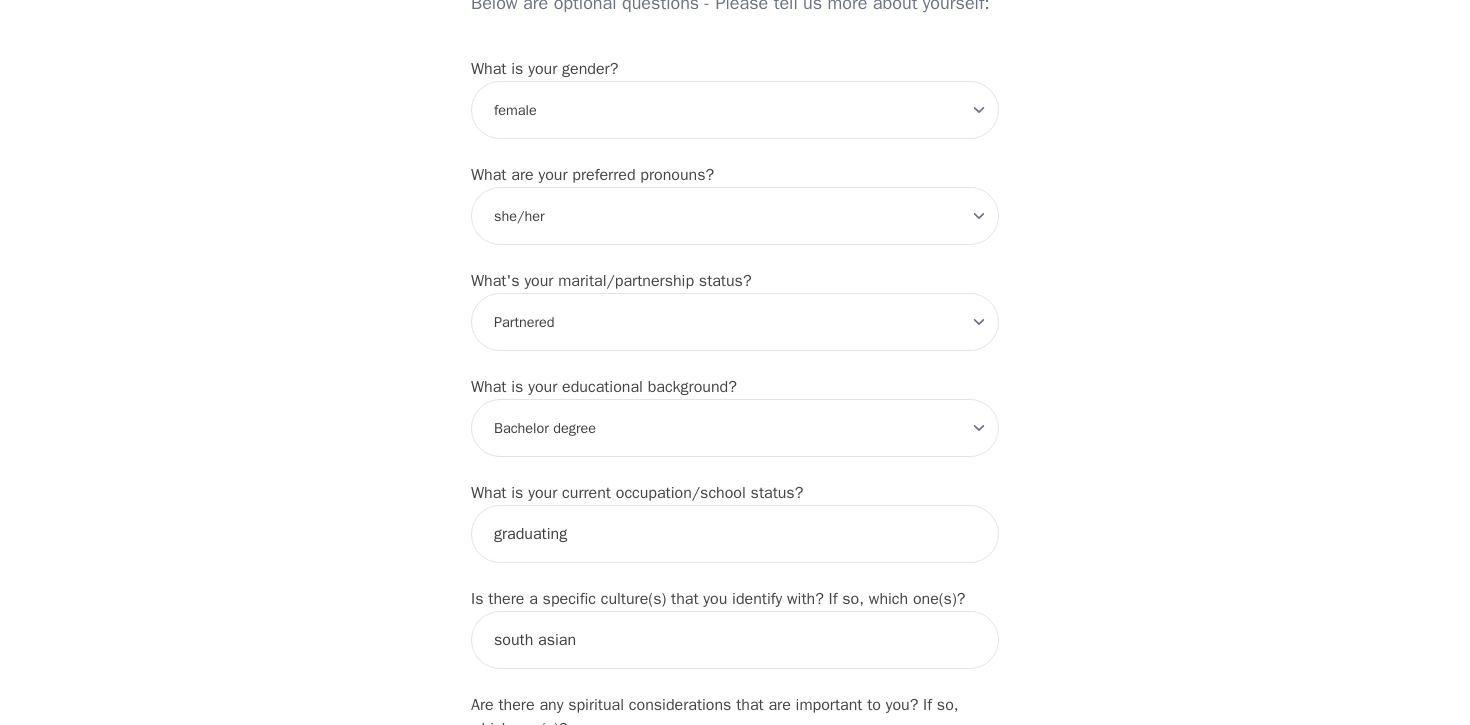 scroll, scrollTop: 2392, scrollLeft: 0, axis: vertical 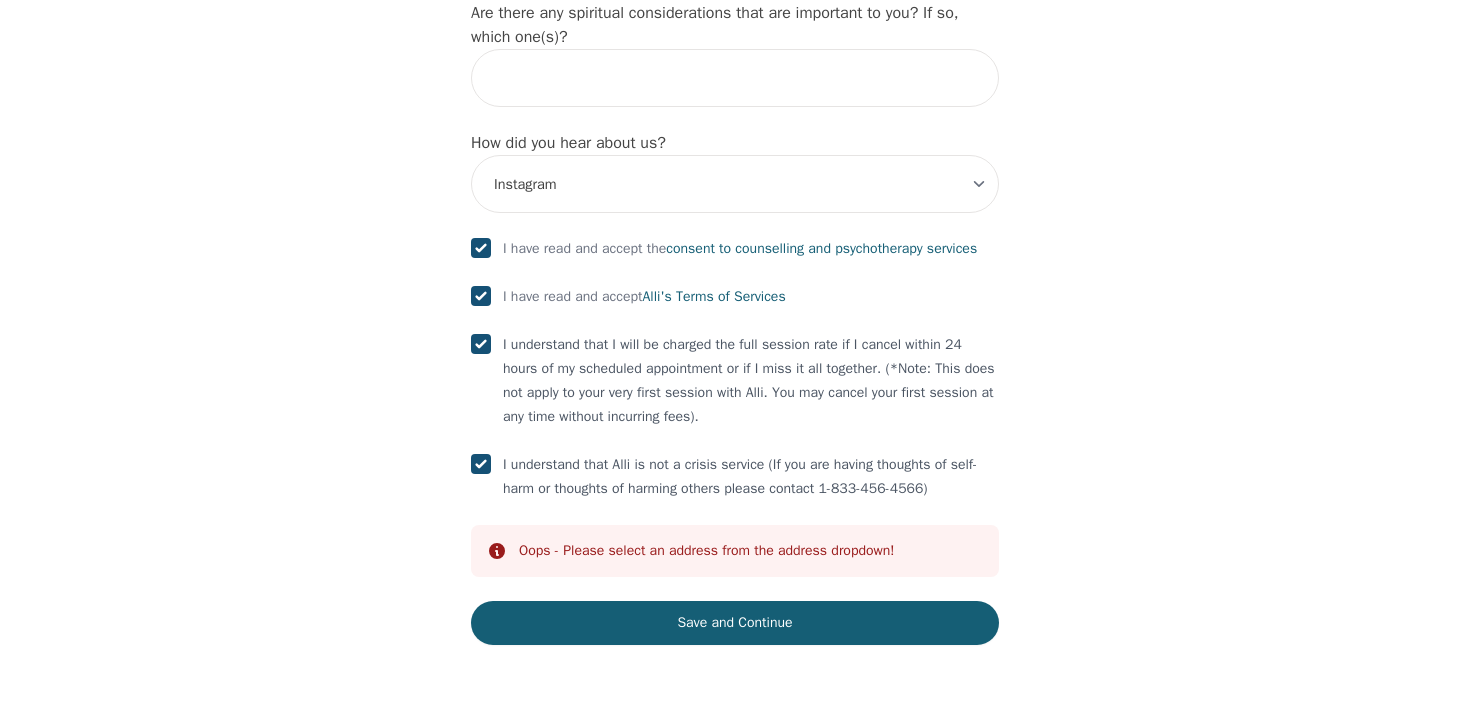 click on "Intake Assessment for [NAME] Part 1 of 2: Tell Us About Yourself Please complete the following information before your initial session. This step is crucial to kickstart your therapeutic journey with your therapist: What's your first name? (This will be the name on your insurance receipt) [NAME] What's your last name? [NAME] What's your preferred name? [OPTIONAL] [NAME] What's your email? [EMAIL] What's your phone number? [PHONE] What's your address? [ADDRESS] What's your unit number? [OPTIONAL] What's your date of birth? [DATE] What's the name of your emergency contact? [NAME] What's the phone number of your emergency contact? [PHONE] What's the full name of your primary care physician? - What's the phone number of your primary care physician? - Below are optional questions - Please tell us more about yourself: What is your gender? -Select- male female non-binary transgender intersex prefer_not_to_say What are your preferred pronouns? -Select- he/him she/her" at bounding box center [735, -810] 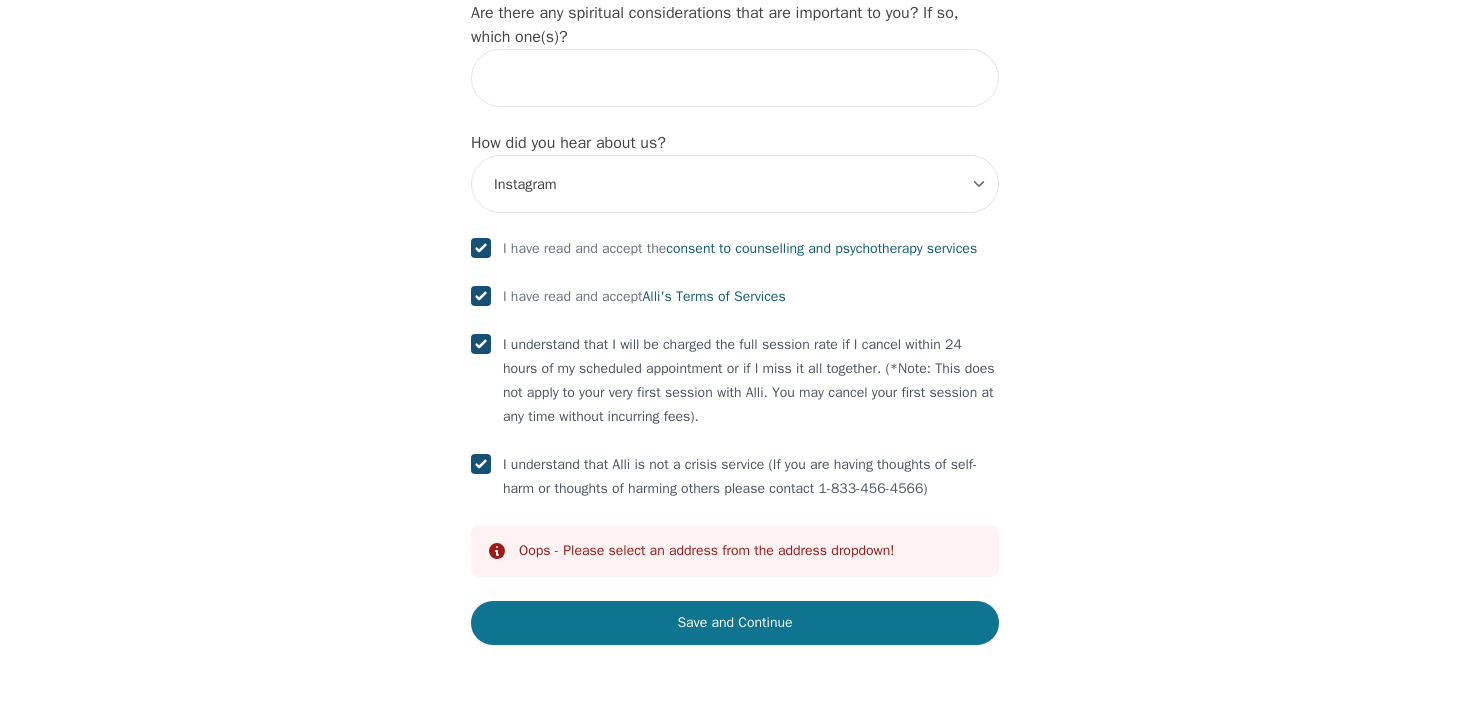 click on "Save and Continue" at bounding box center (735, 623) 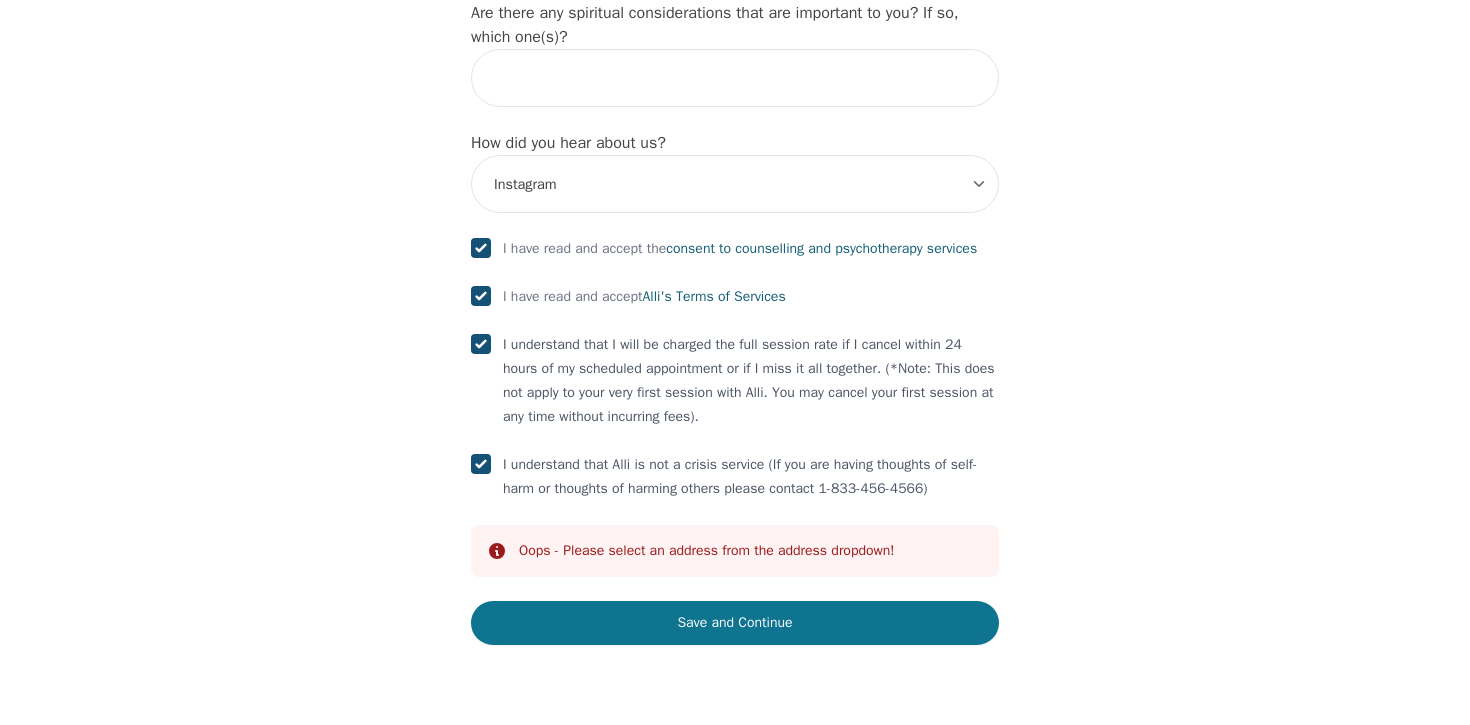click on "Save and Continue" at bounding box center [735, 623] 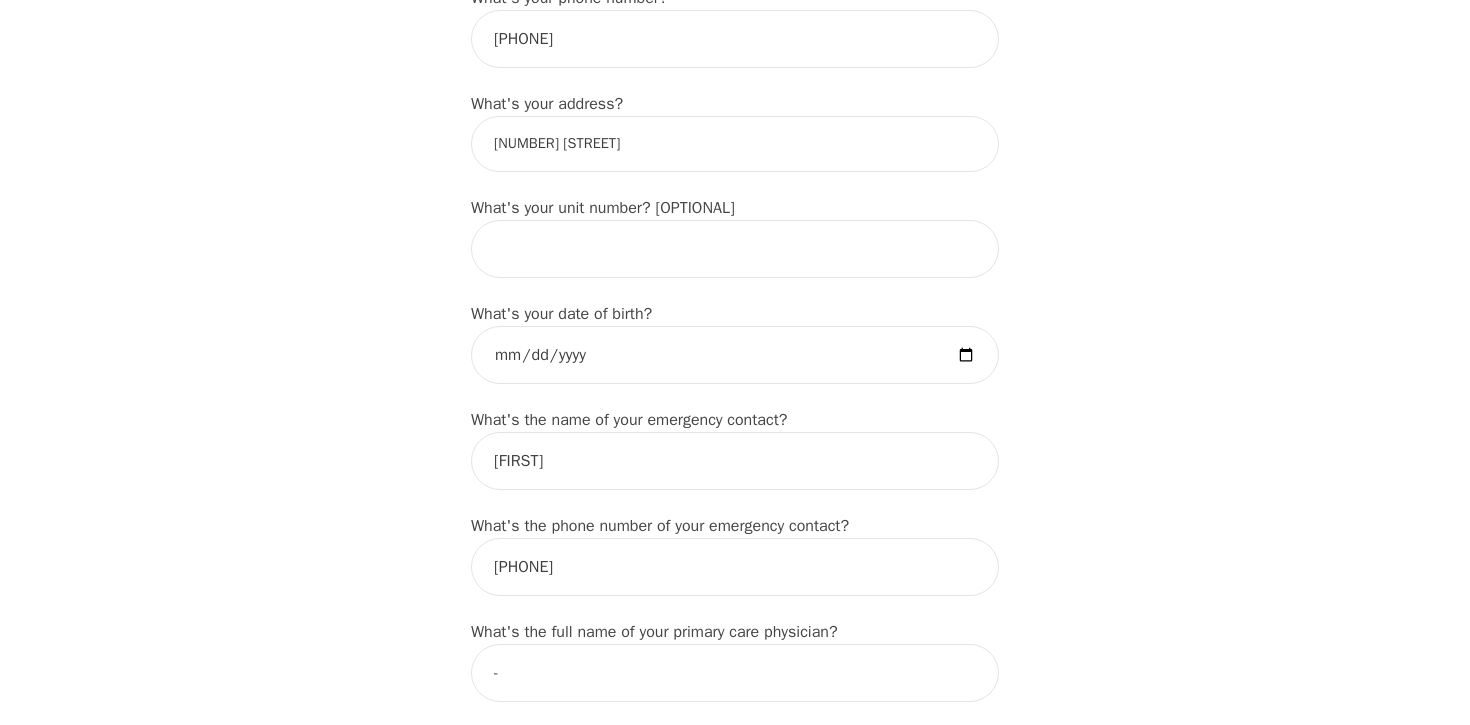 scroll, scrollTop: 653, scrollLeft: 0, axis: vertical 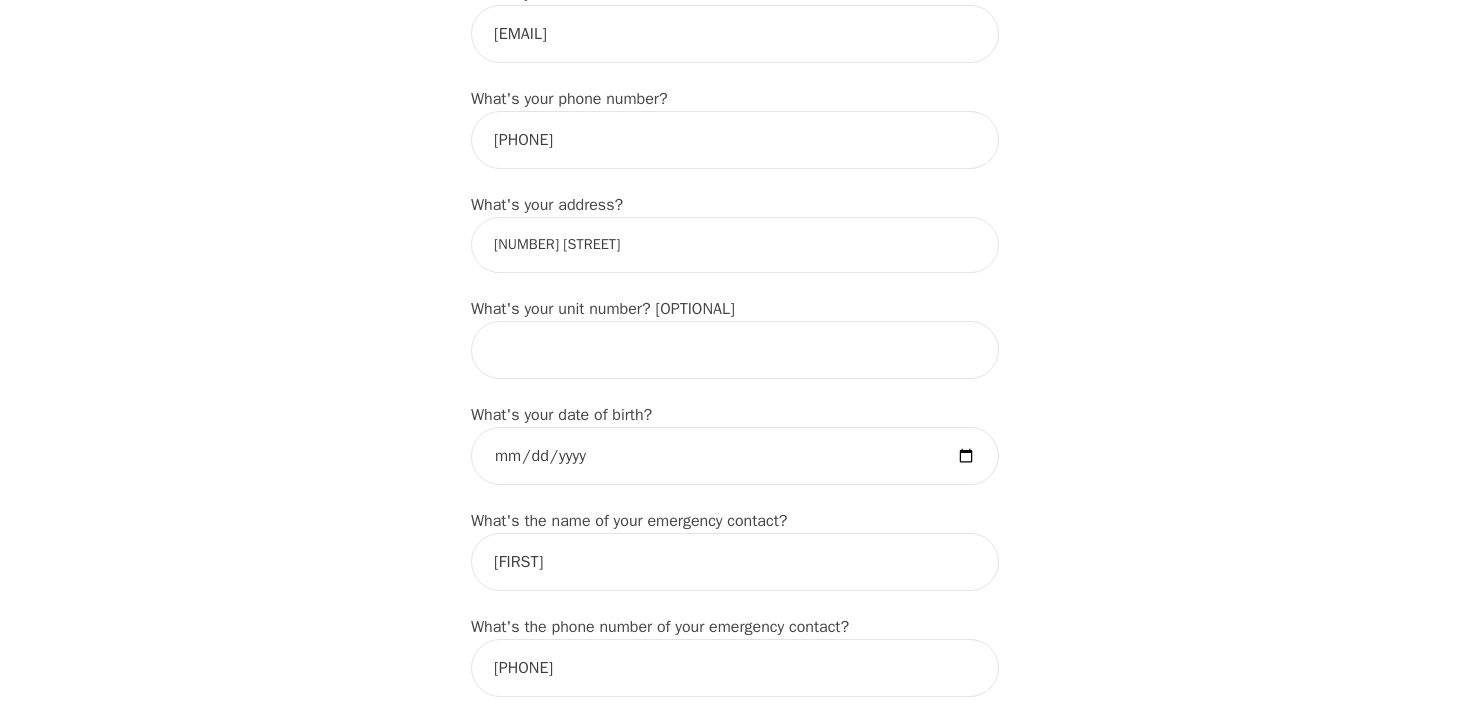 click on "[NUMBER] [STREET]" at bounding box center [735, 245] 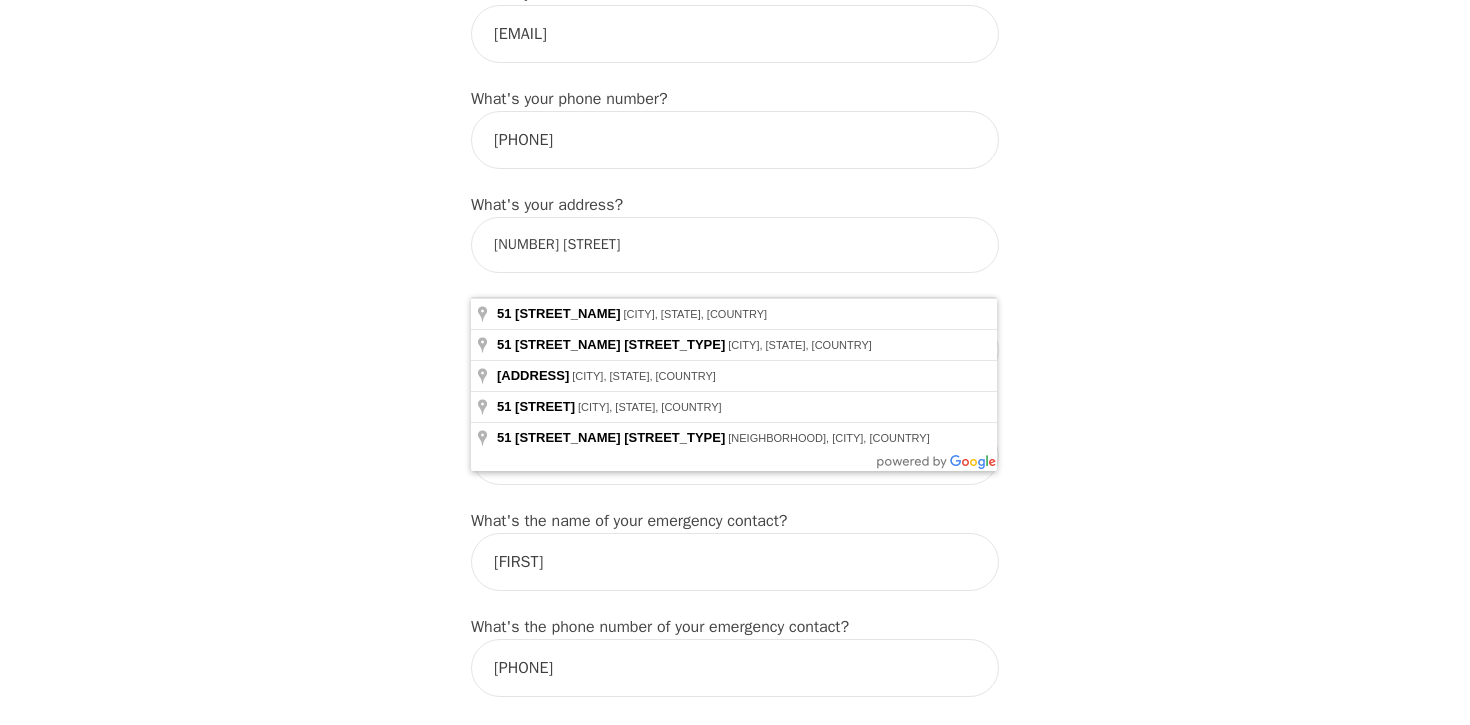 click on "[NUMBER] [STREET]" at bounding box center [735, 245] 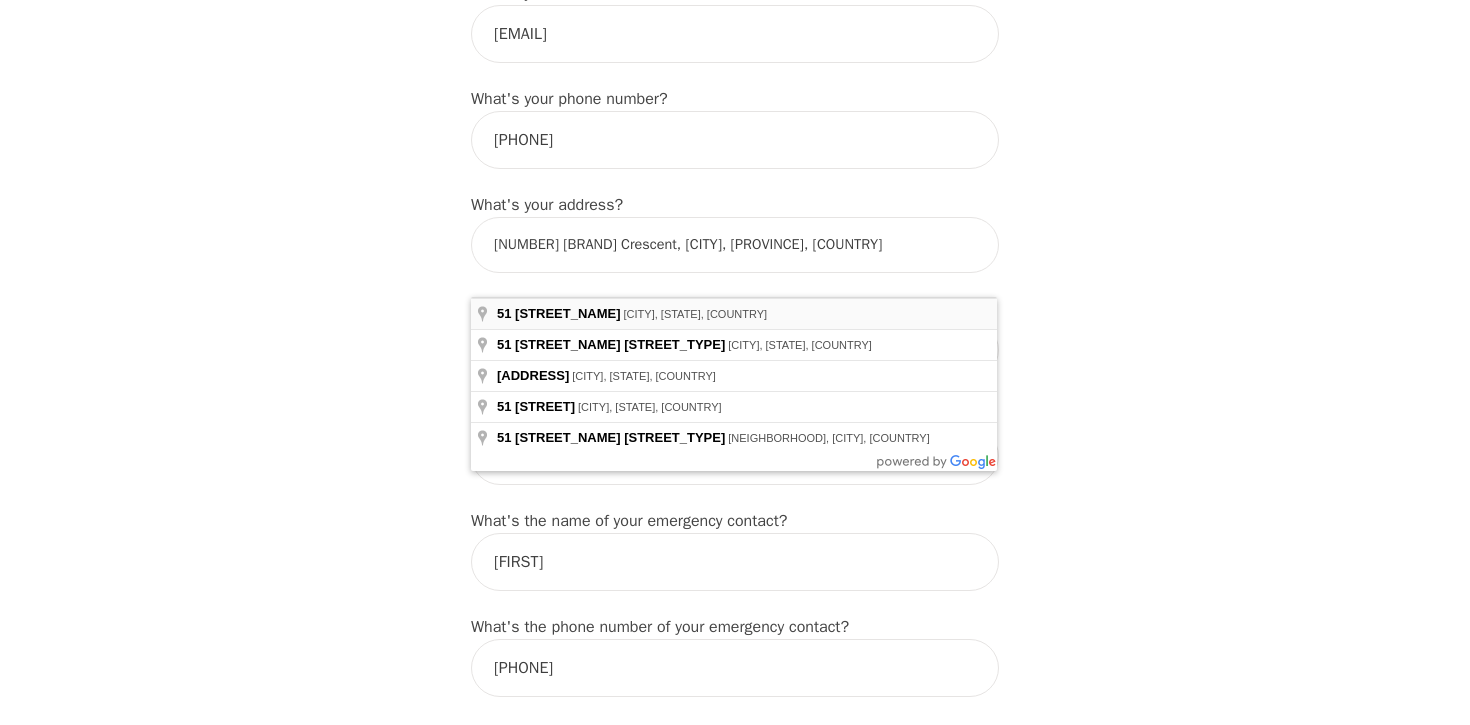 type on "[NUMBER] [STREET], [CITY], [STATE] [POSTAL_CODE], [COUNTRY]" 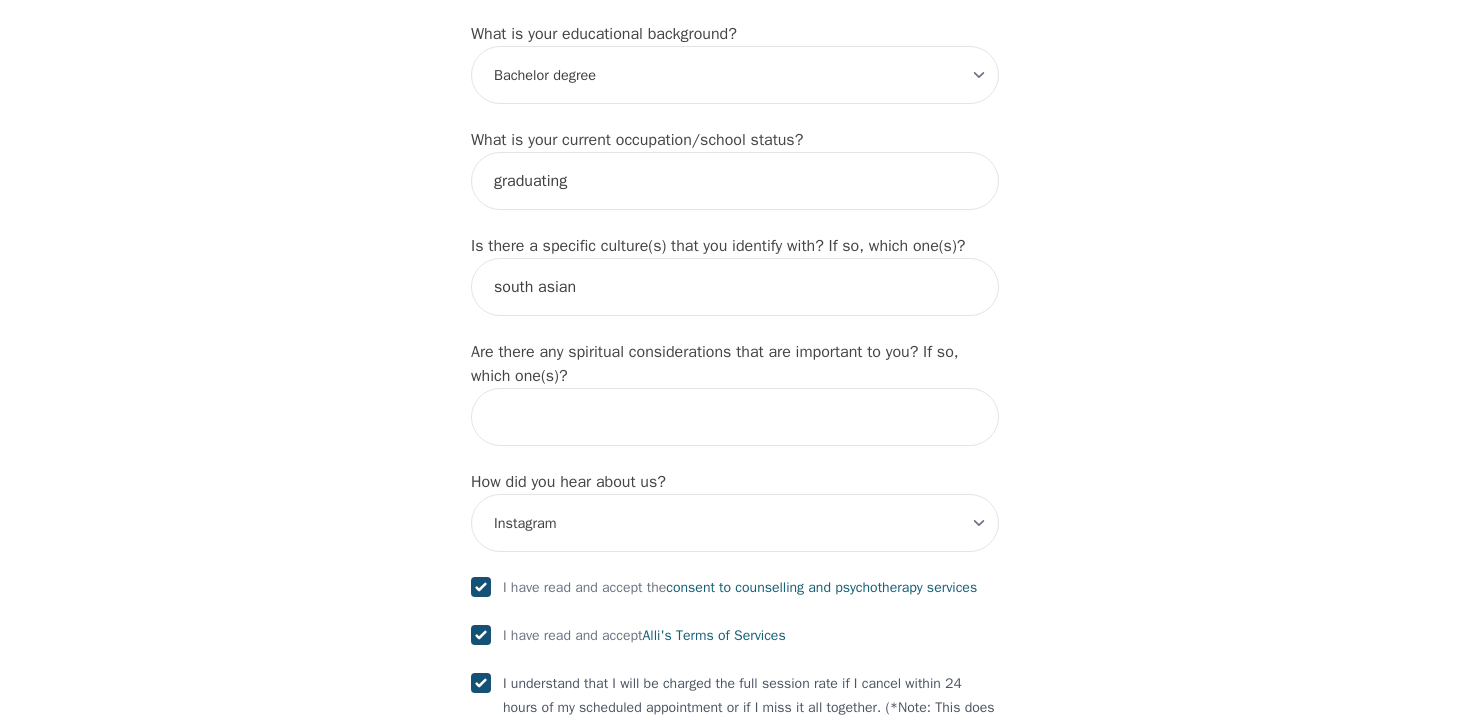 scroll, scrollTop: 2392, scrollLeft: 0, axis: vertical 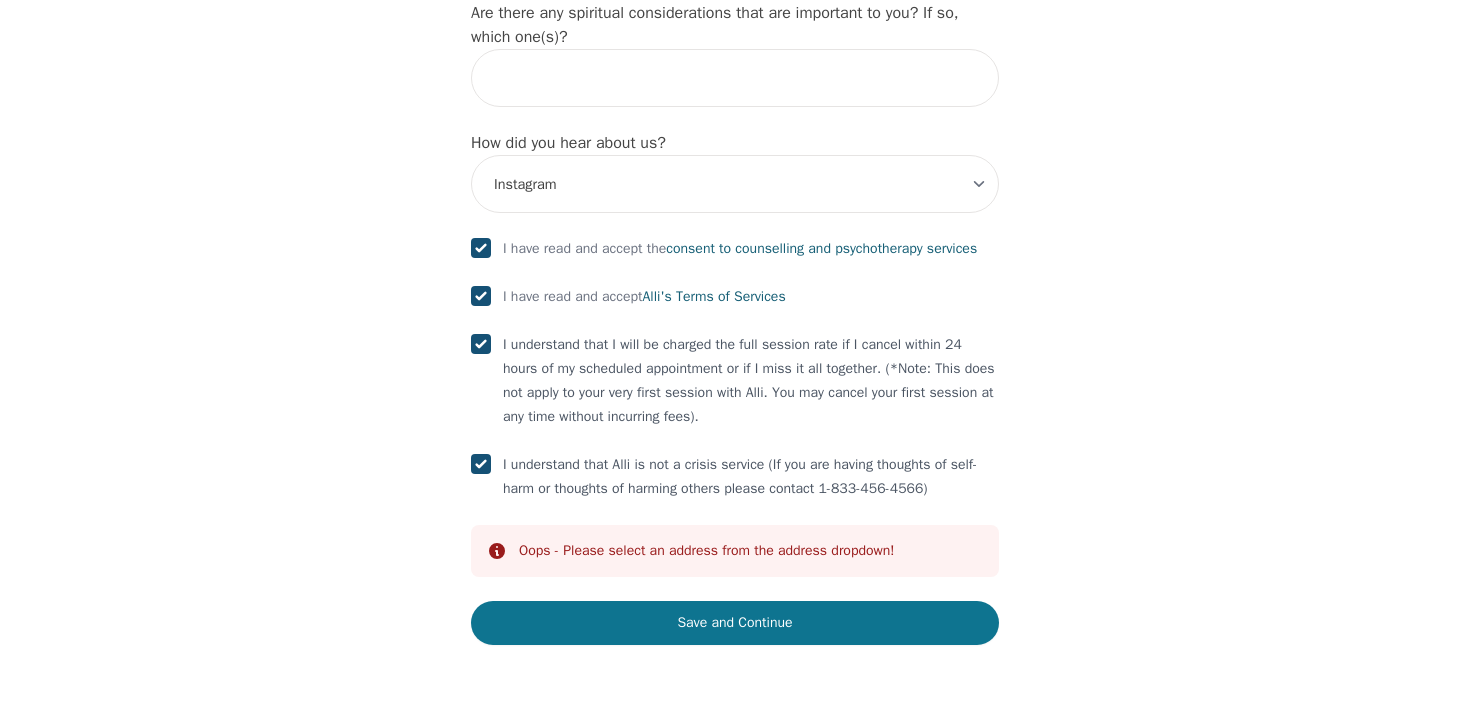 click on "Save and Continue" at bounding box center [735, 623] 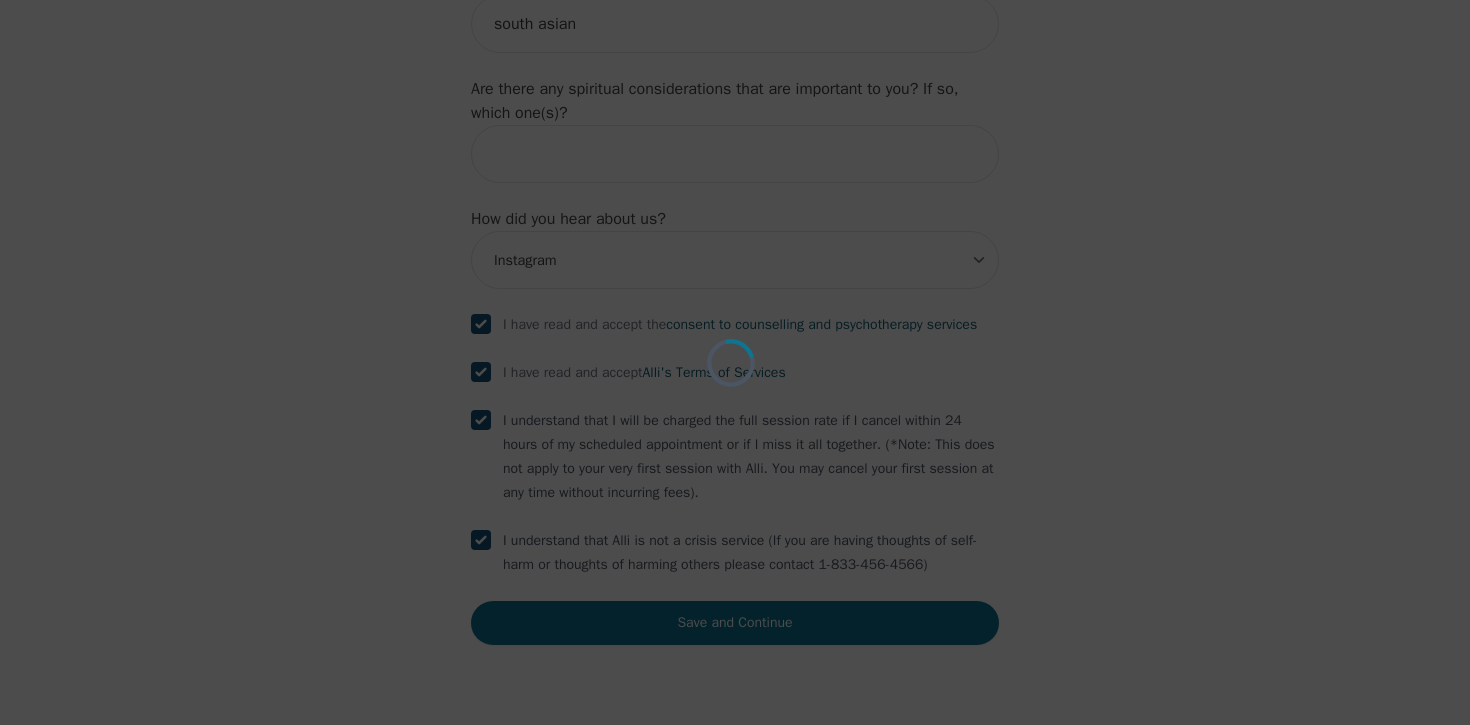 scroll, scrollTop: 2316, scrollLeft: 0, axis: vertical 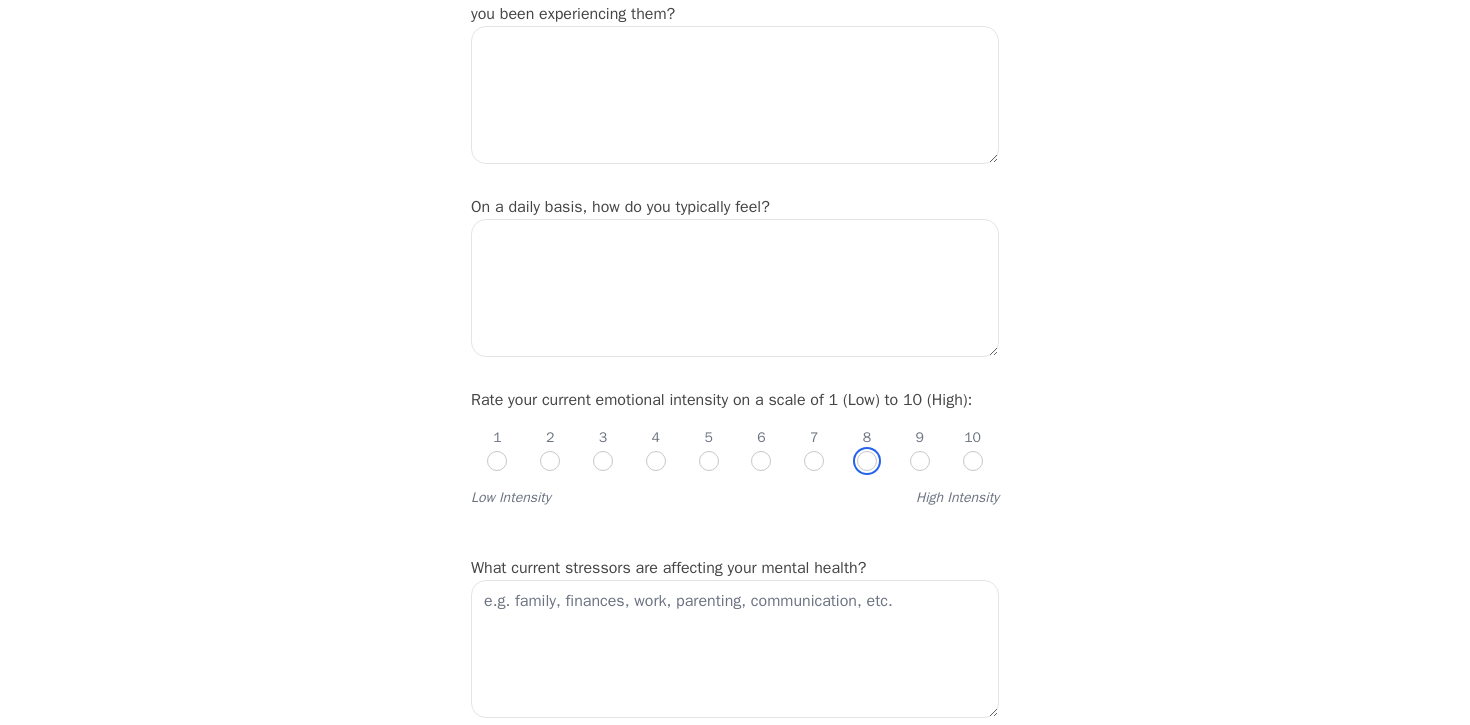 click at bounding box center [867, 461] 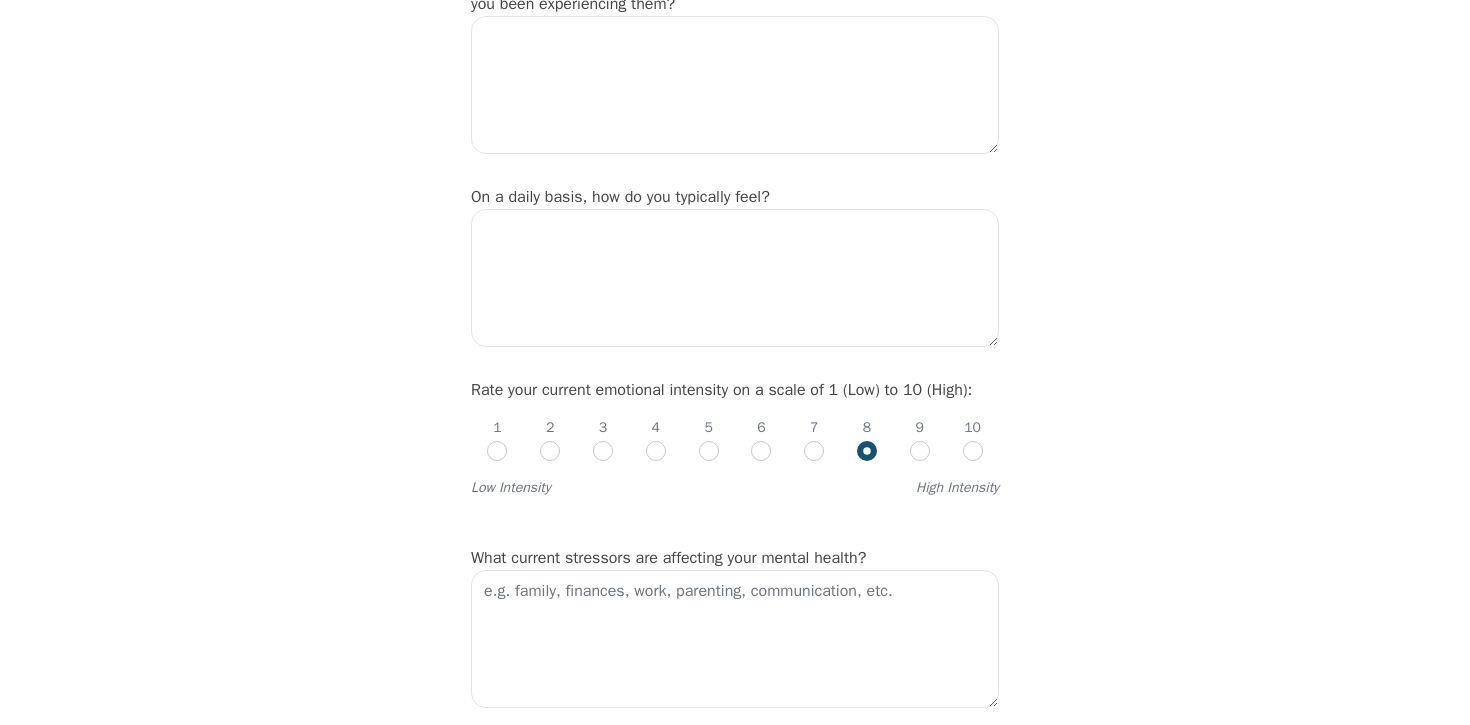 scroll, scrollTop: 519, scrollLeft: 0, axis: vertical 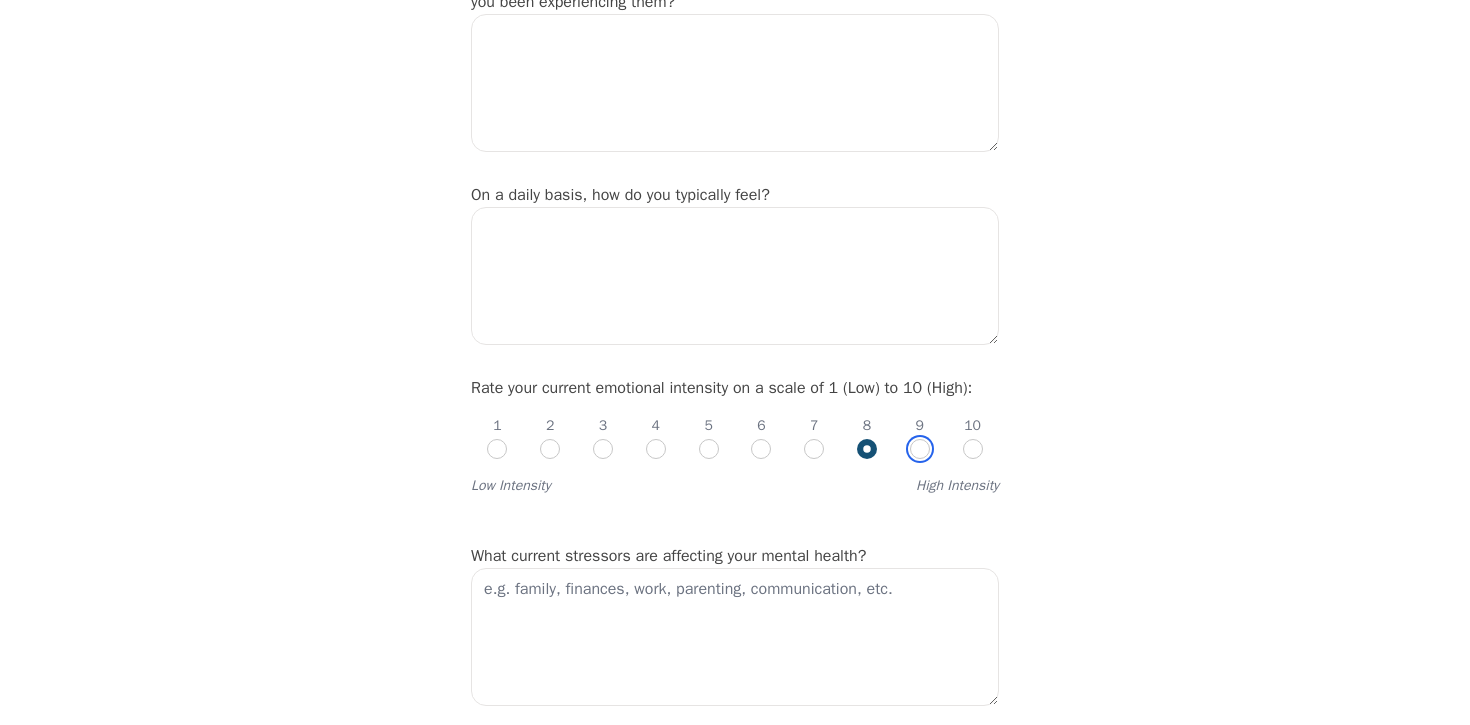 click at bounding box center [920, 449] 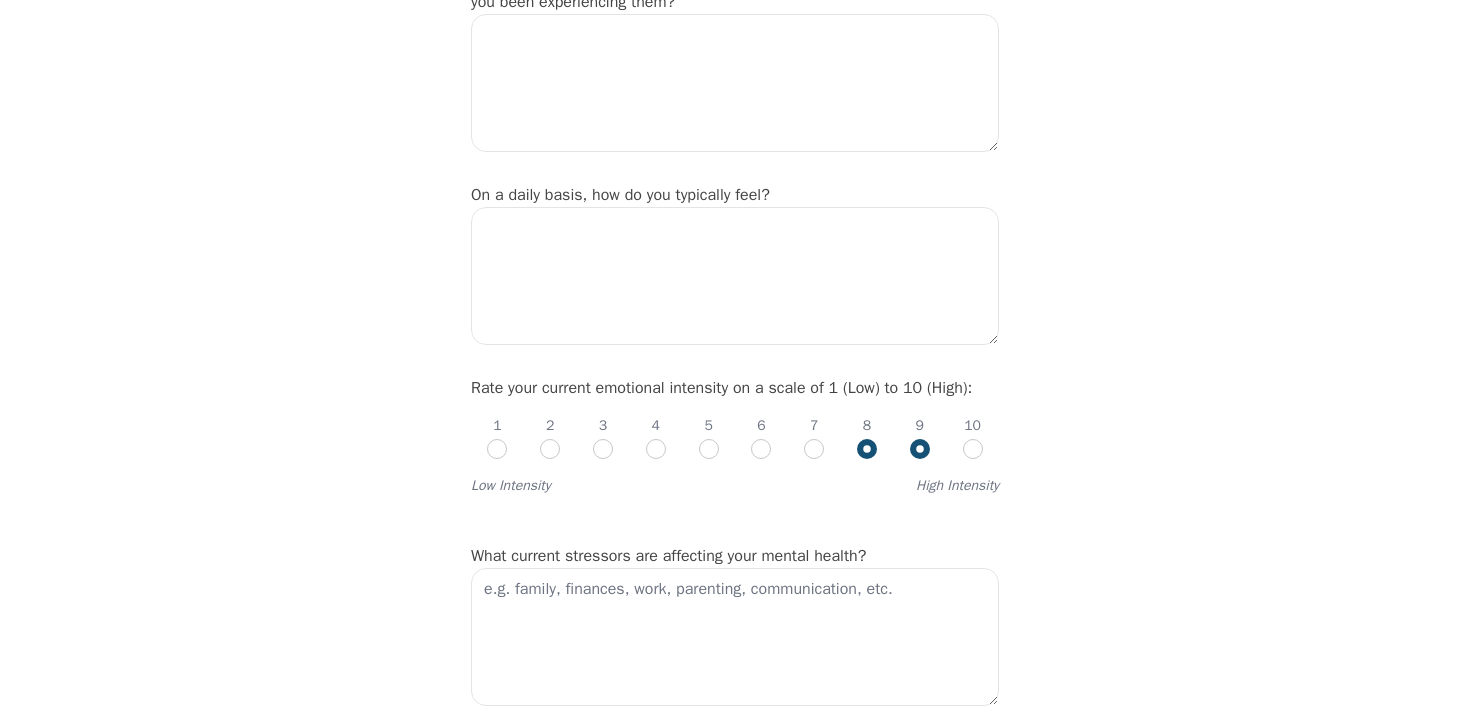 radio on "true" 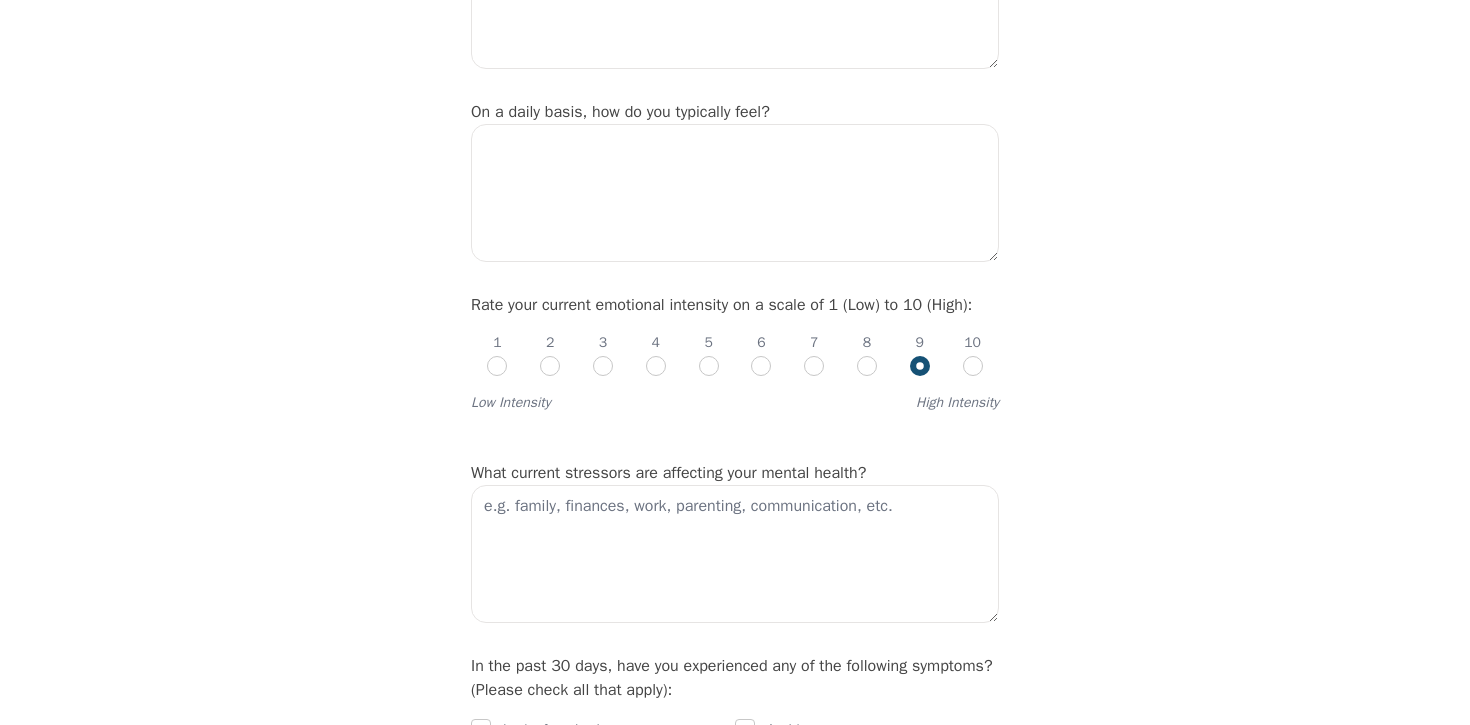 scroll, scrollTop: 615, scrollLeft: 0, axis: vertical 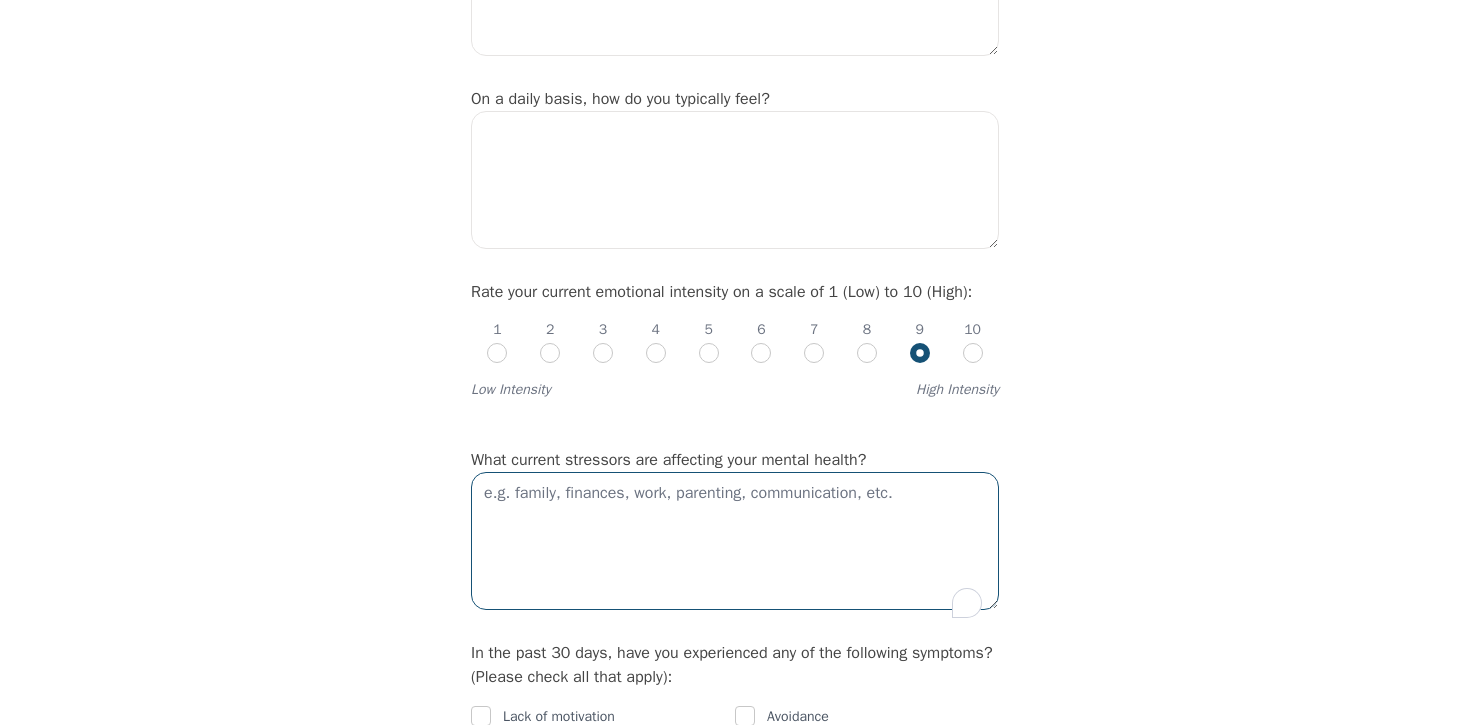 click at bounding box center (735, 541) 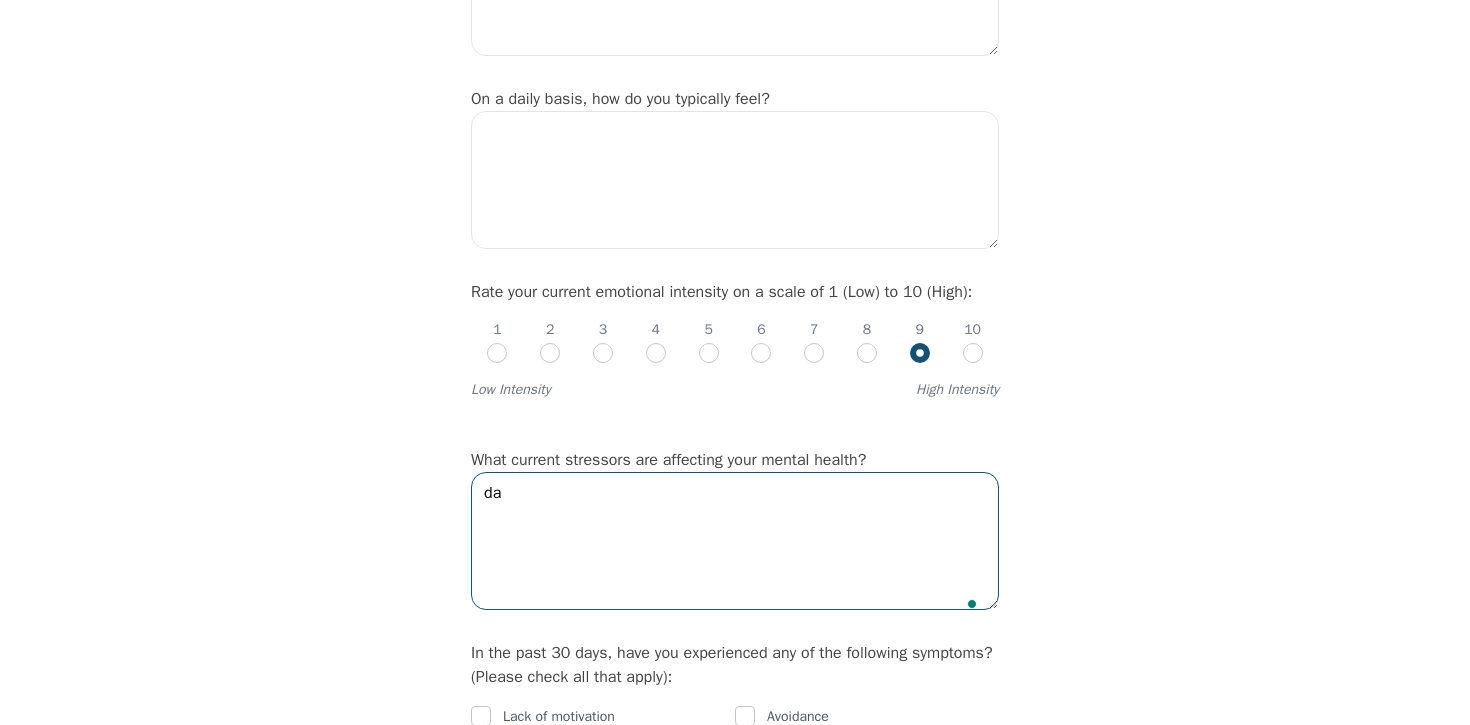 type on "d" 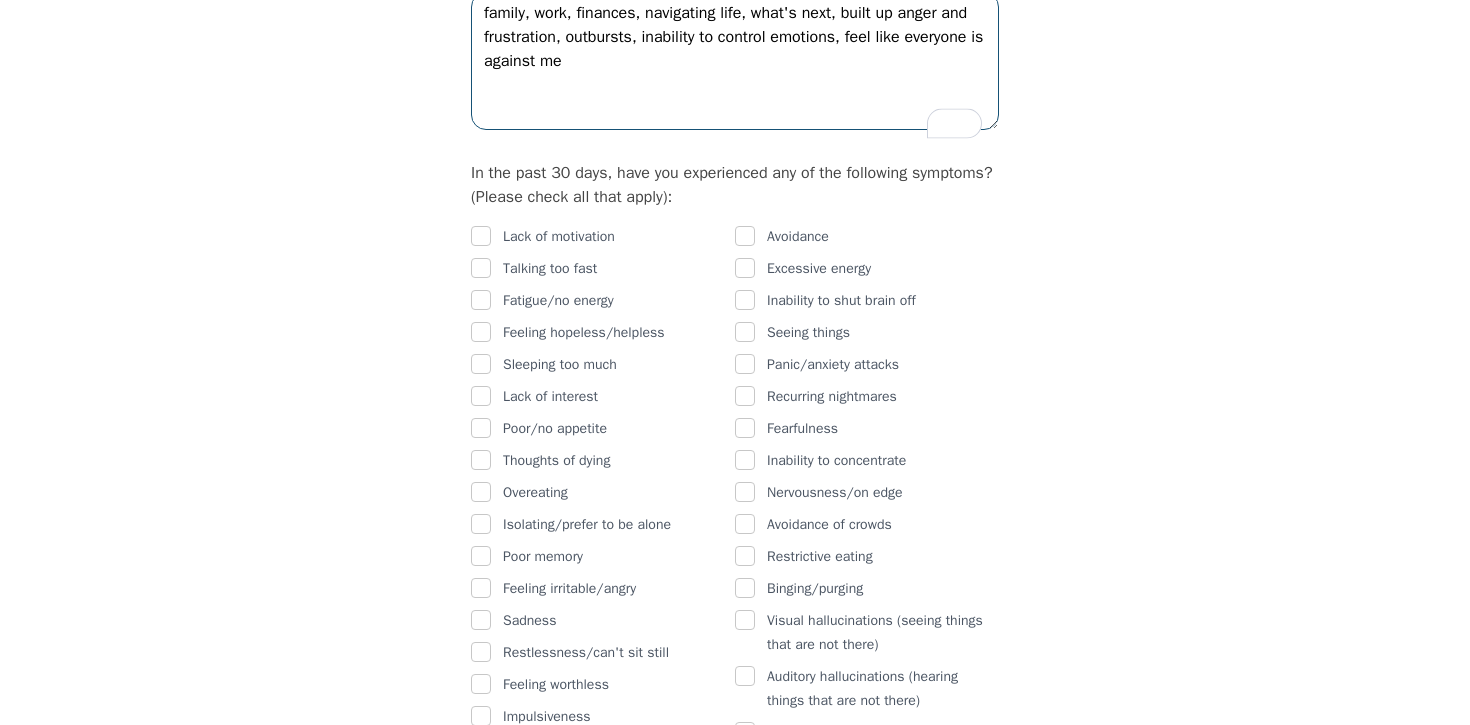 scroll, scrollTop: 1097, scrollLeft: 0, axis: vertical 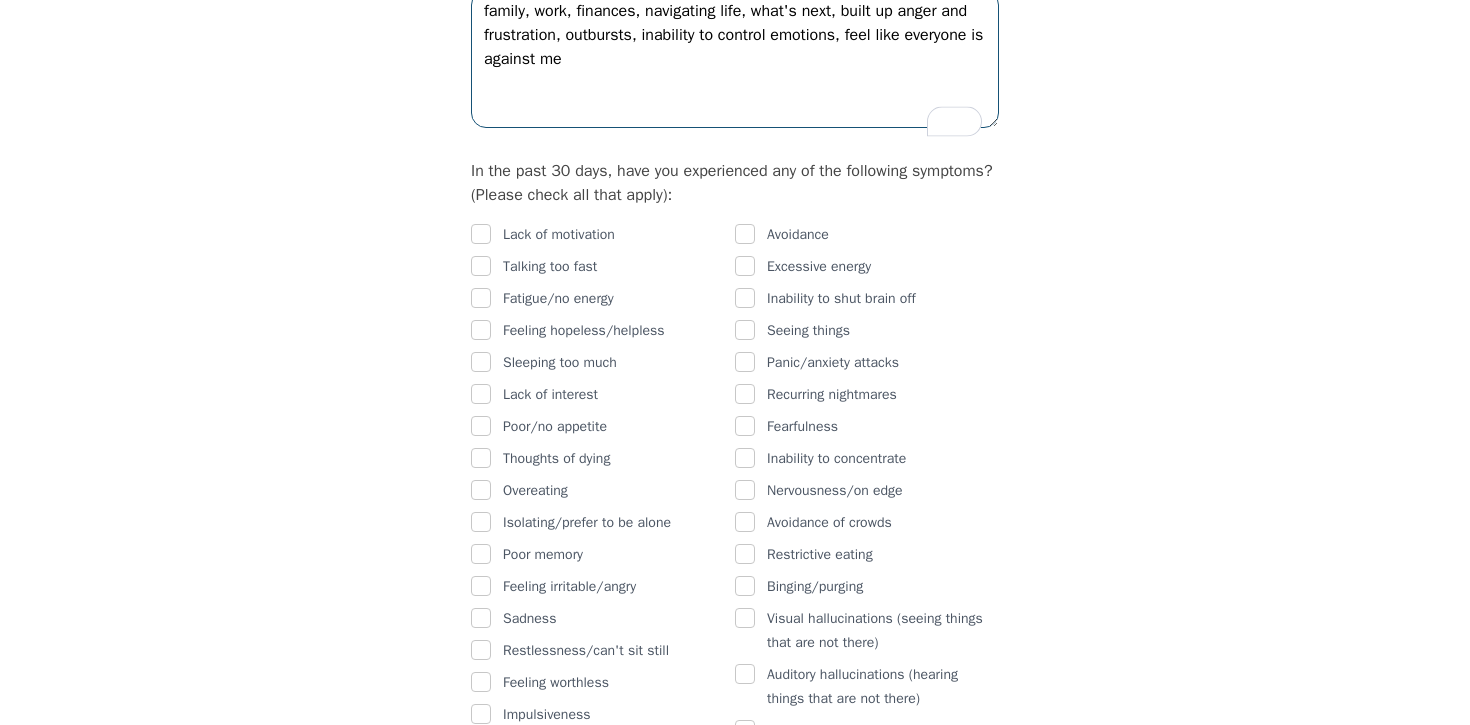 type on "family, work, finances, navigating life, what's next, built up anger and frustration, outbursts, inability to control emotions, feel like everyone is against me" 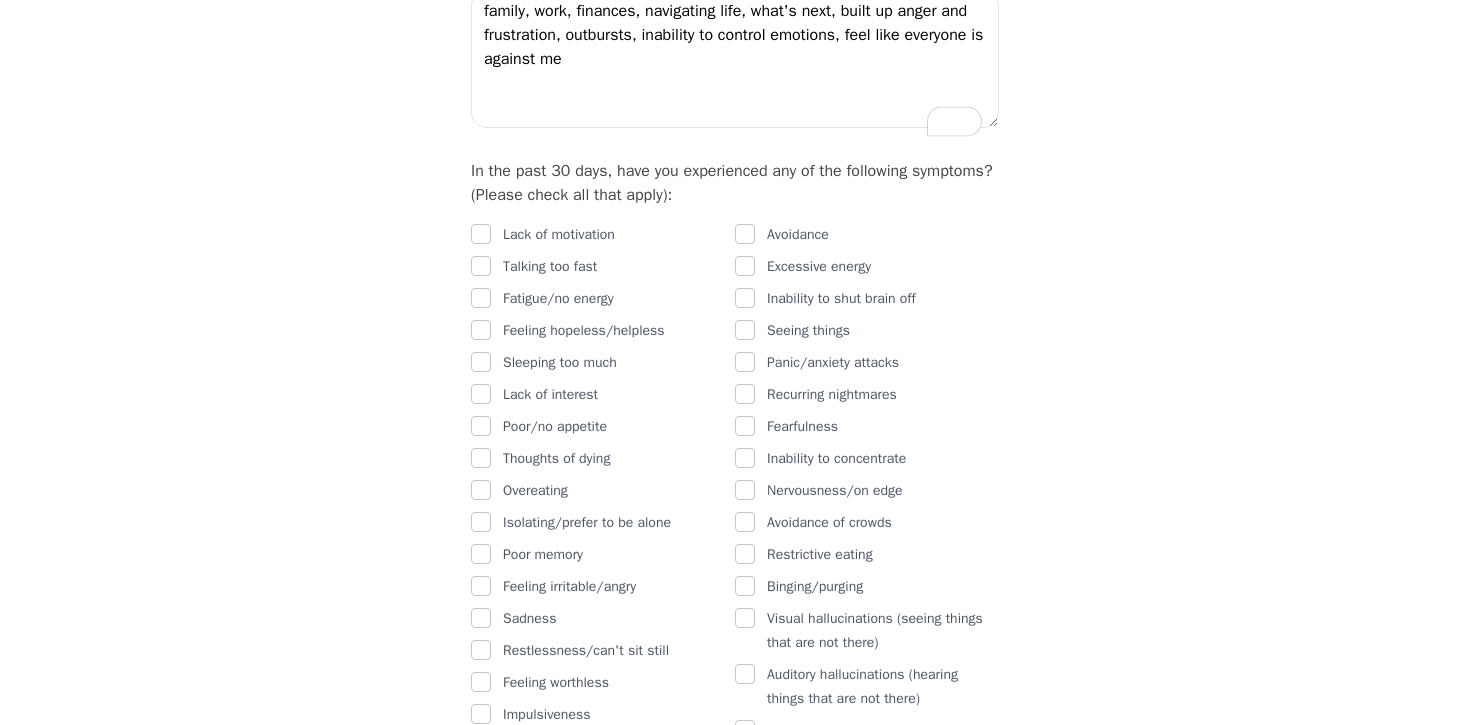 click on "Lack of motivation" at bounding box center [559, 235] 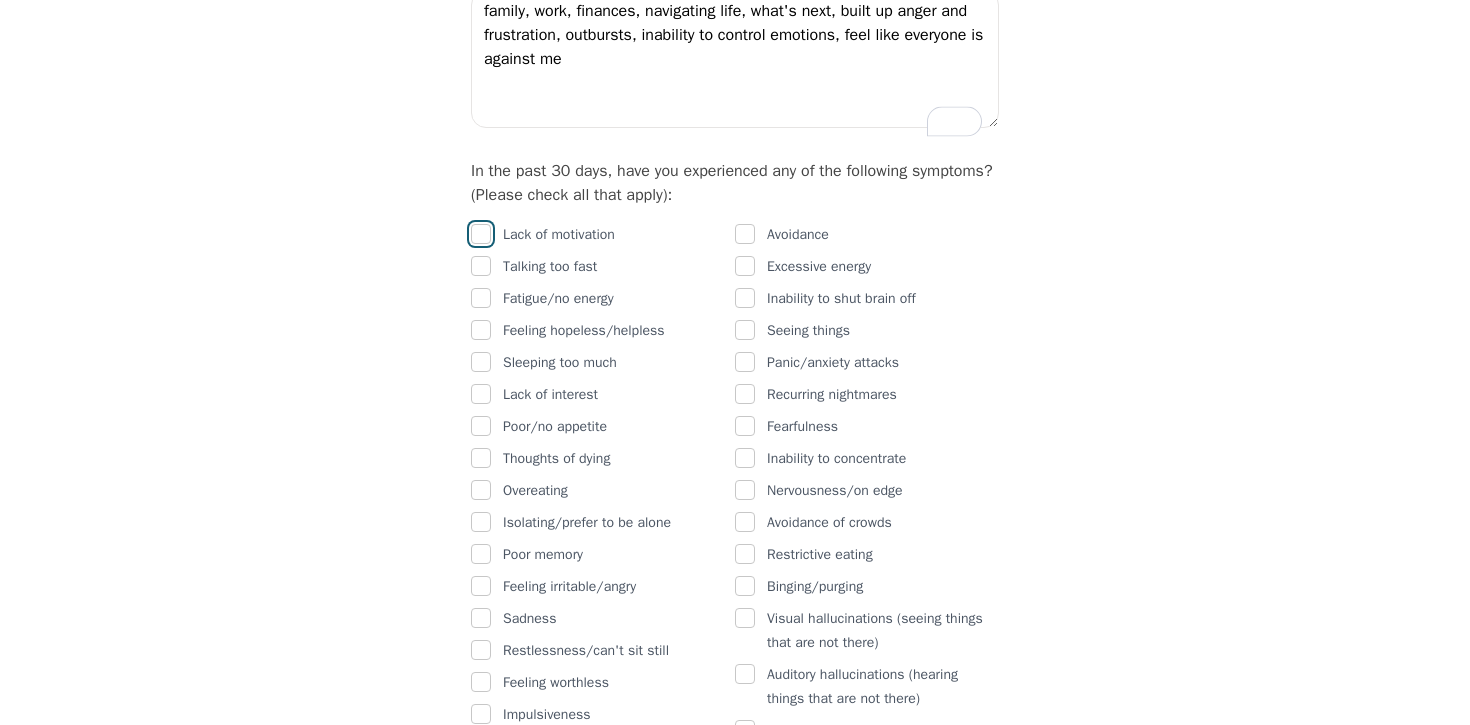 click at bounding box center (481, 234) 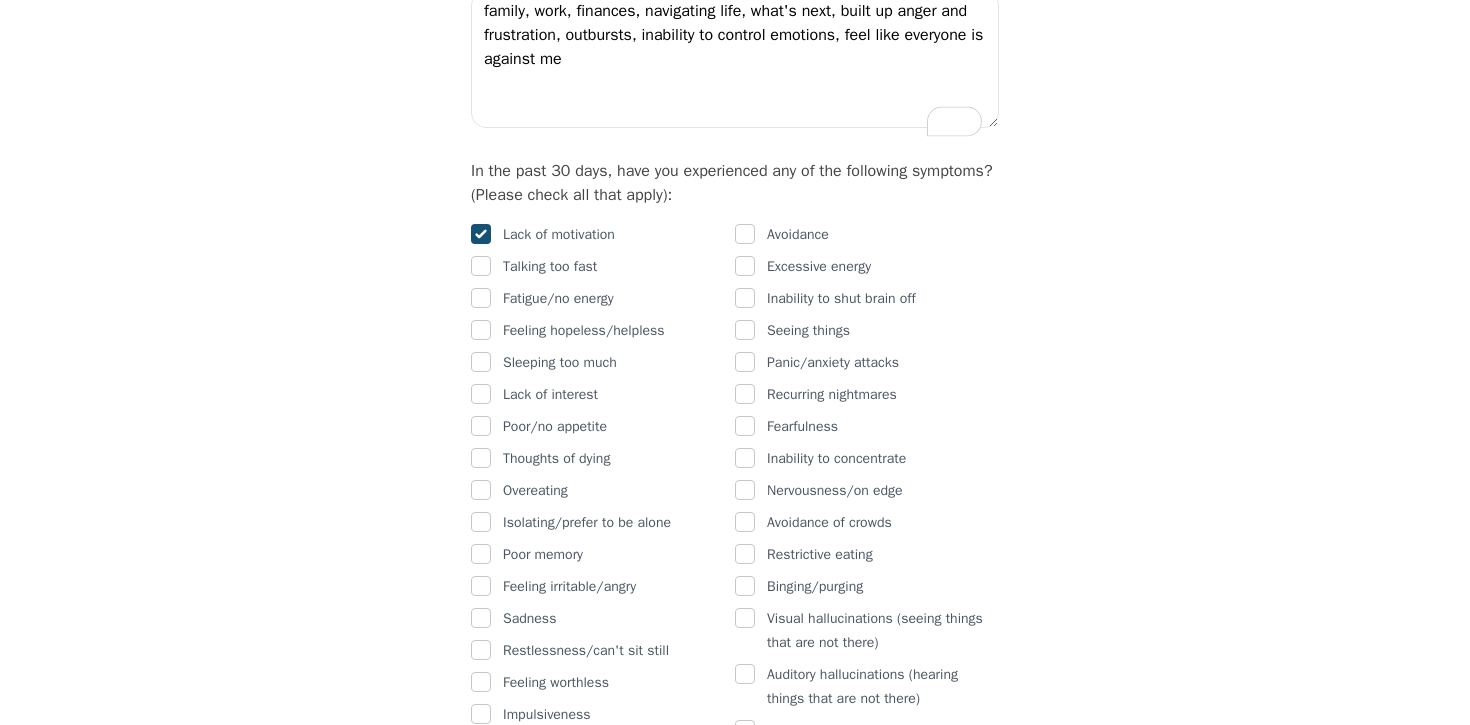 checkbox on "true" 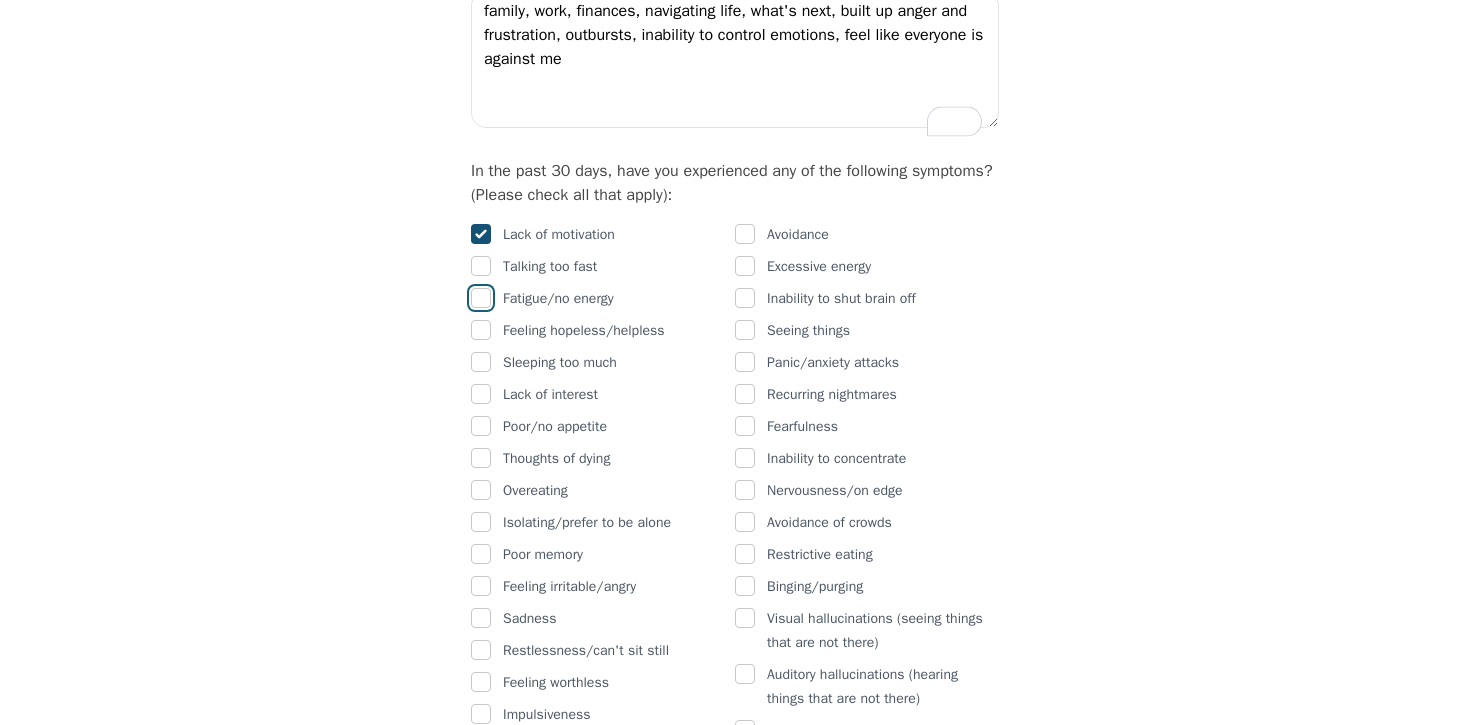 click at bounding box center [481, 298] 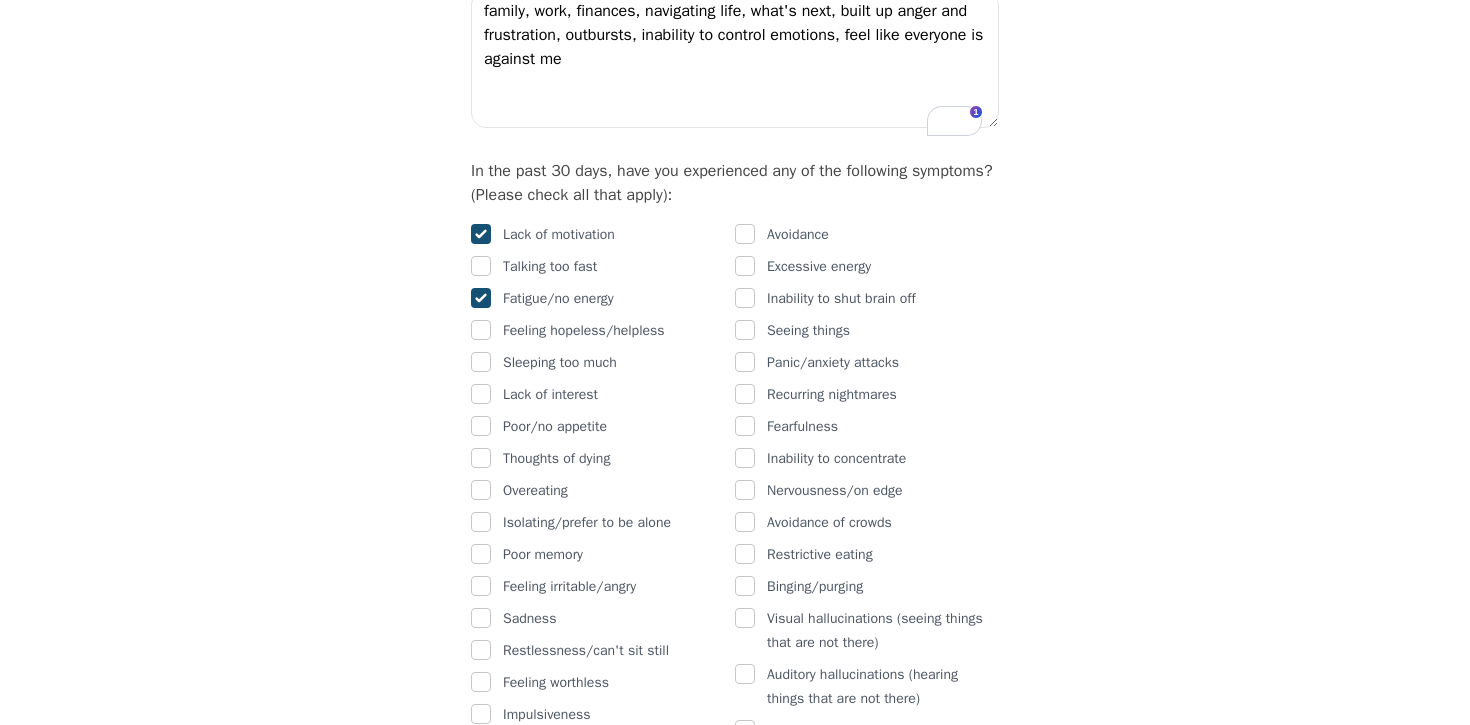 click at bounding box center (481, 331) 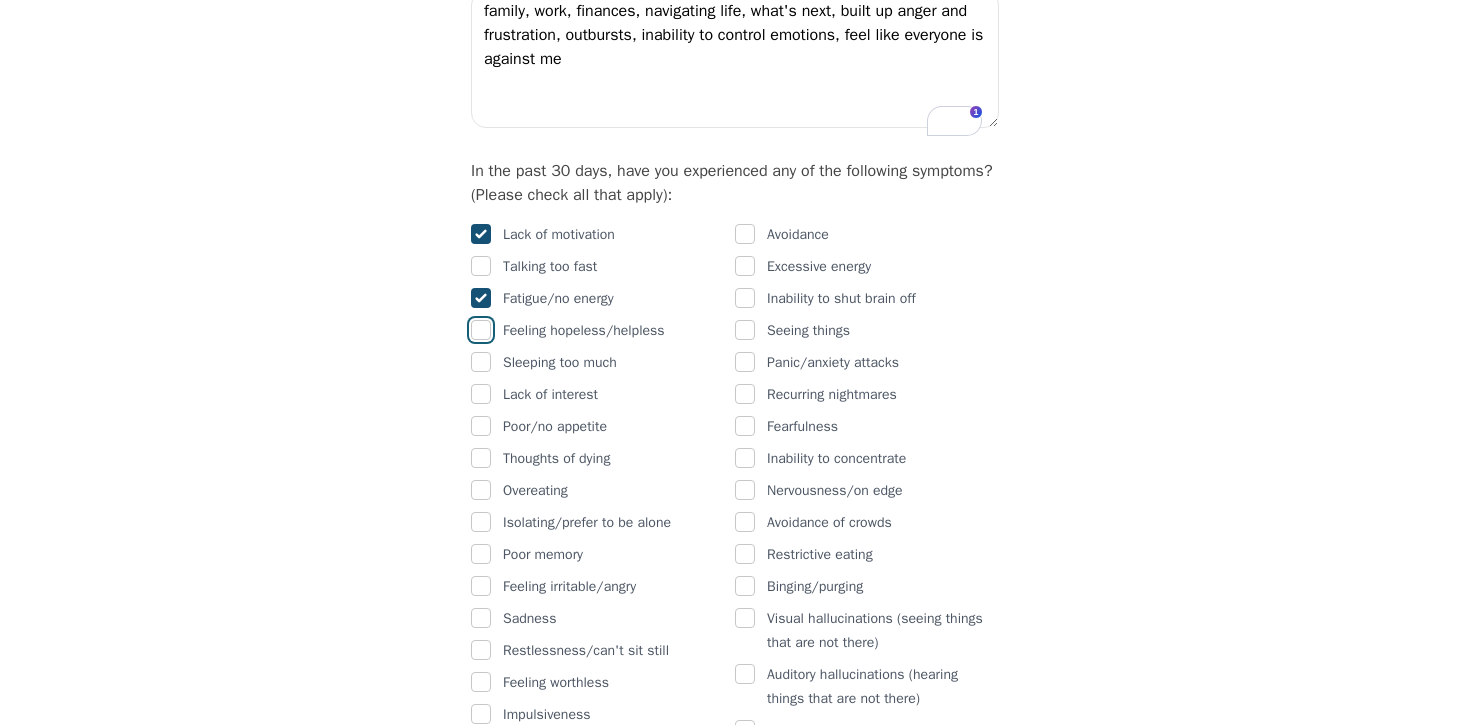 click at bounding box center (481, 330) 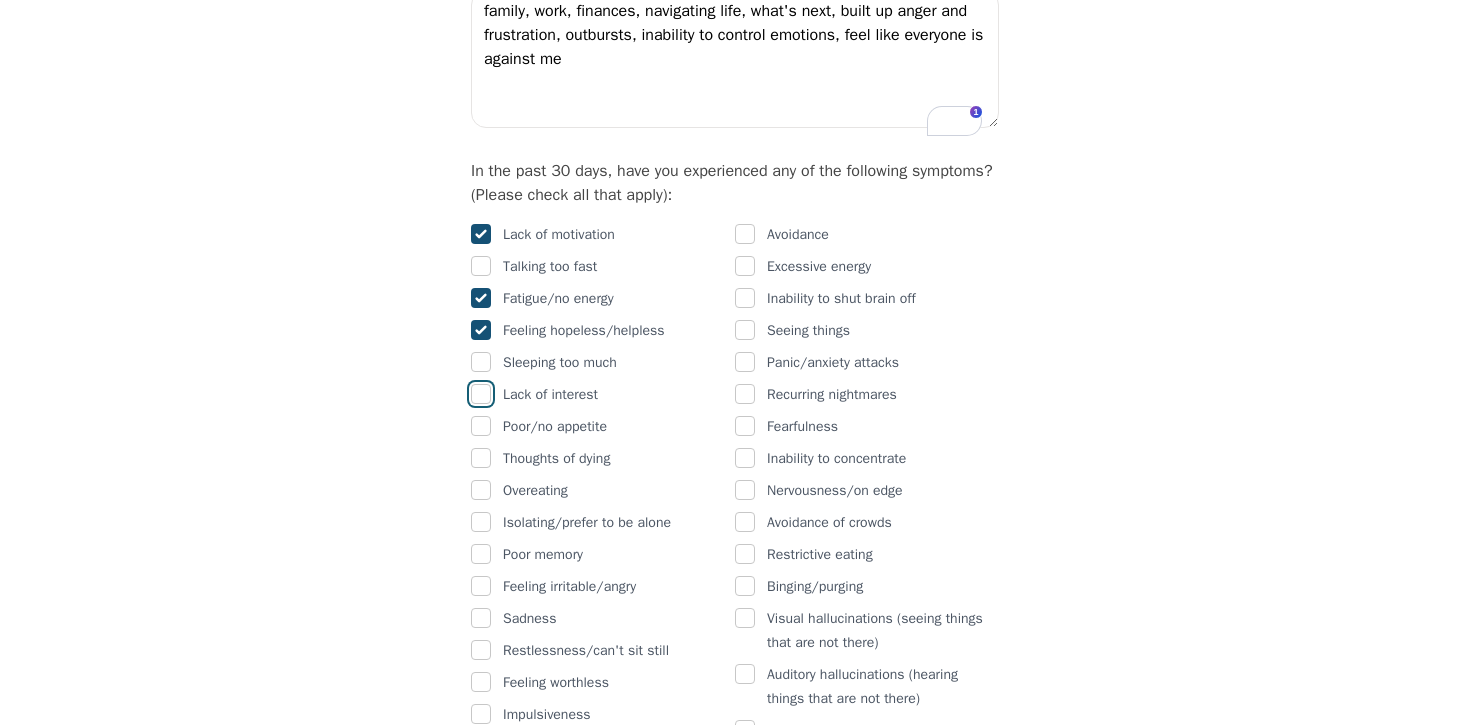 click at bounding box center [481, 394] 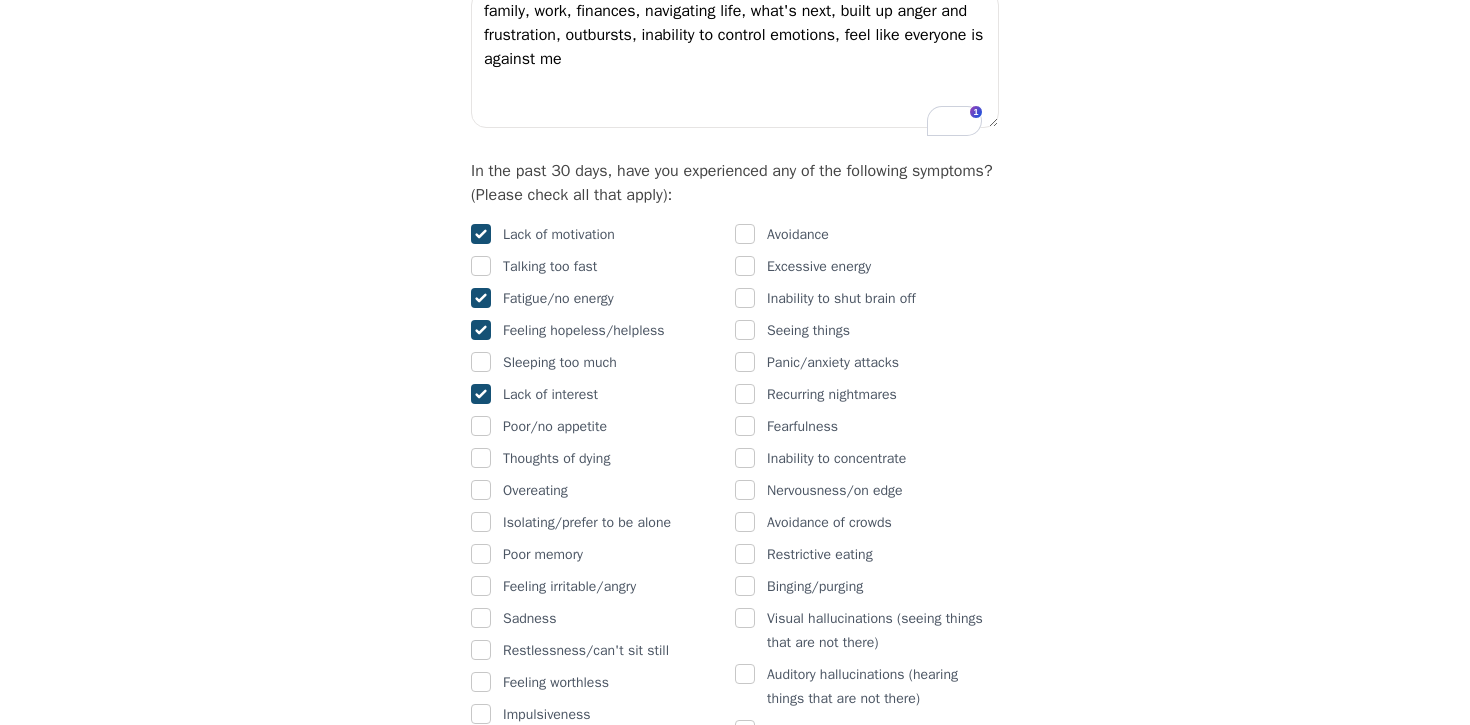 checkbox on "true" 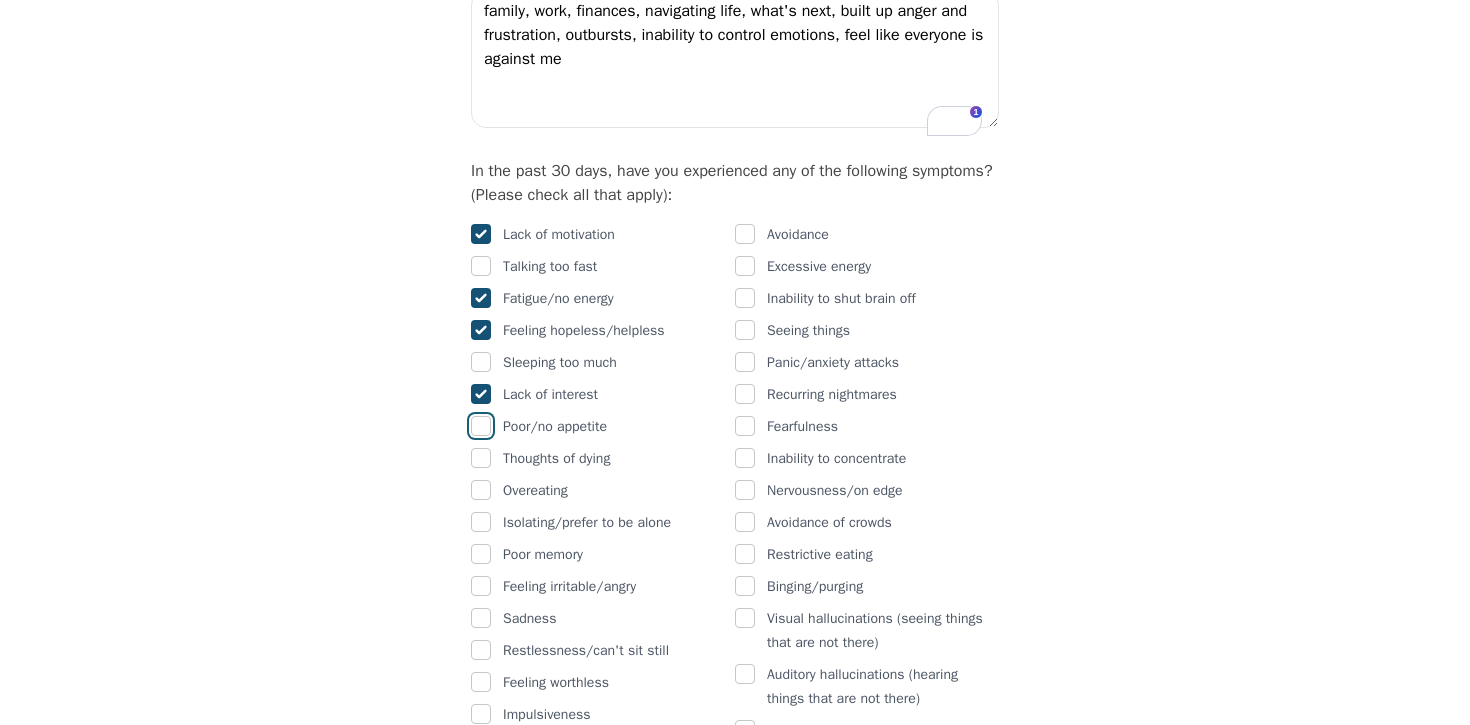 click at bounding box center [481, 426] 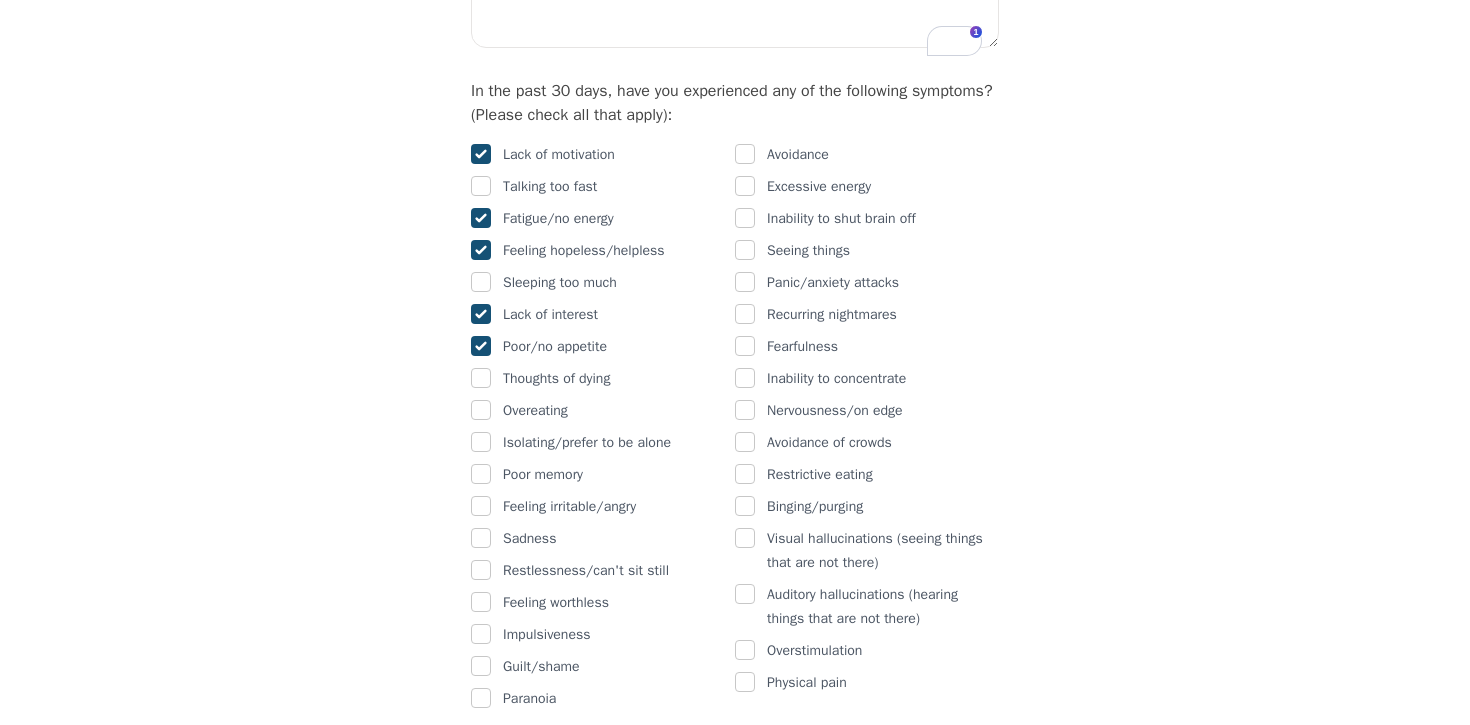 scroll, scrollTop: 1178, scrollLeft: 0, axis: vertical 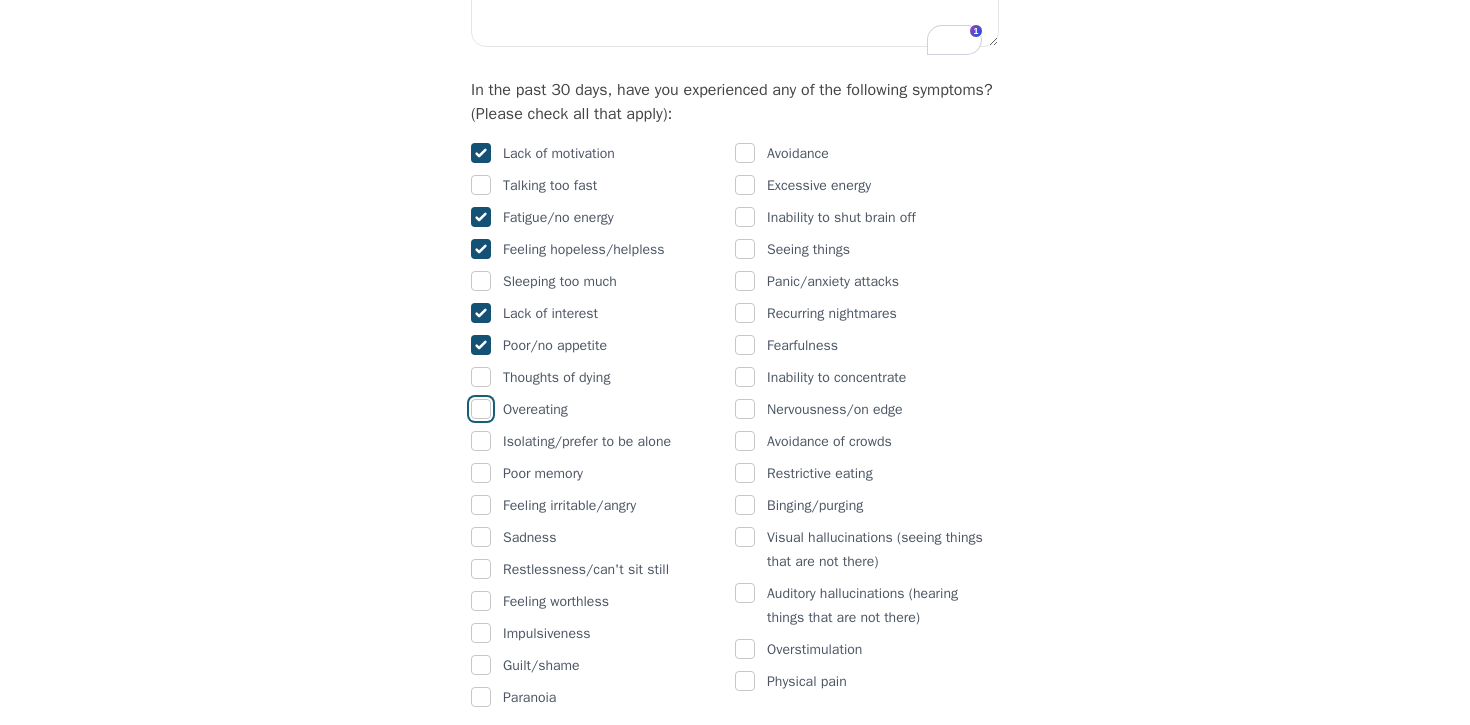 click at bounding box center [481, 409] 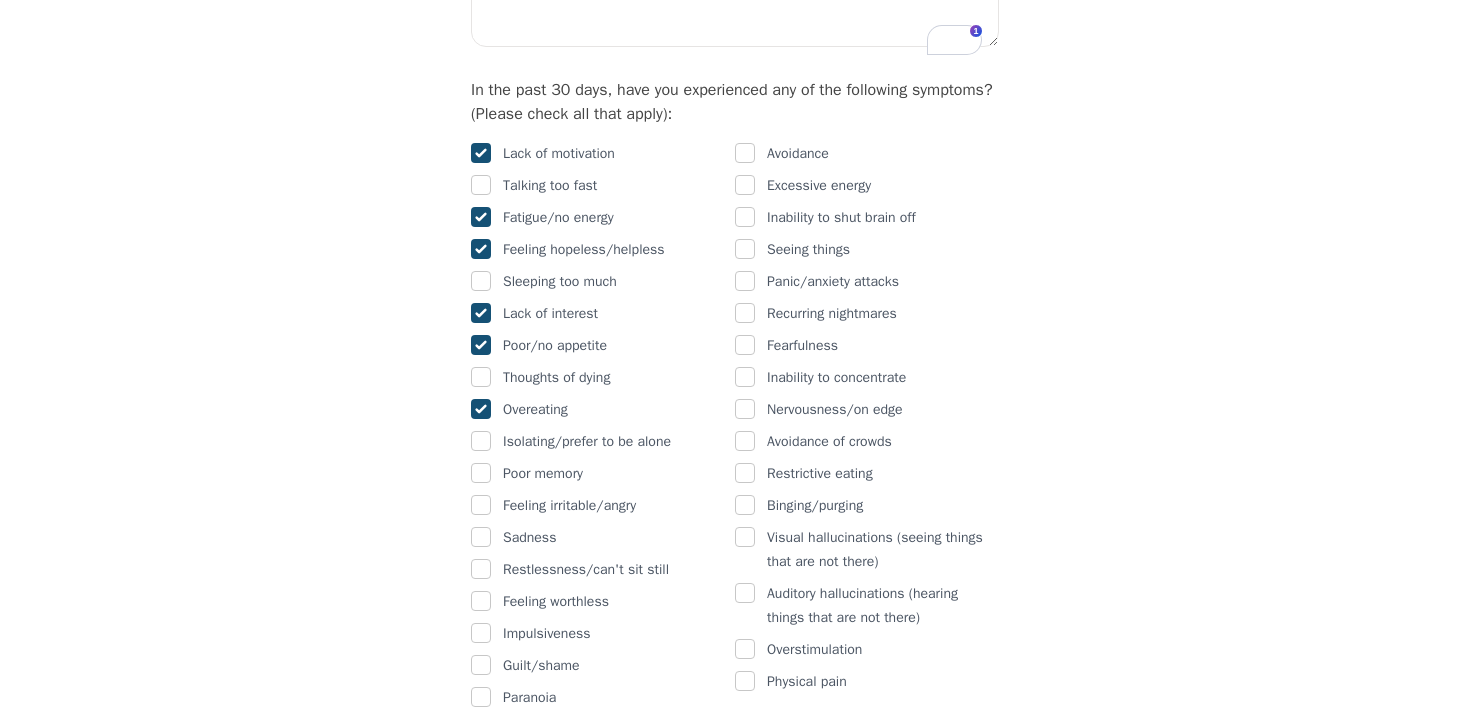 checkbox on "true" 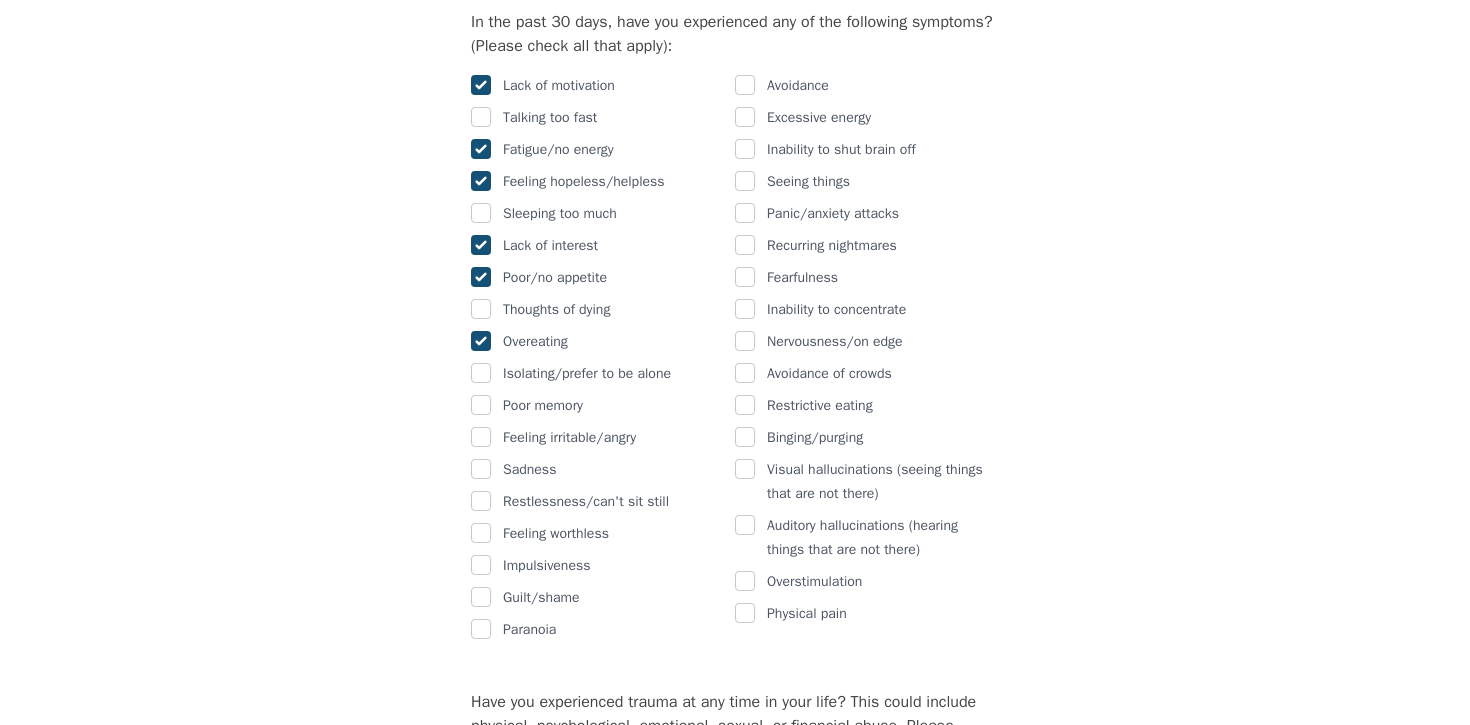 scroll, scrollTop: 1248, scrollLeft: 0, axis: vertical 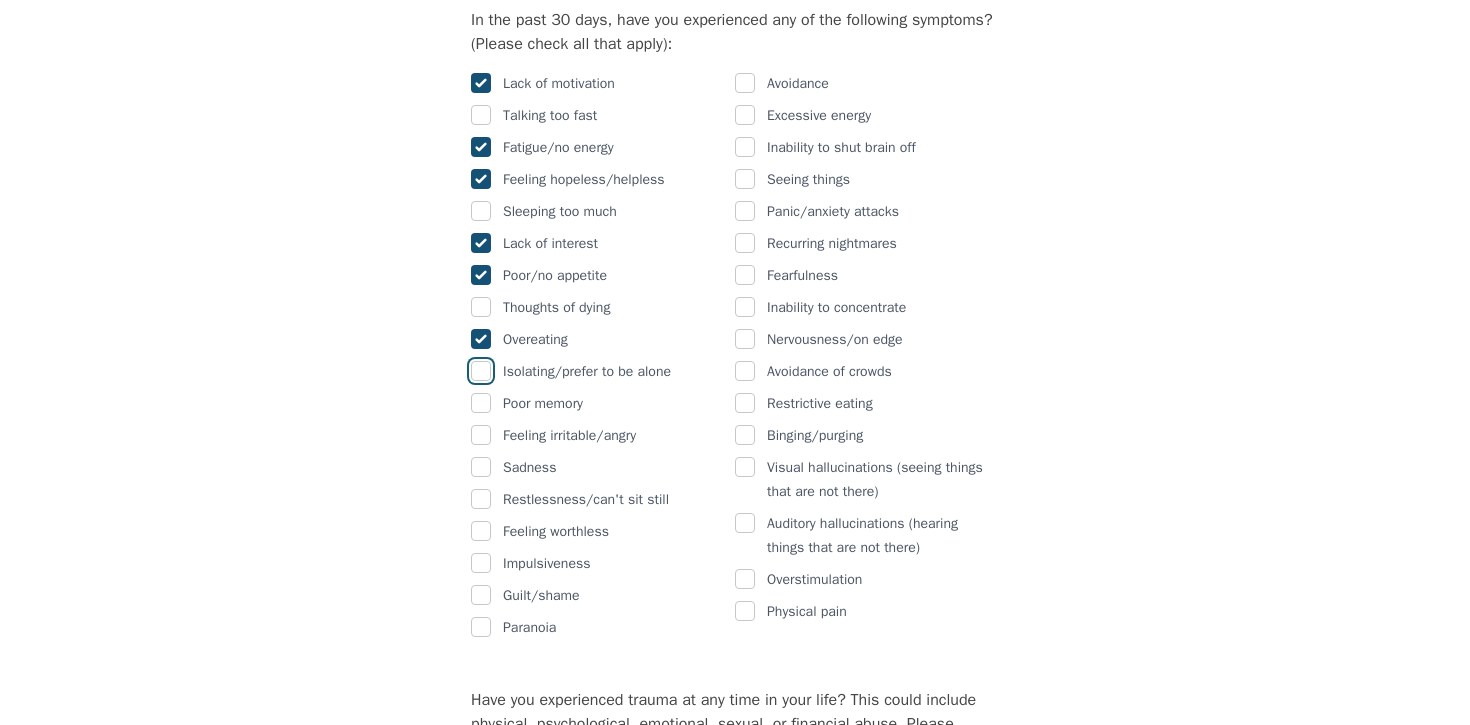 click at bounding box center [481, 371] 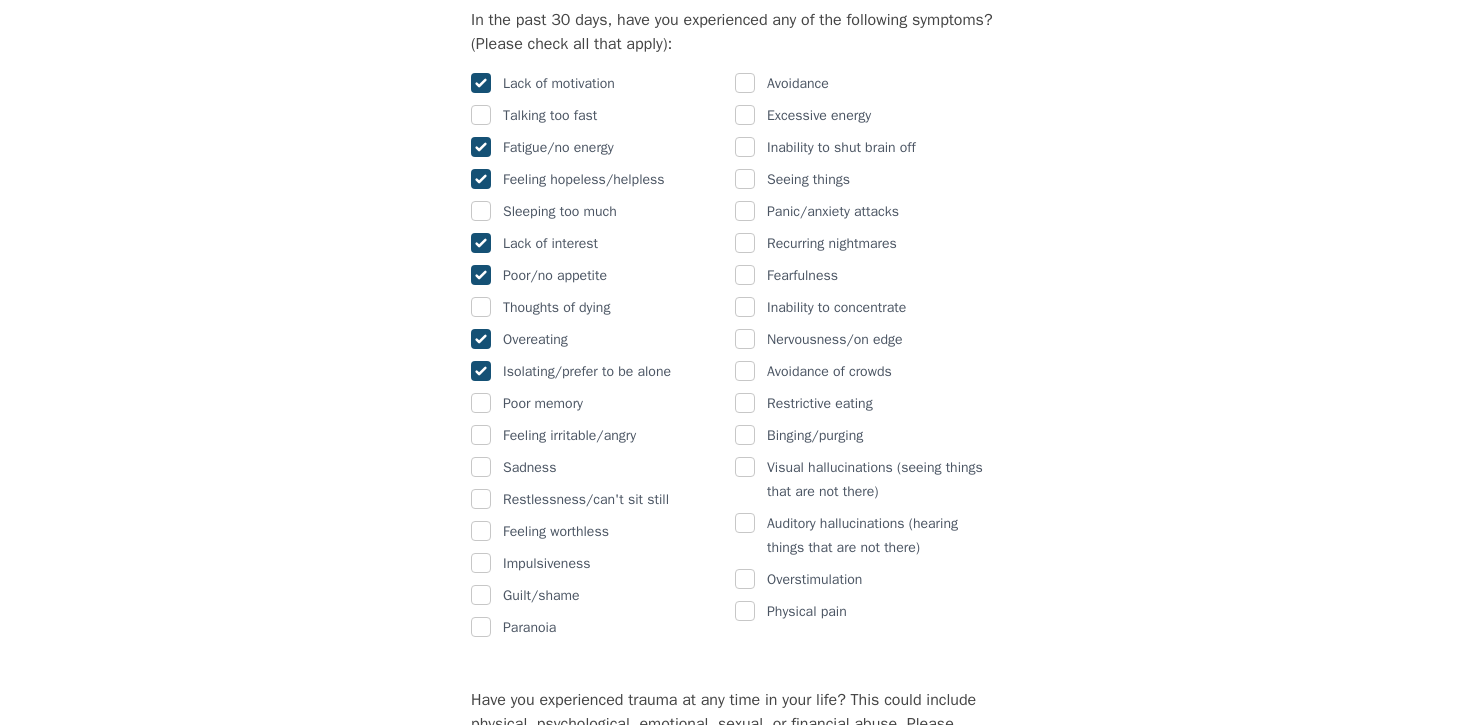 checkbox on "true" 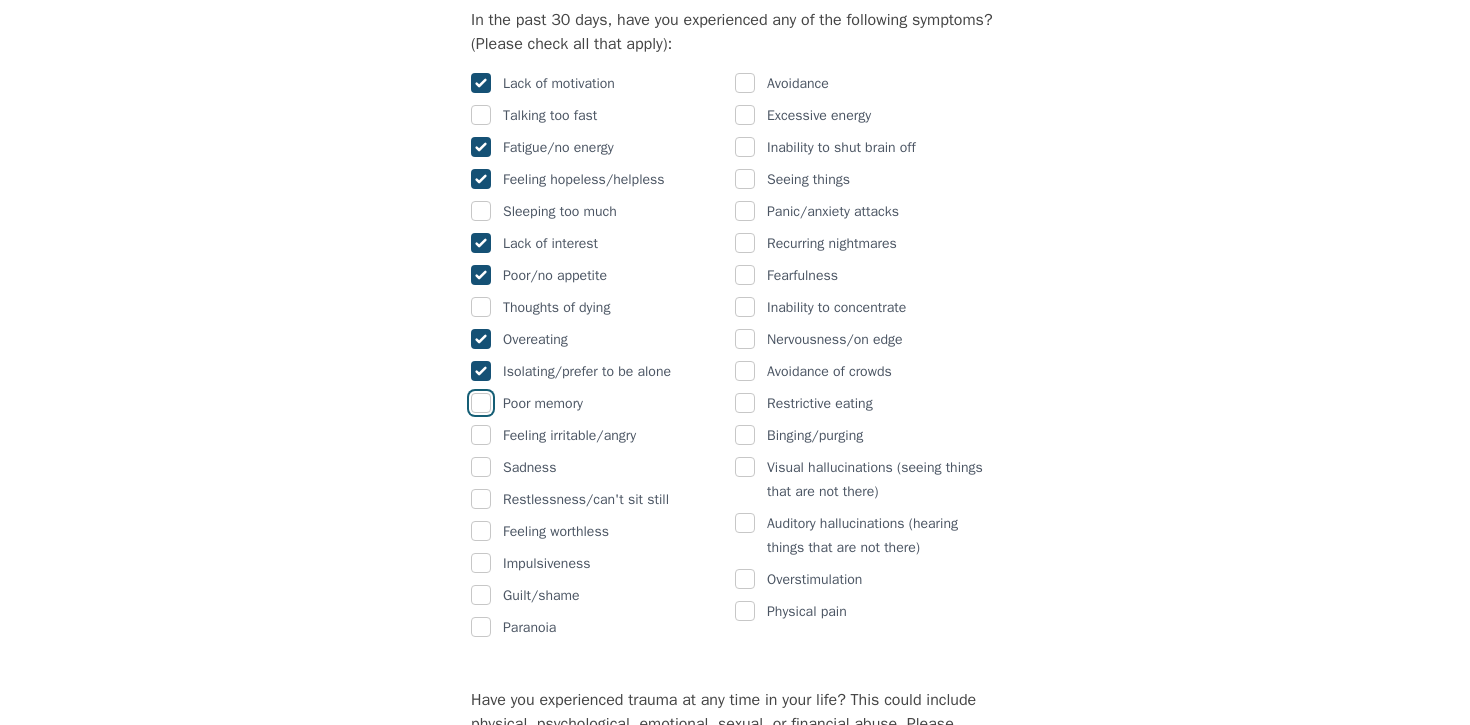 click at bounding box center (481, 403) 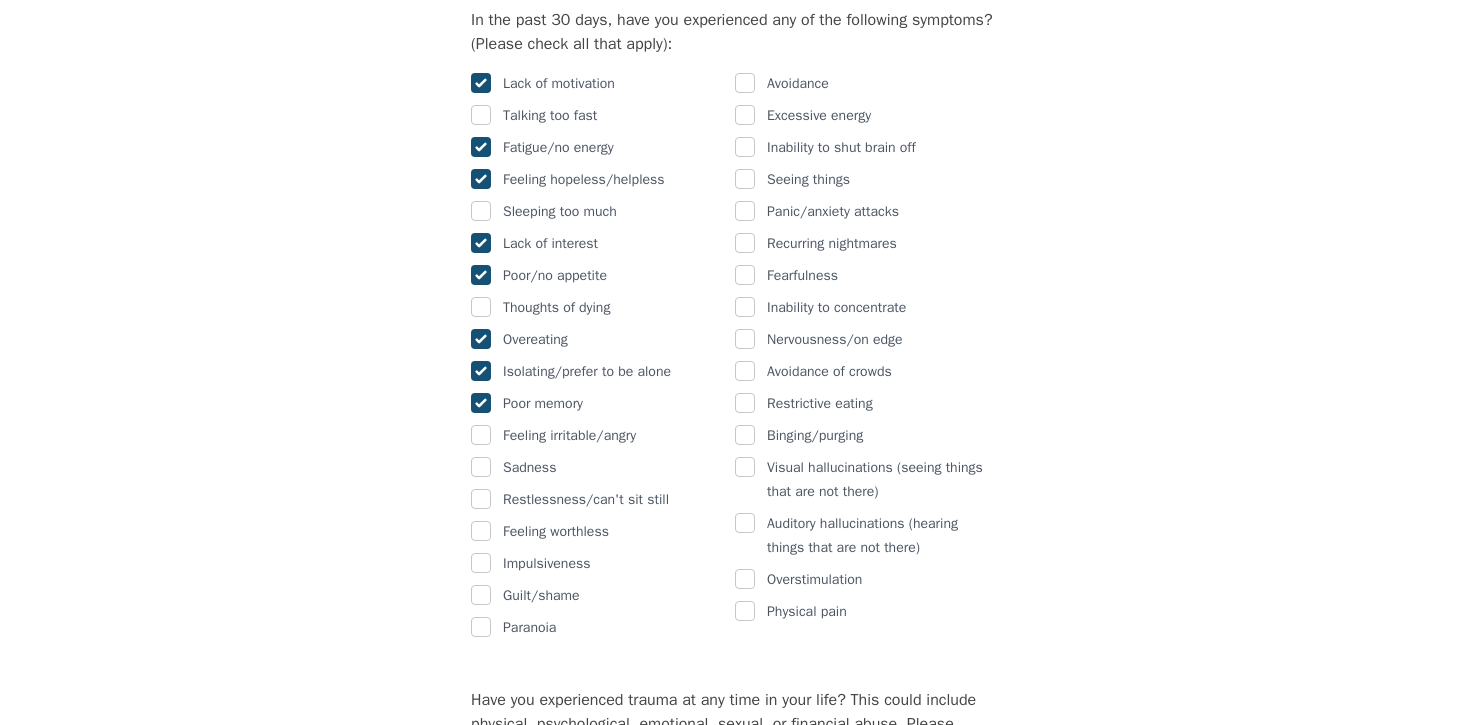 checkbox on "true" 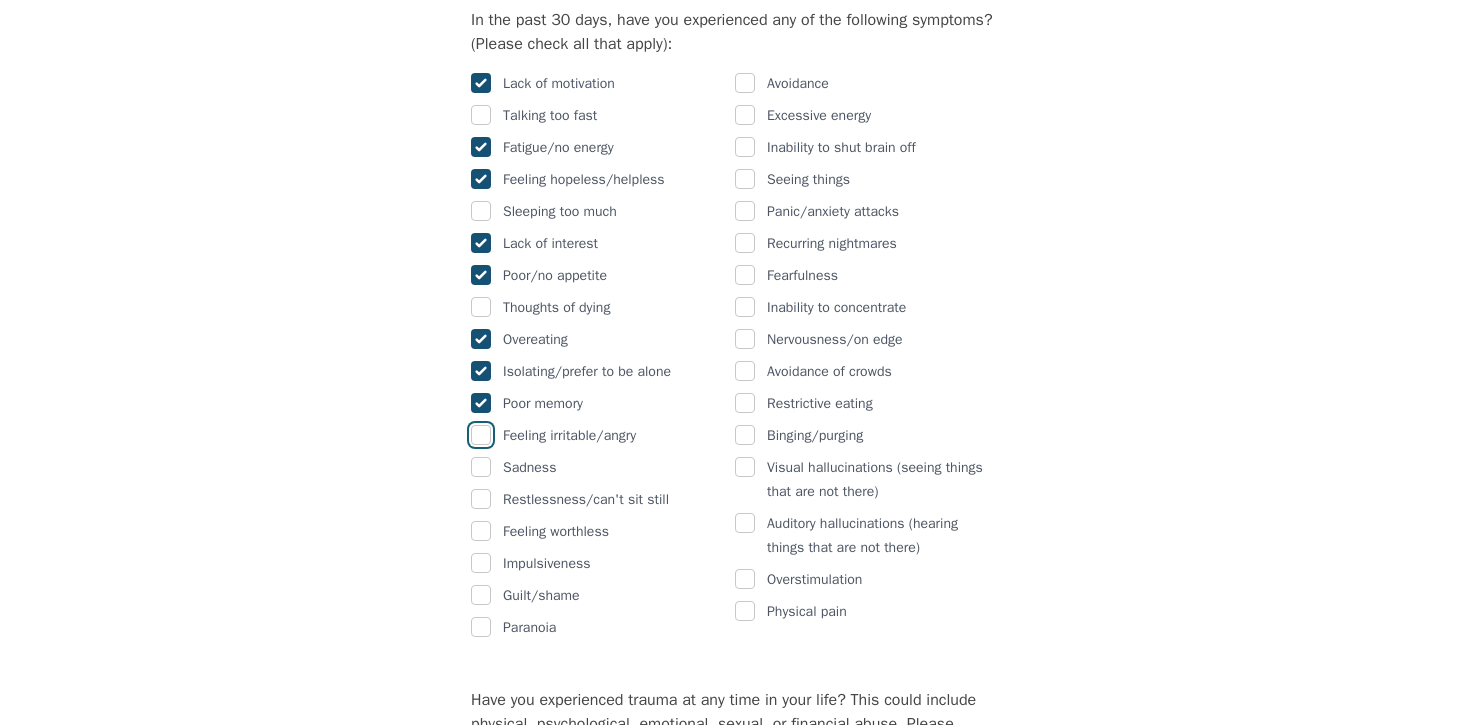 click at bounding box center (481, 435) 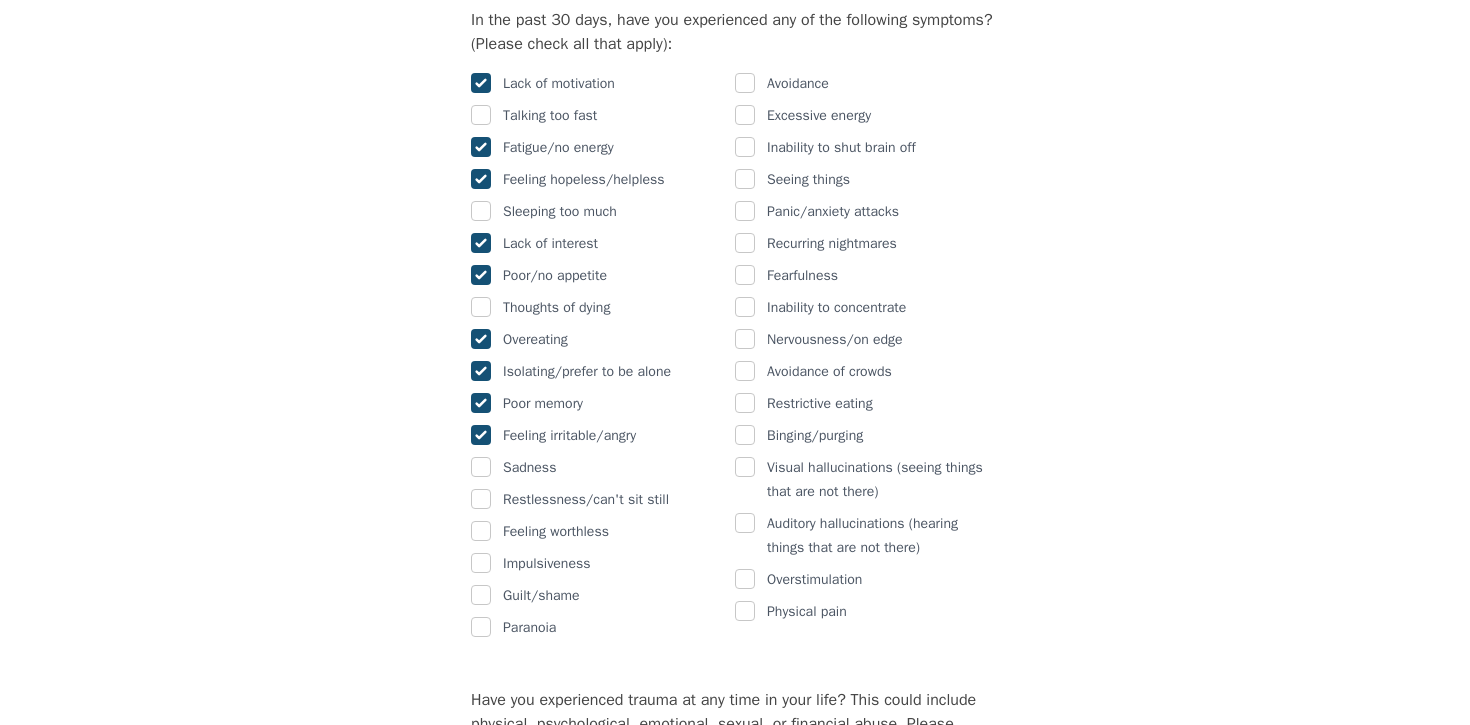 checkbox on "true" 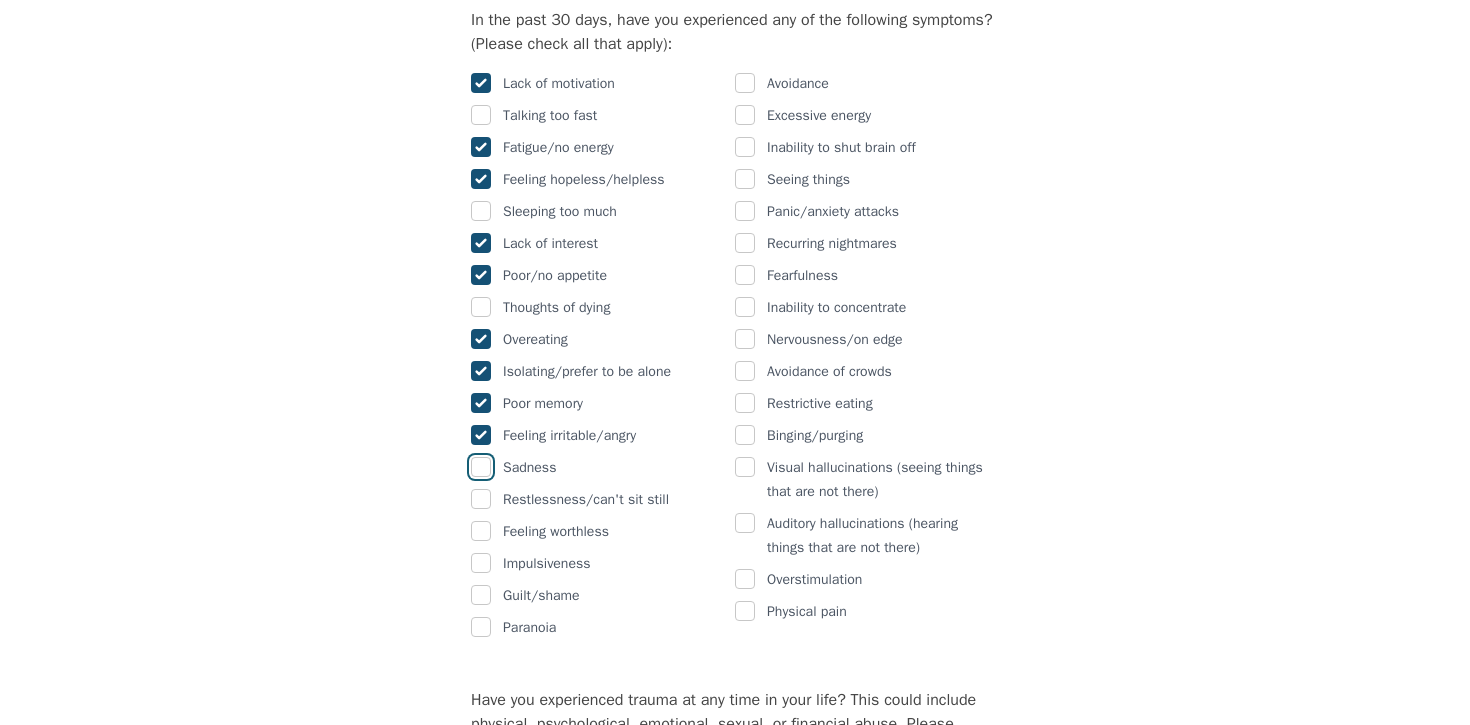 click at bounding box center [481, 467] 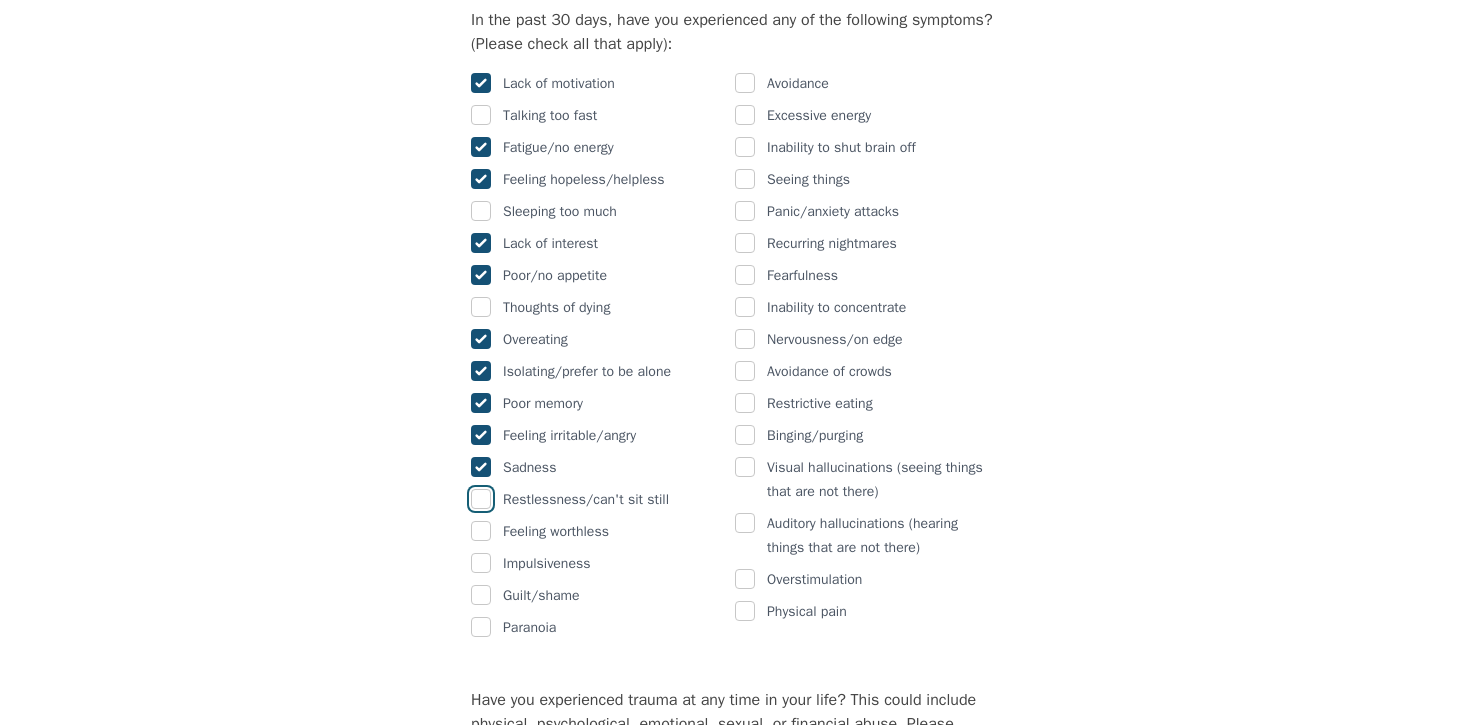 click at bounding box center [481, 499] 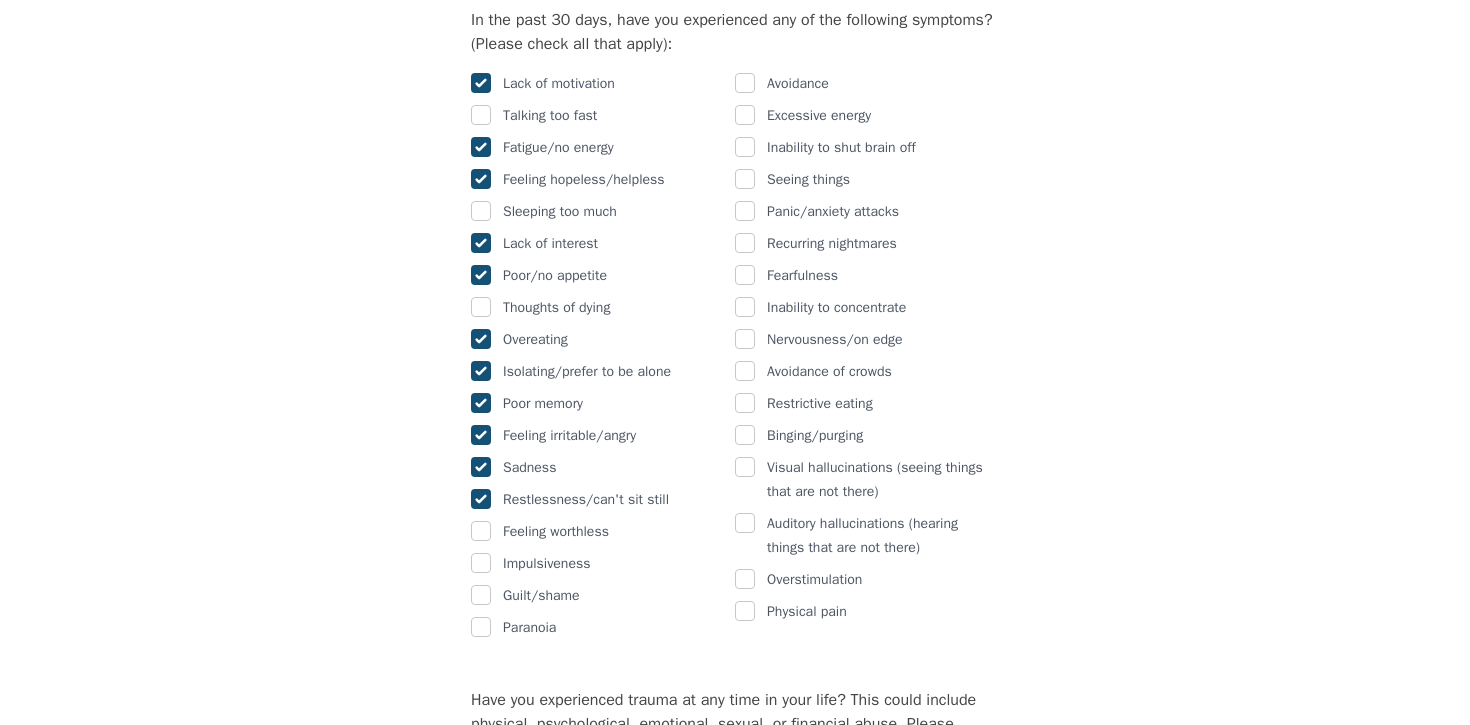 checkbox on "true" 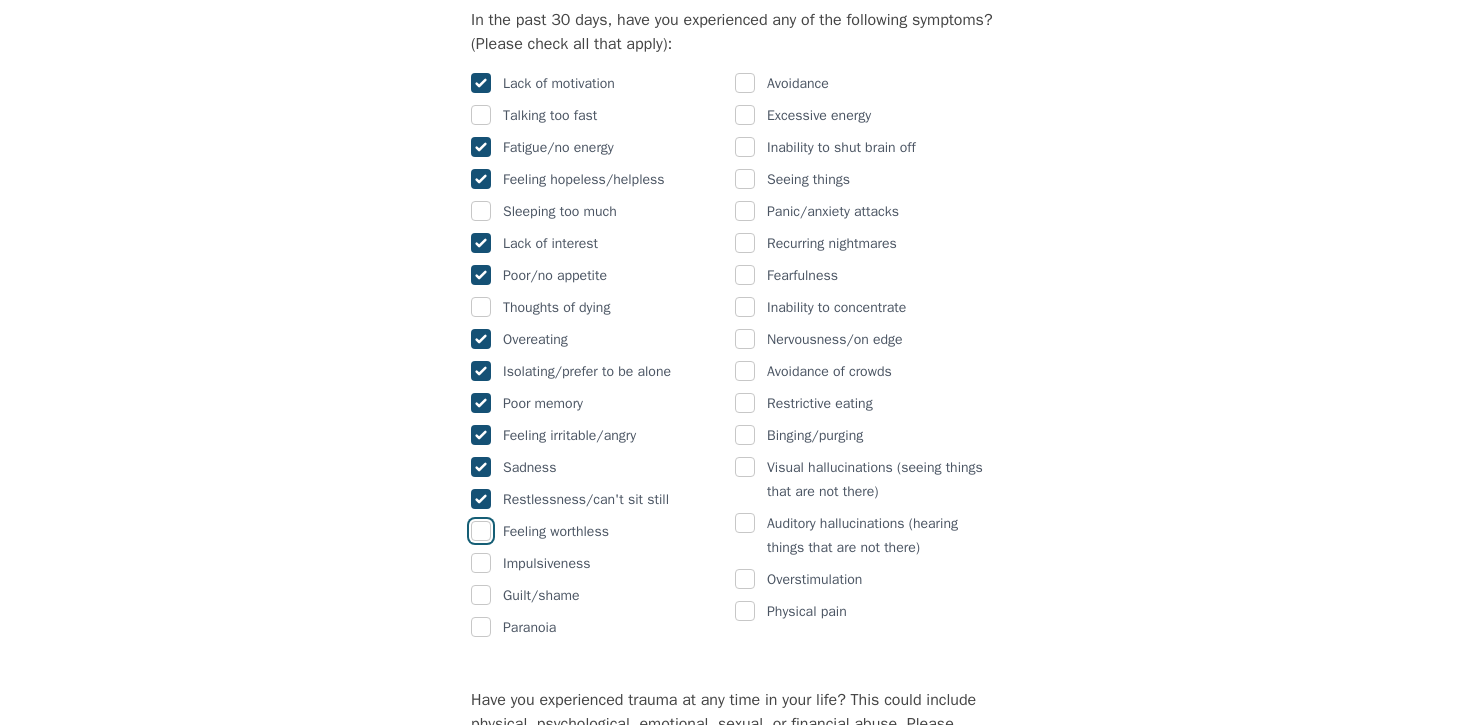 click at bounding box center (481, 531) 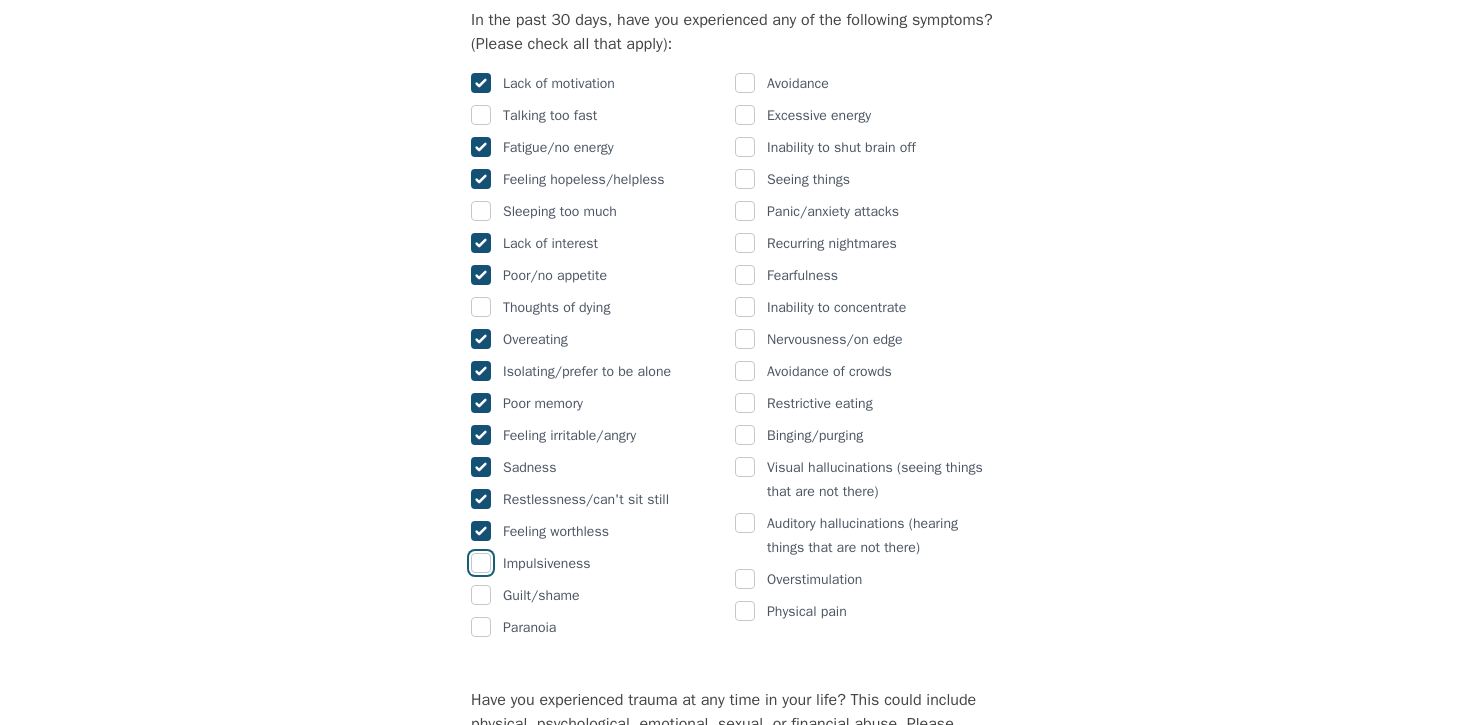 click at bounding box center [481, 563] 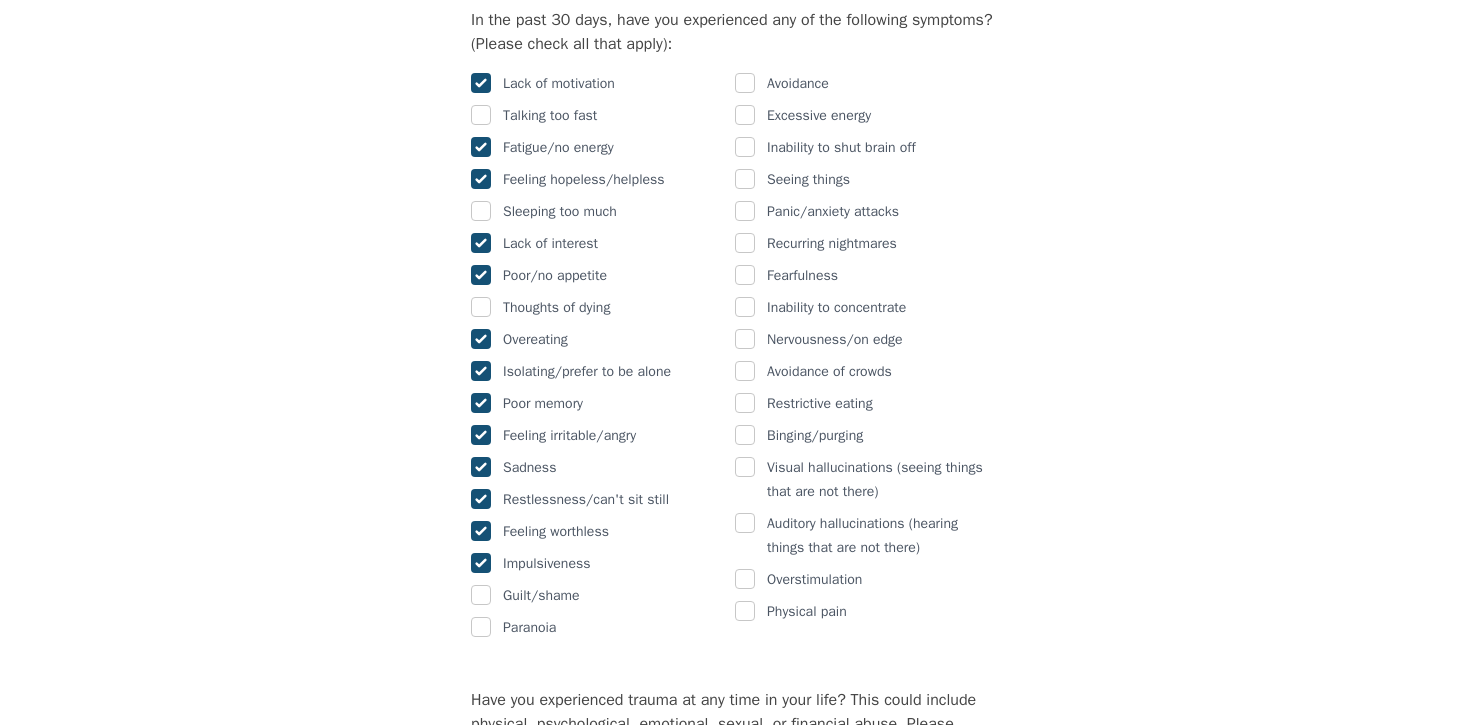 checkbox on "true" 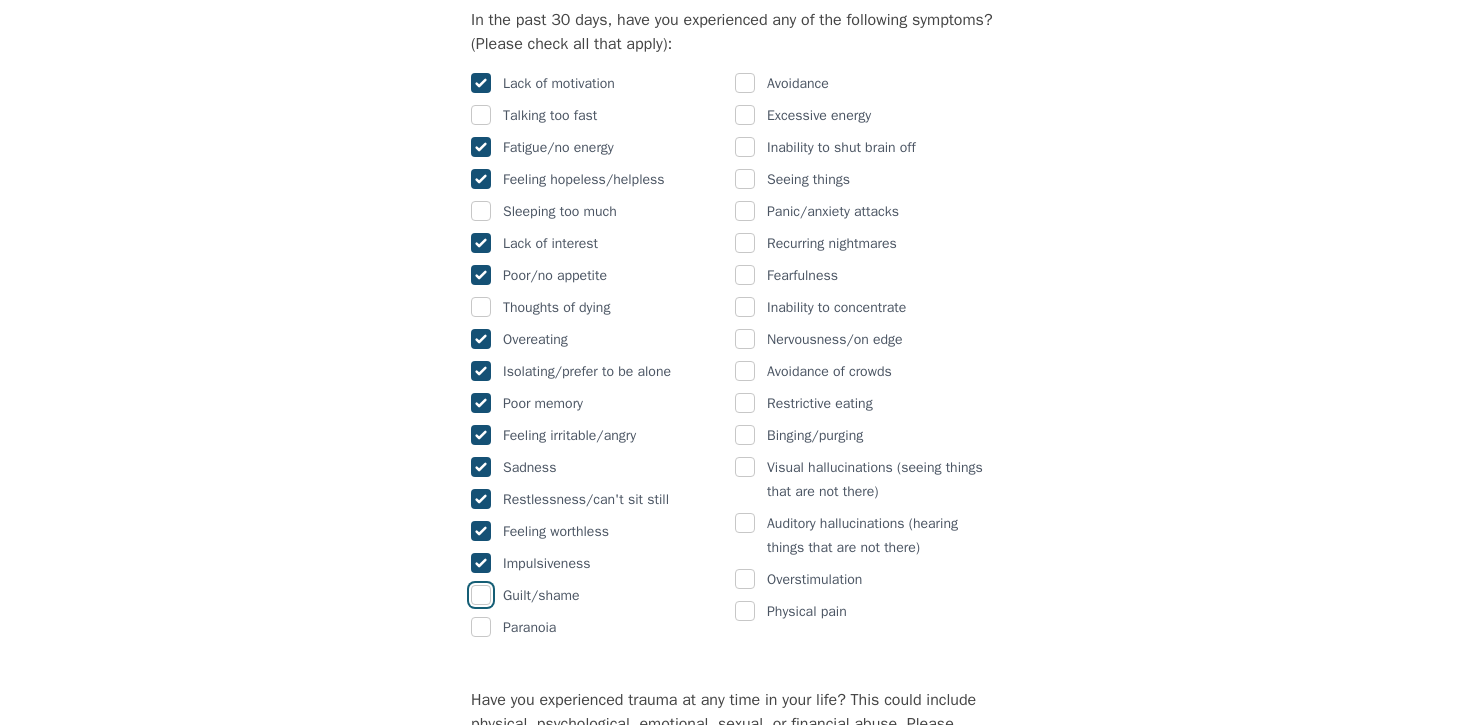 click at bounding box center (481, 595) 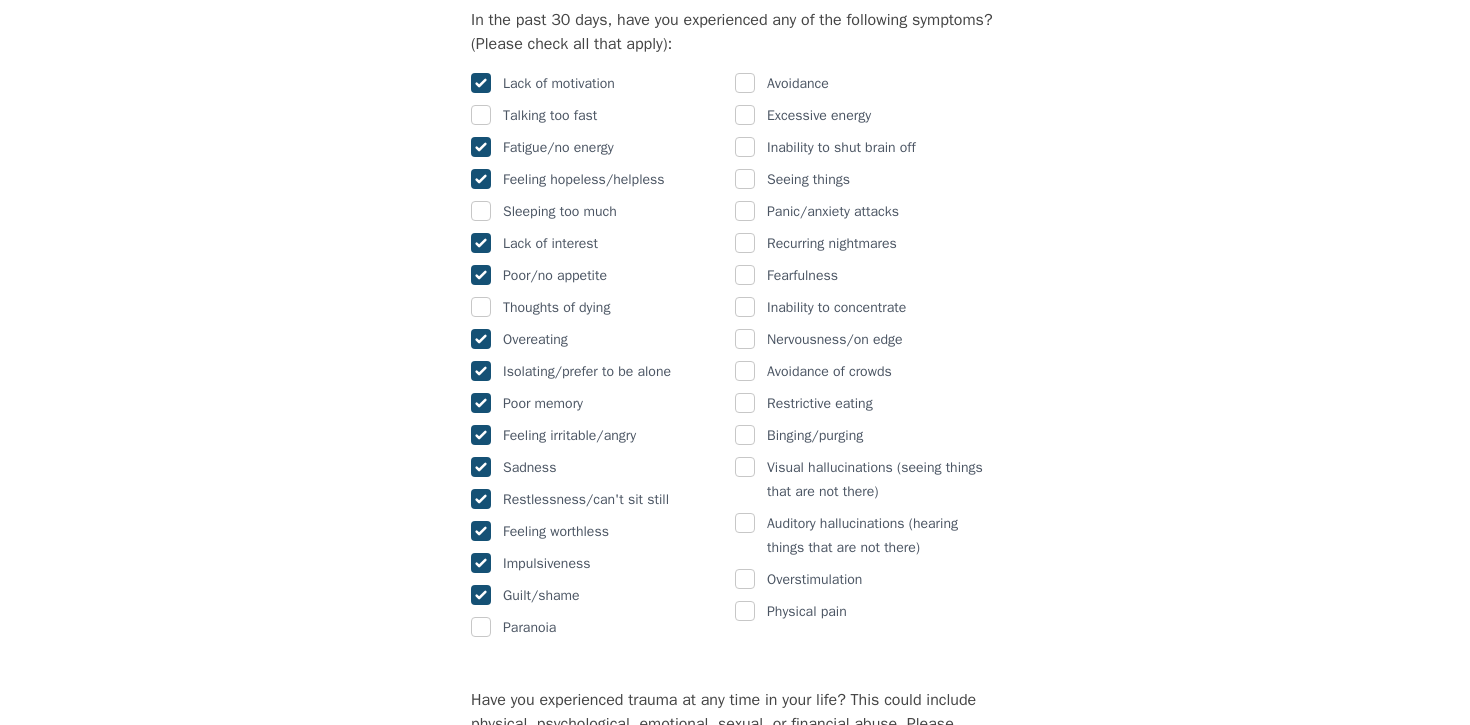 checkbox on "true" 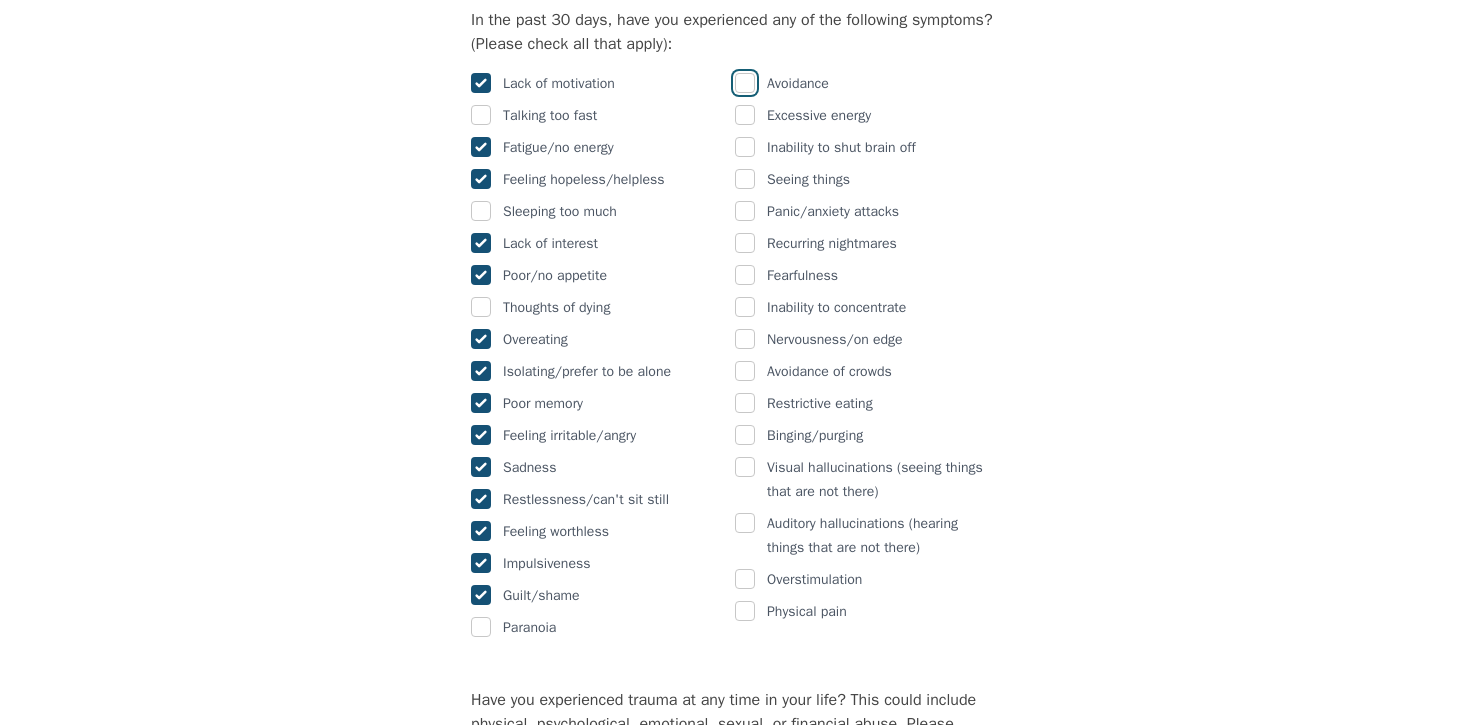 click at bounding box center (745, 83) 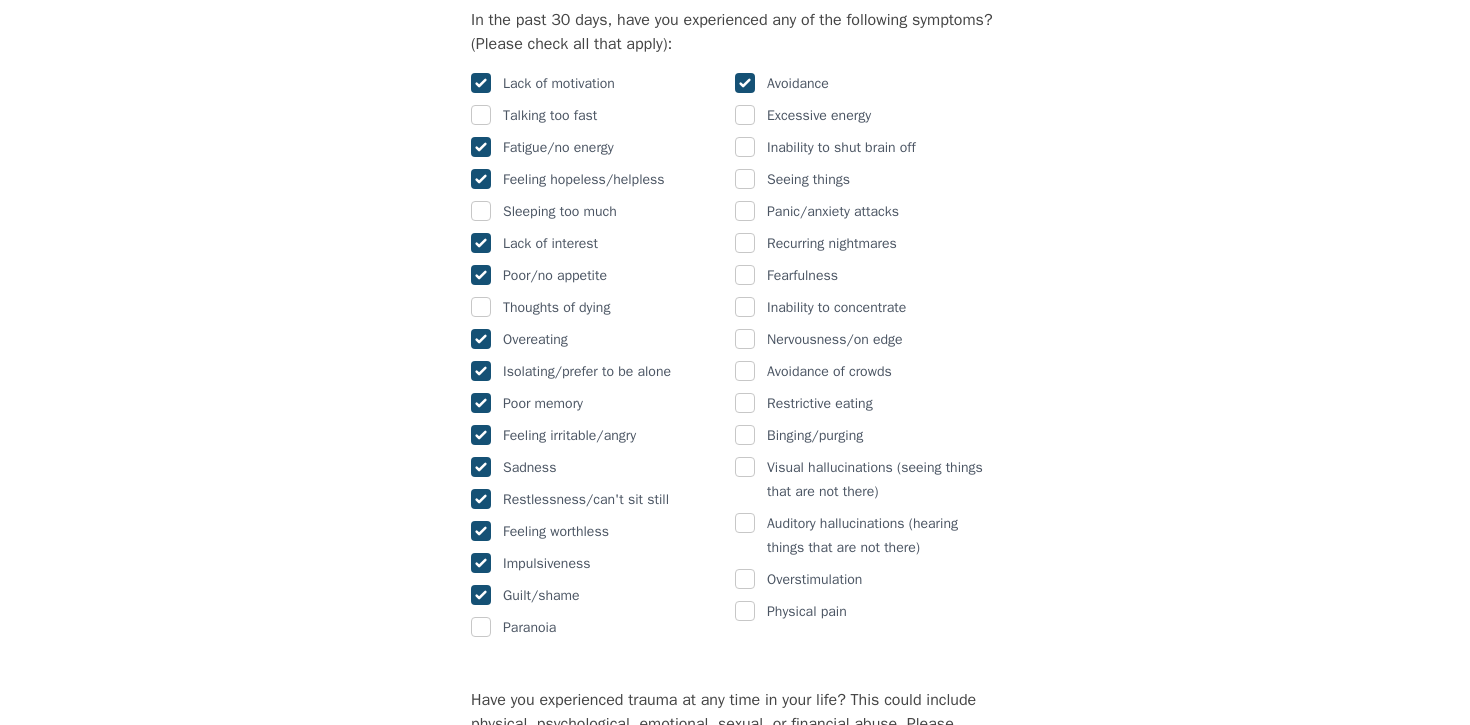 checkbox on "true" 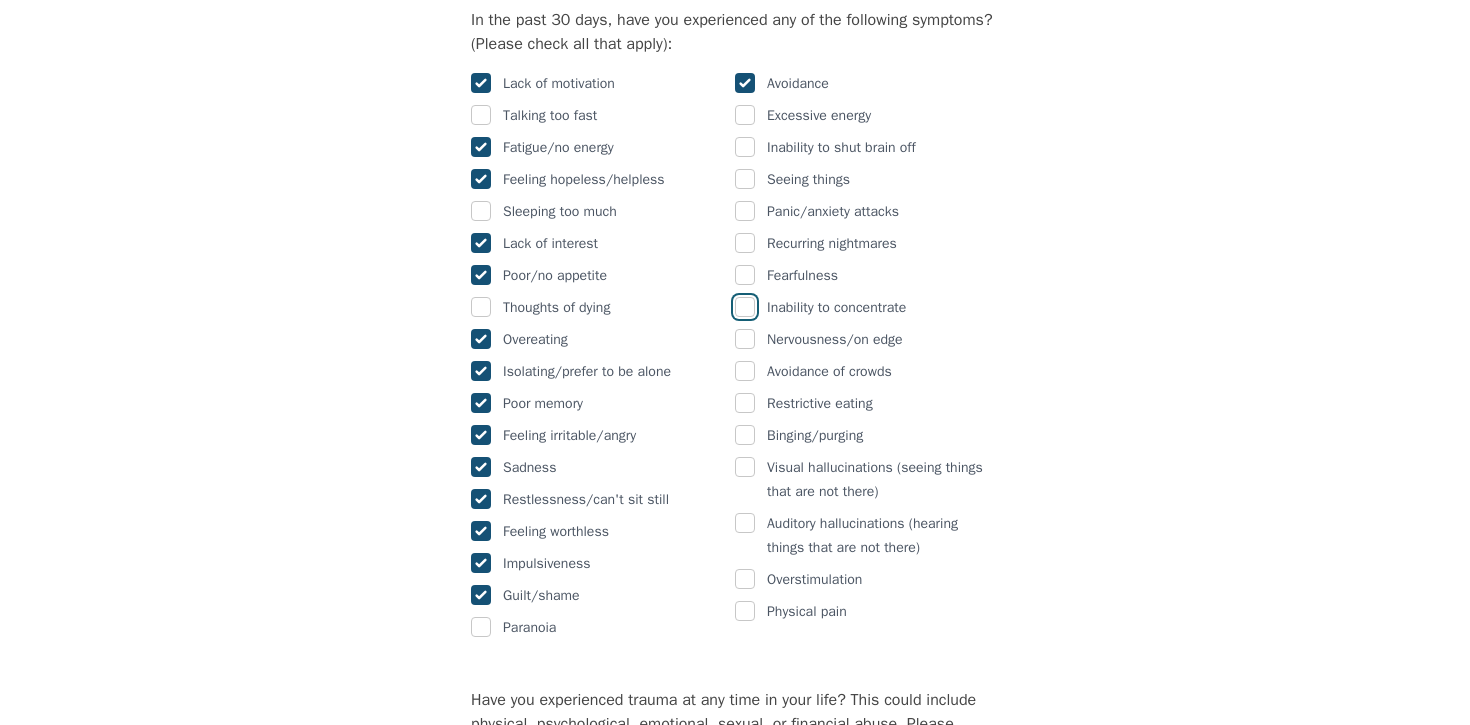click at bounding box center (745, 307) 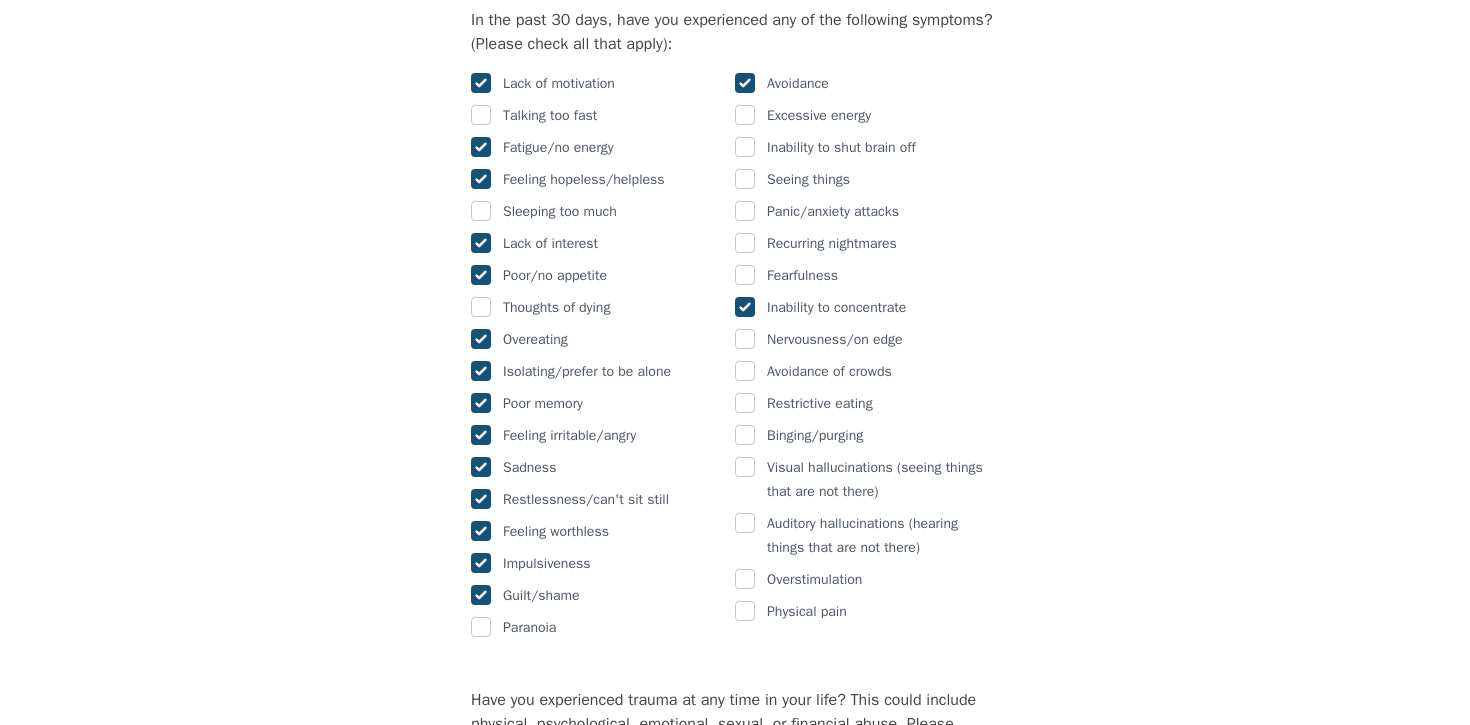 checkbox on "true" 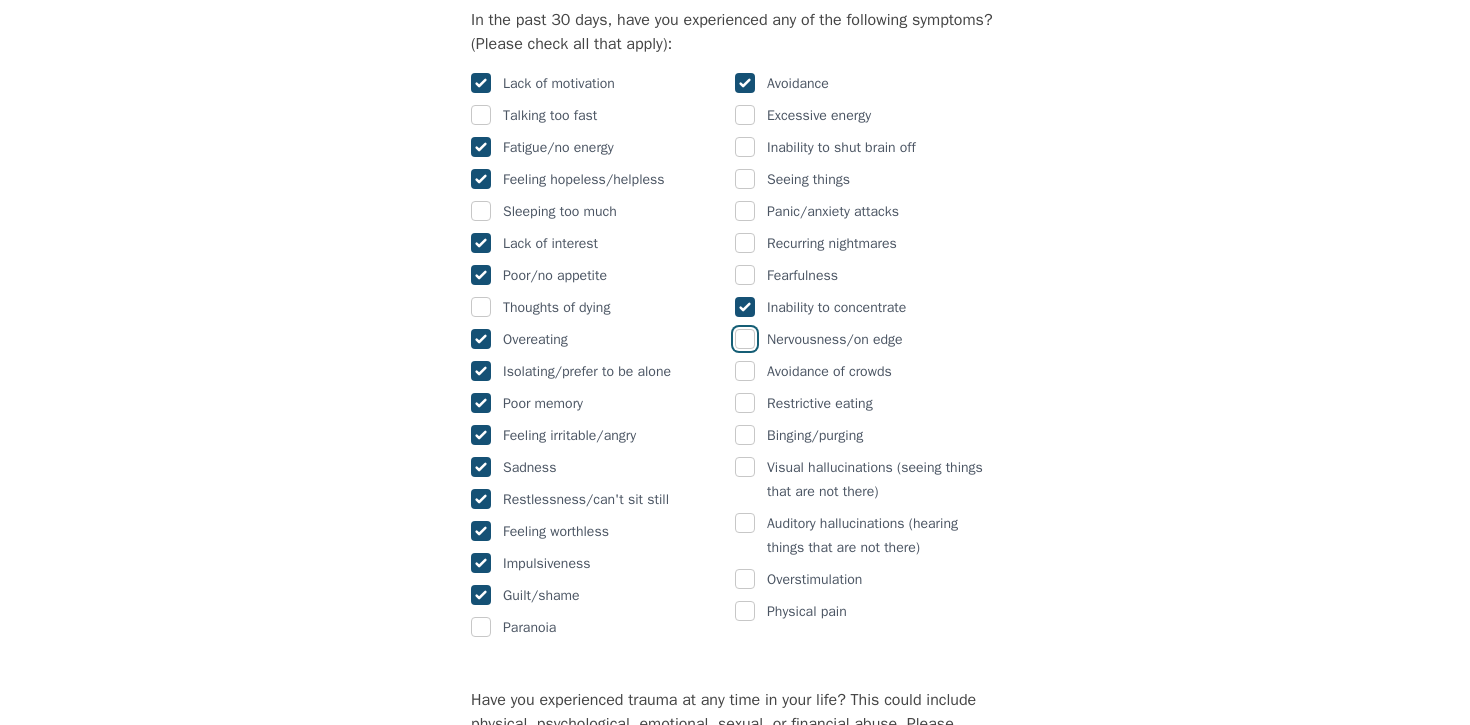 click at bounding box center (745, 339) 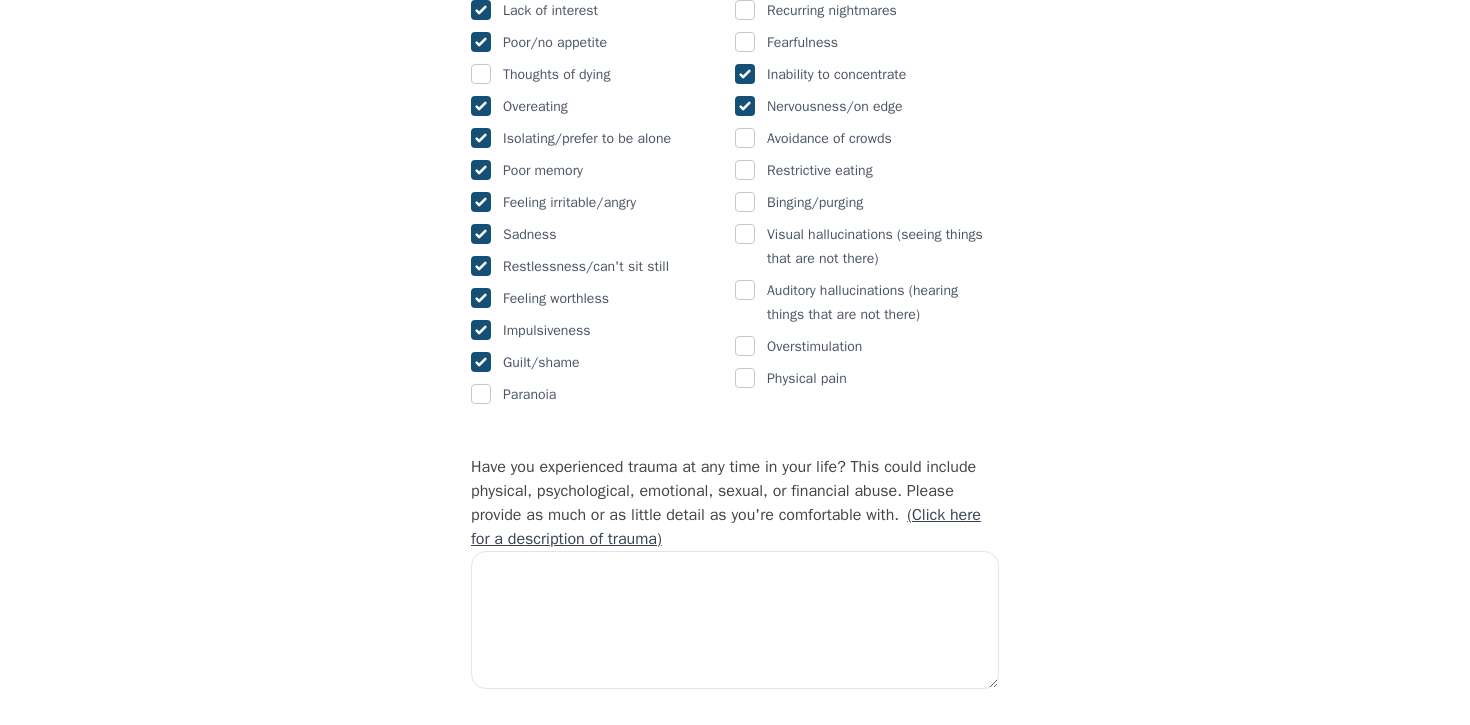 scroll, scrollTop: 1548, scrollLeft: 0, axis: vertical 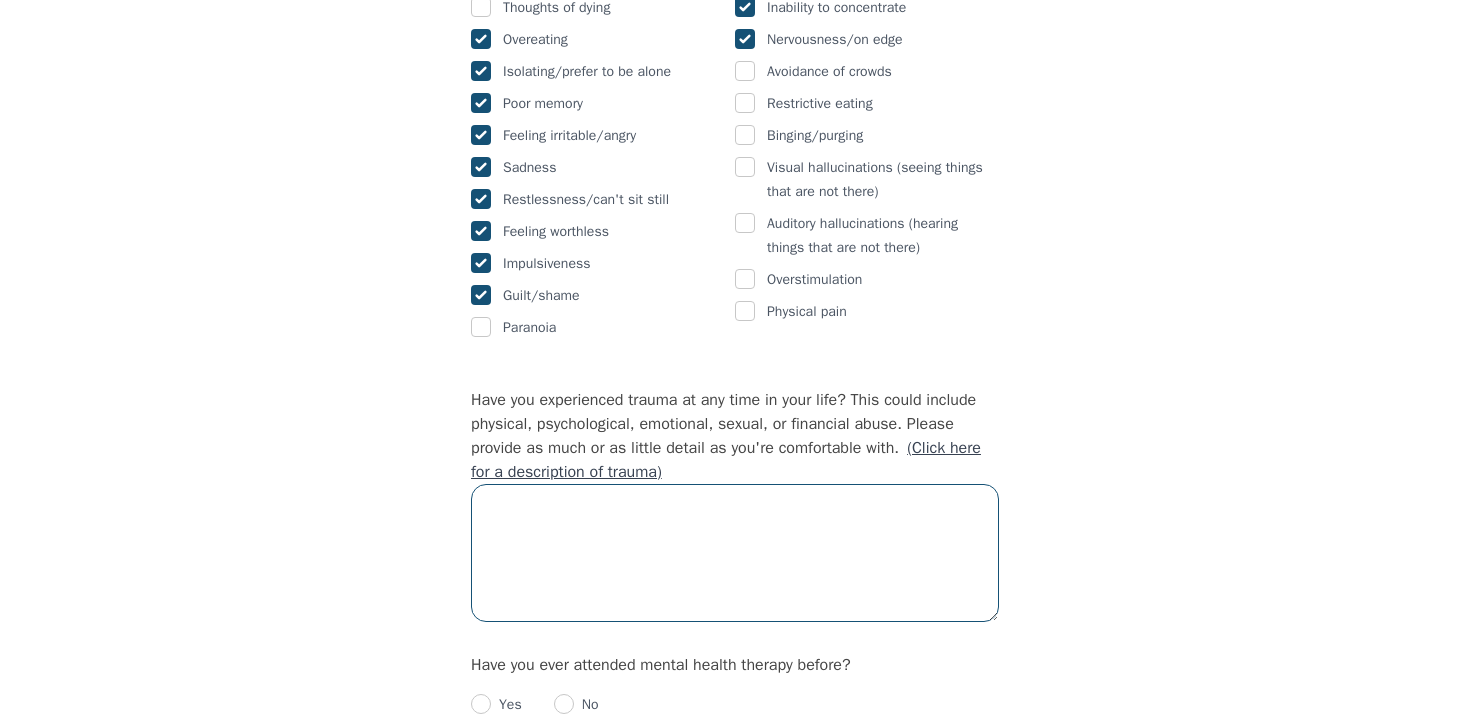 click at bounding box center [735, 553] 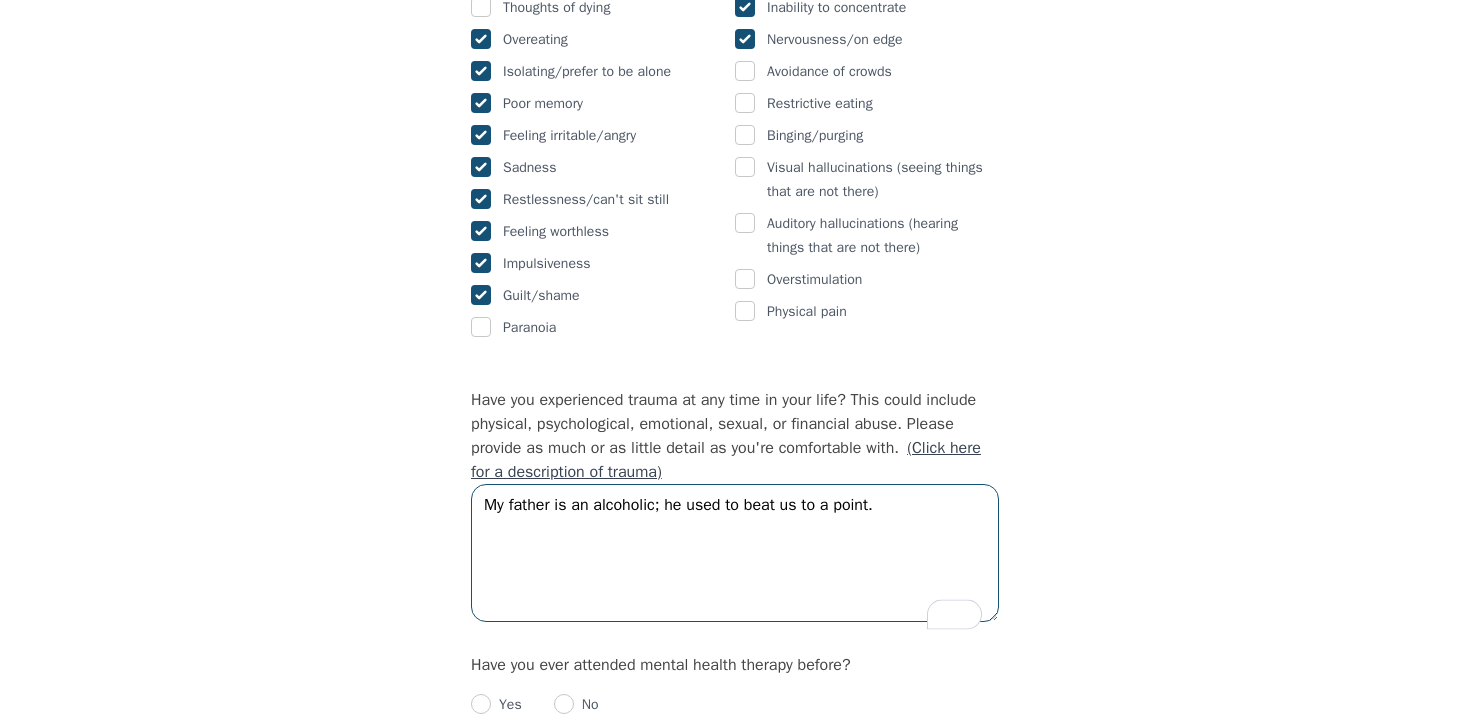 click on "My father is an alcoholic; he used to beat us to a point." at bounding box center [735, 553] 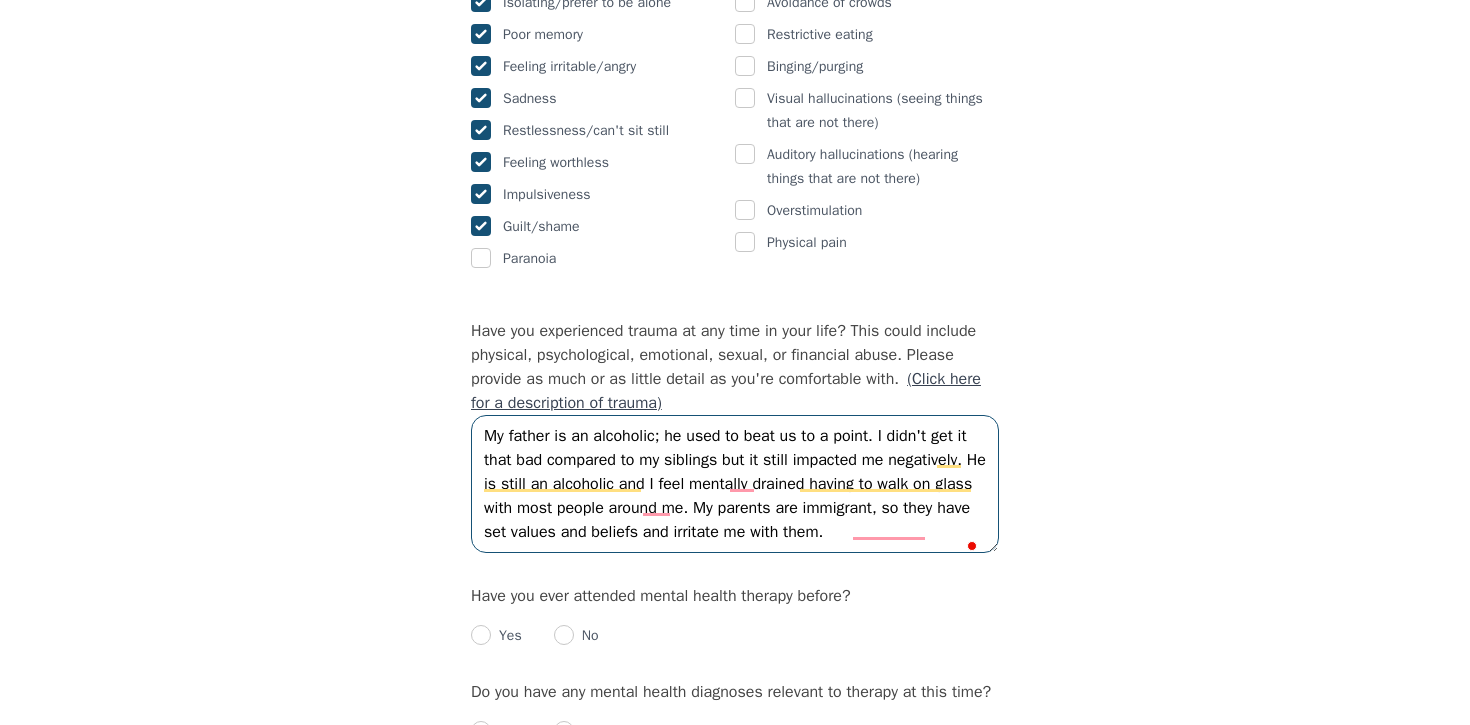 scroll, scrollTop: 1621, scrollLeft: 0, axis: vertical 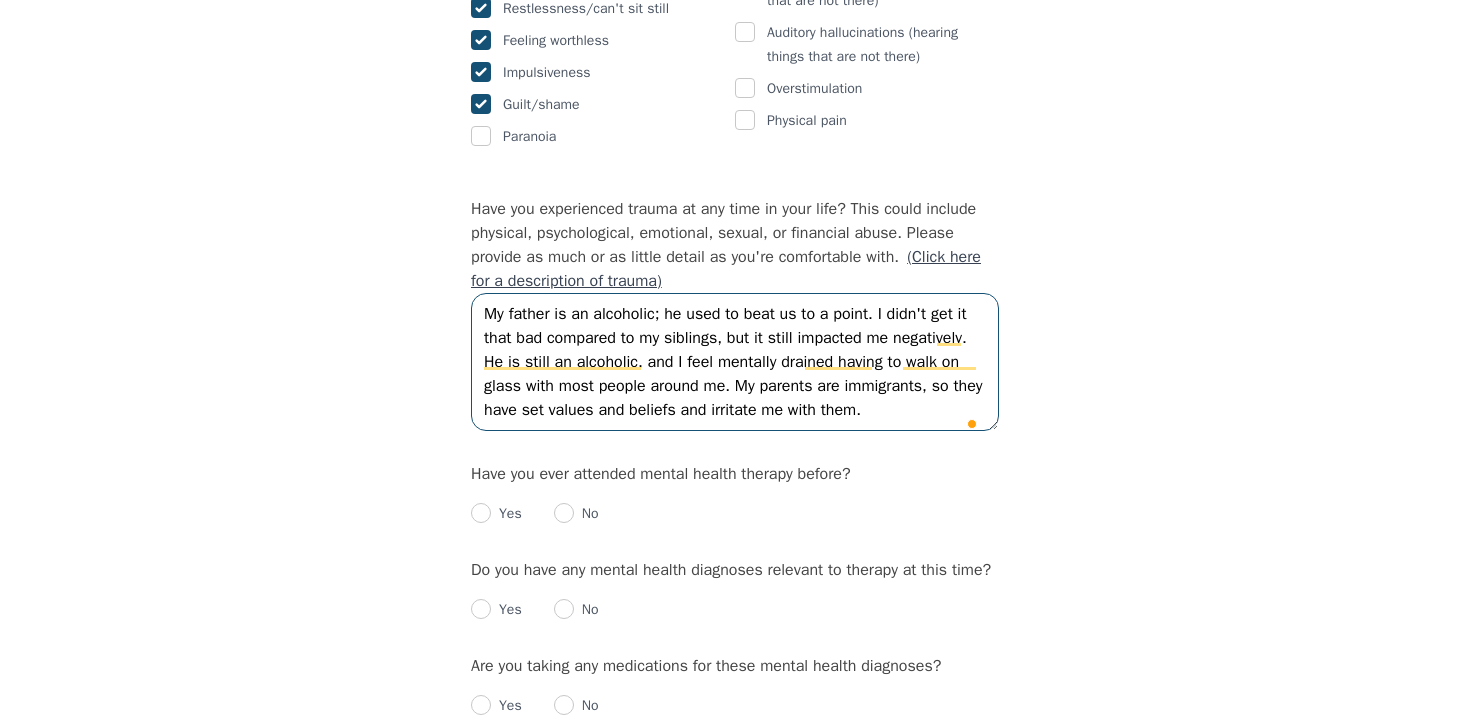type on "My father is an alcoholic; he used to beat us to a point. I didn't get it that bad compared to my siblings, but it still impacted me negatively. He is still an alcoholic, and I feel mentally drained having to walk on glass with most people around me. My parents are immigrants, so they have set values and beliefs and irritate me with them." 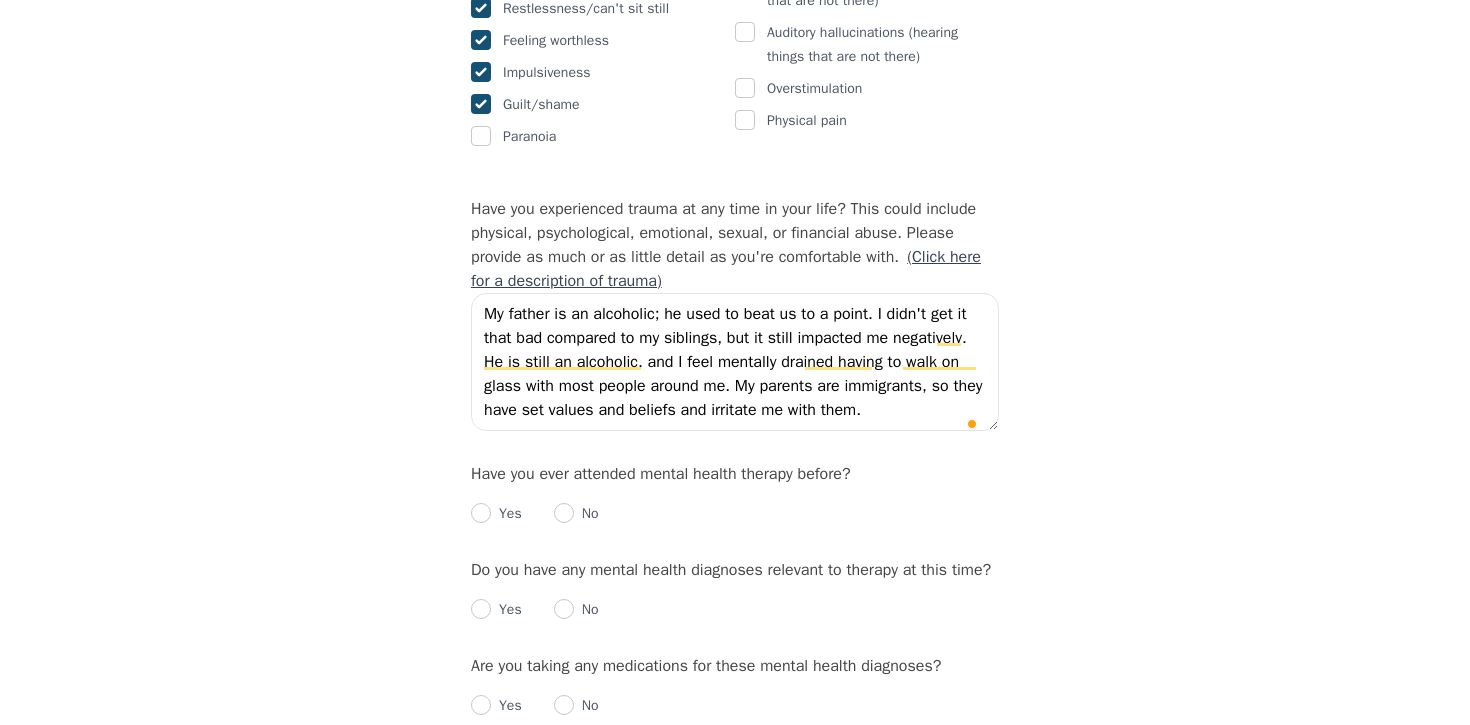 click on "Yes No" at bounding box center (735, 506) 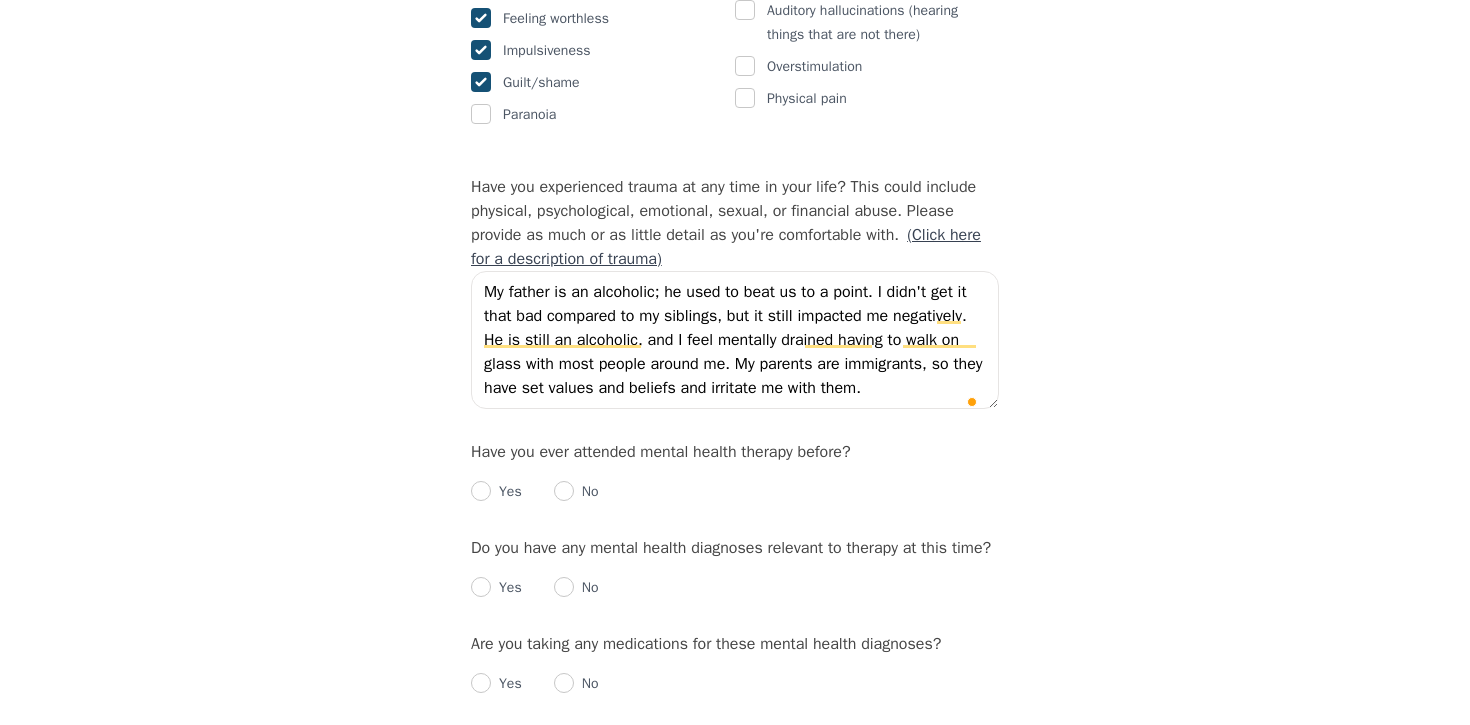 scroll, scrollTop: 1762, scrollLeft: 0, axis: vertical 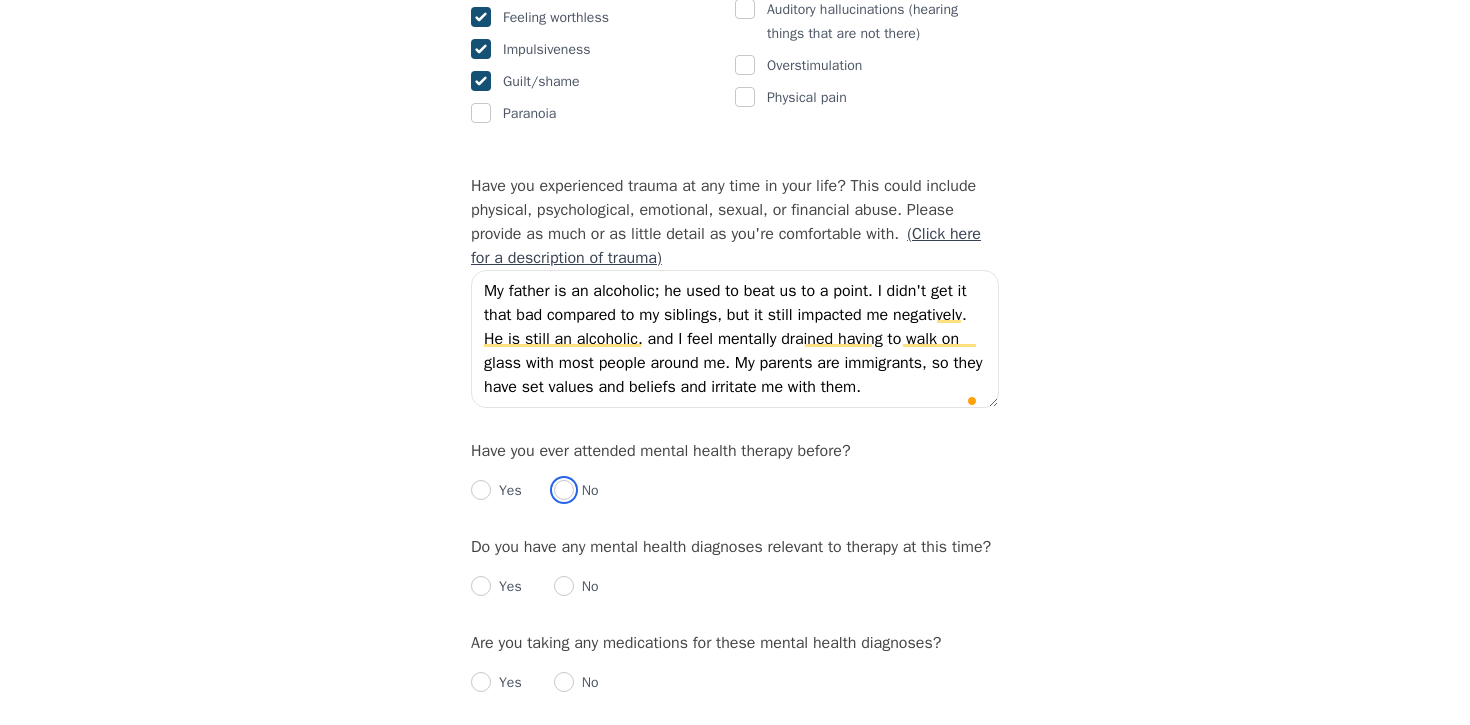 click at bounding box center [564, 490] 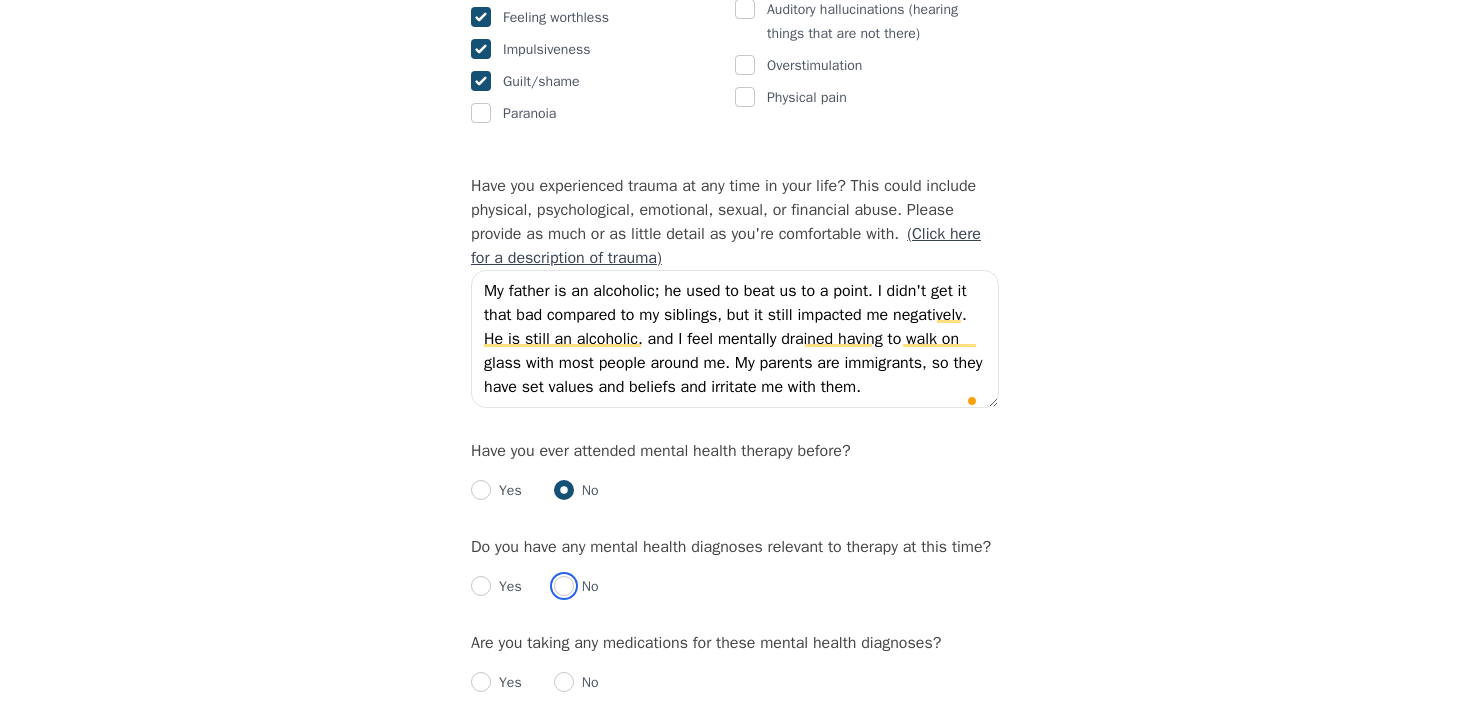 click at bounding box center (564, 586) 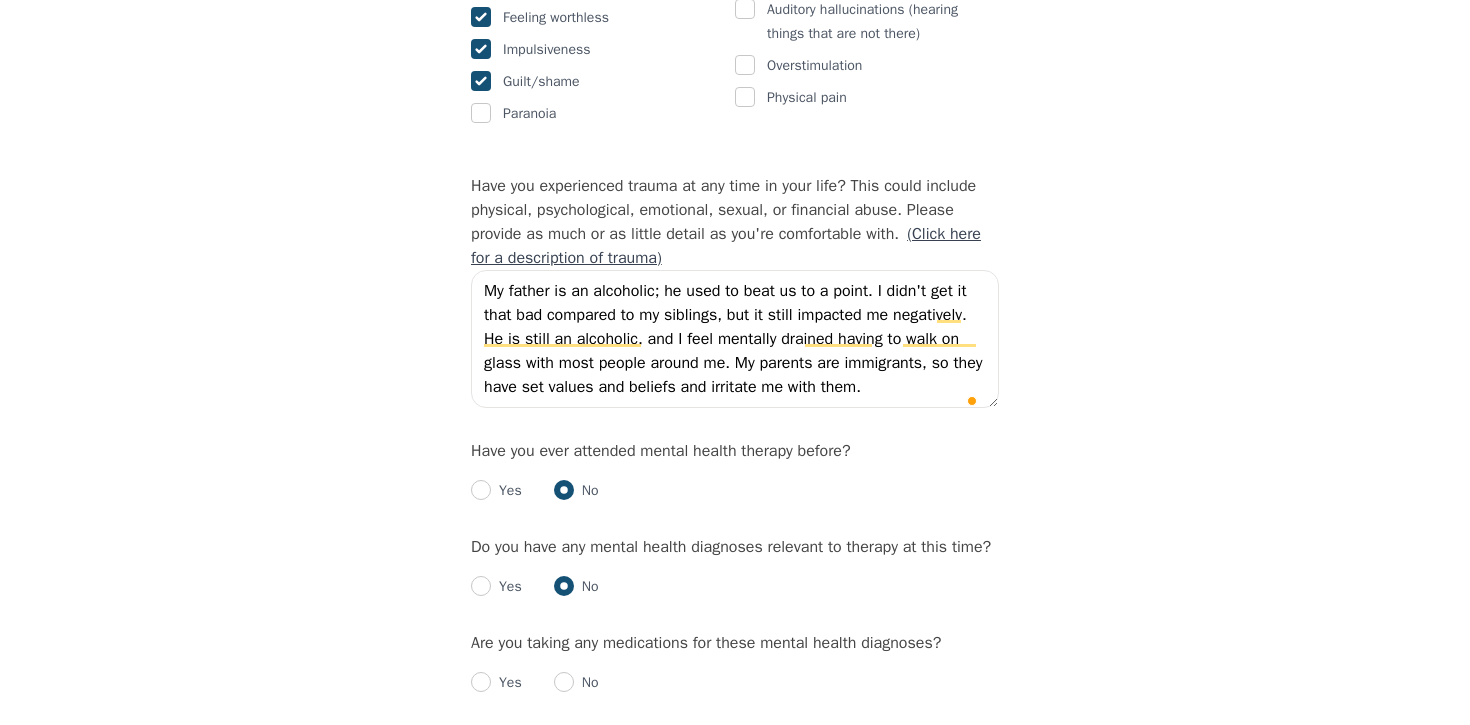 radio on "true" 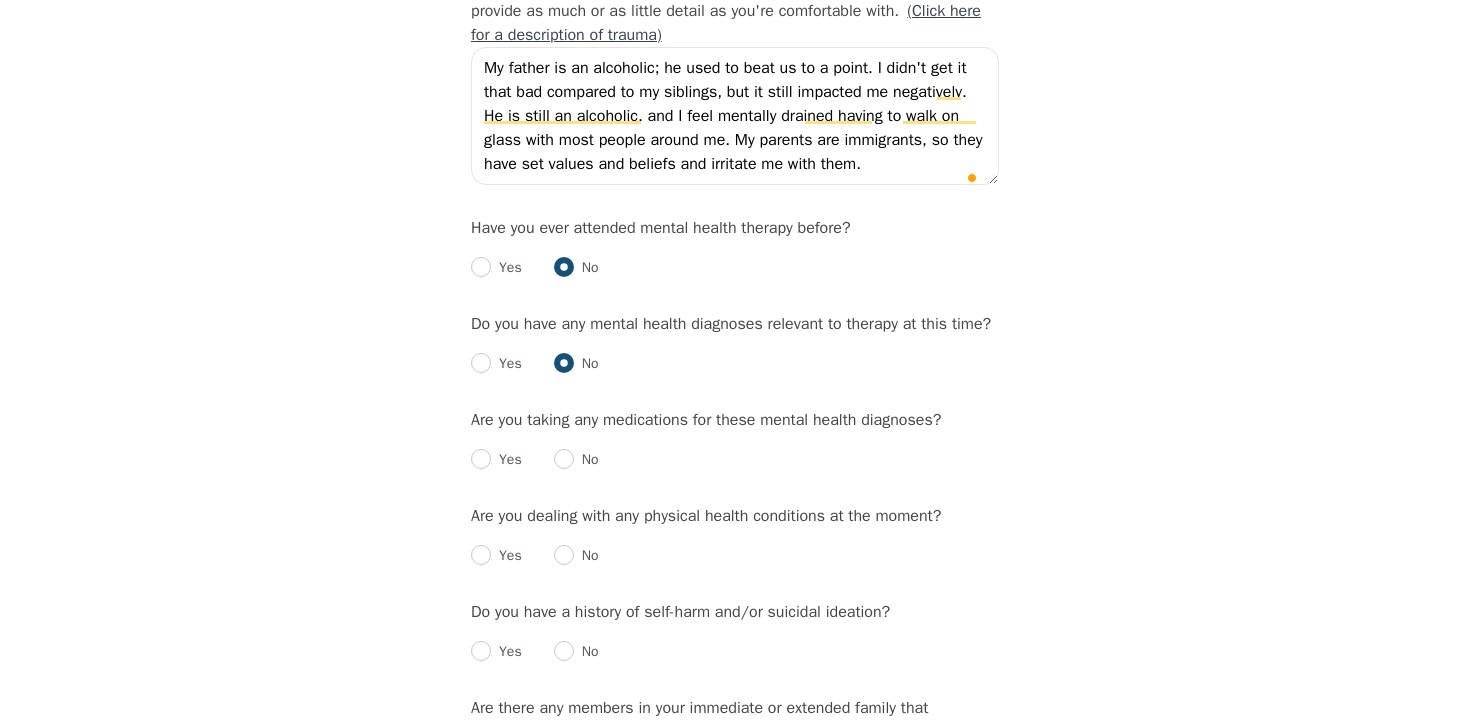 scroll, scrollTop: 1991, scrollLeft: 0, axis: vertical 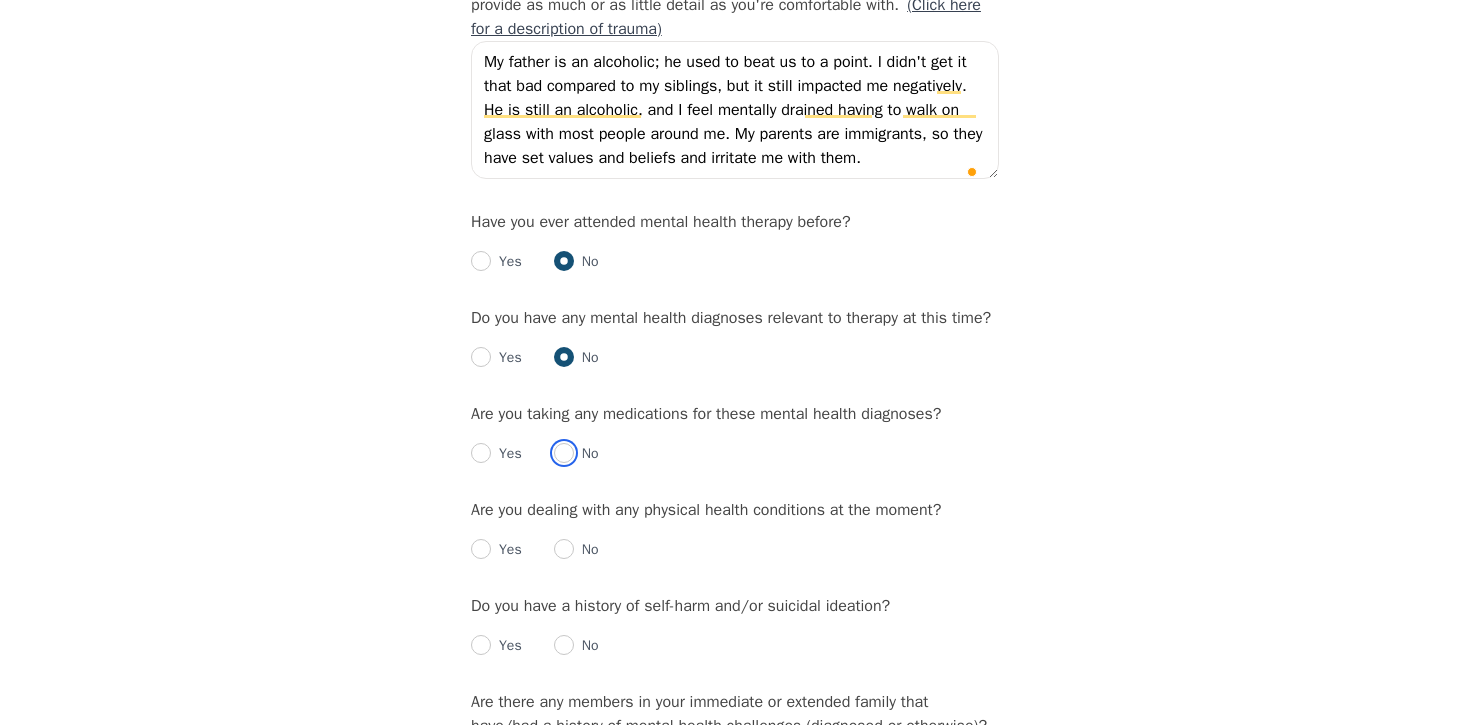 click at bounding box center [564, 453] 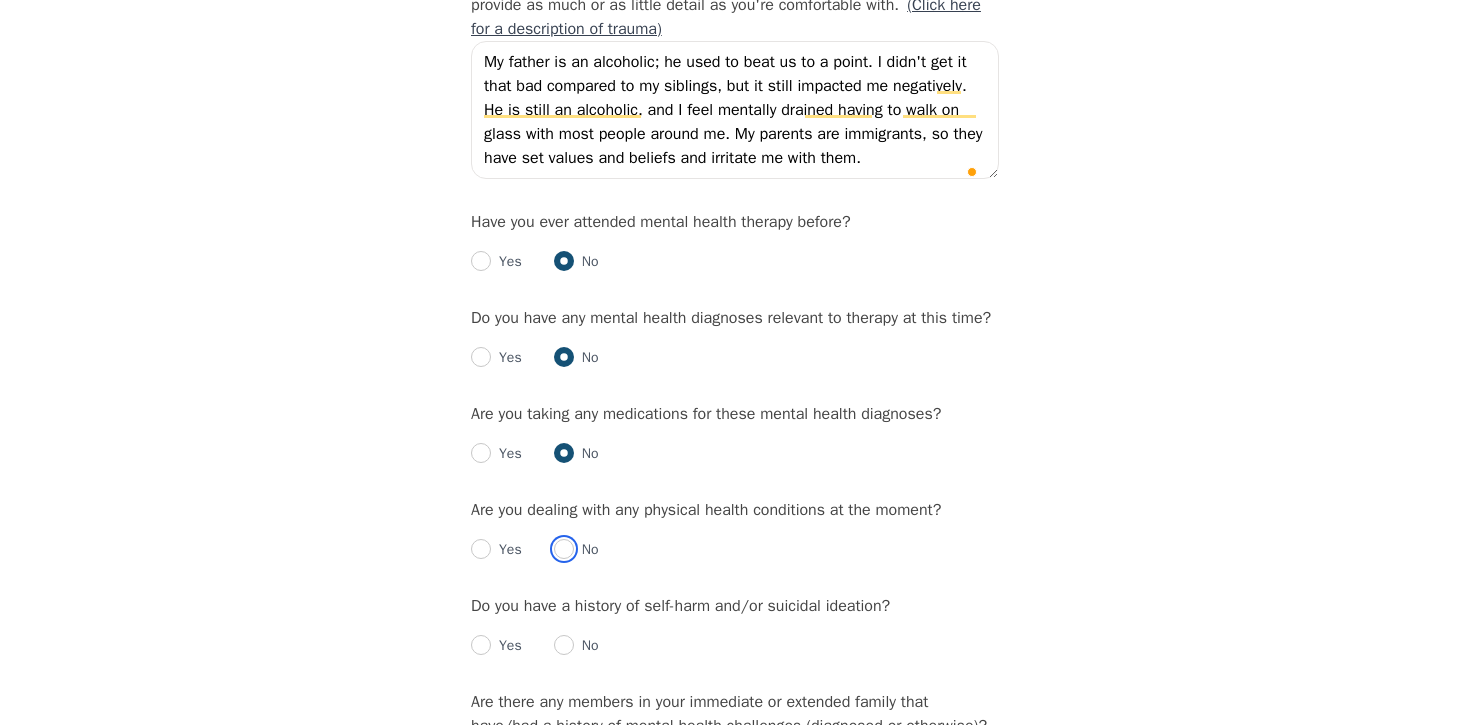click at bounding box center (564, 549) 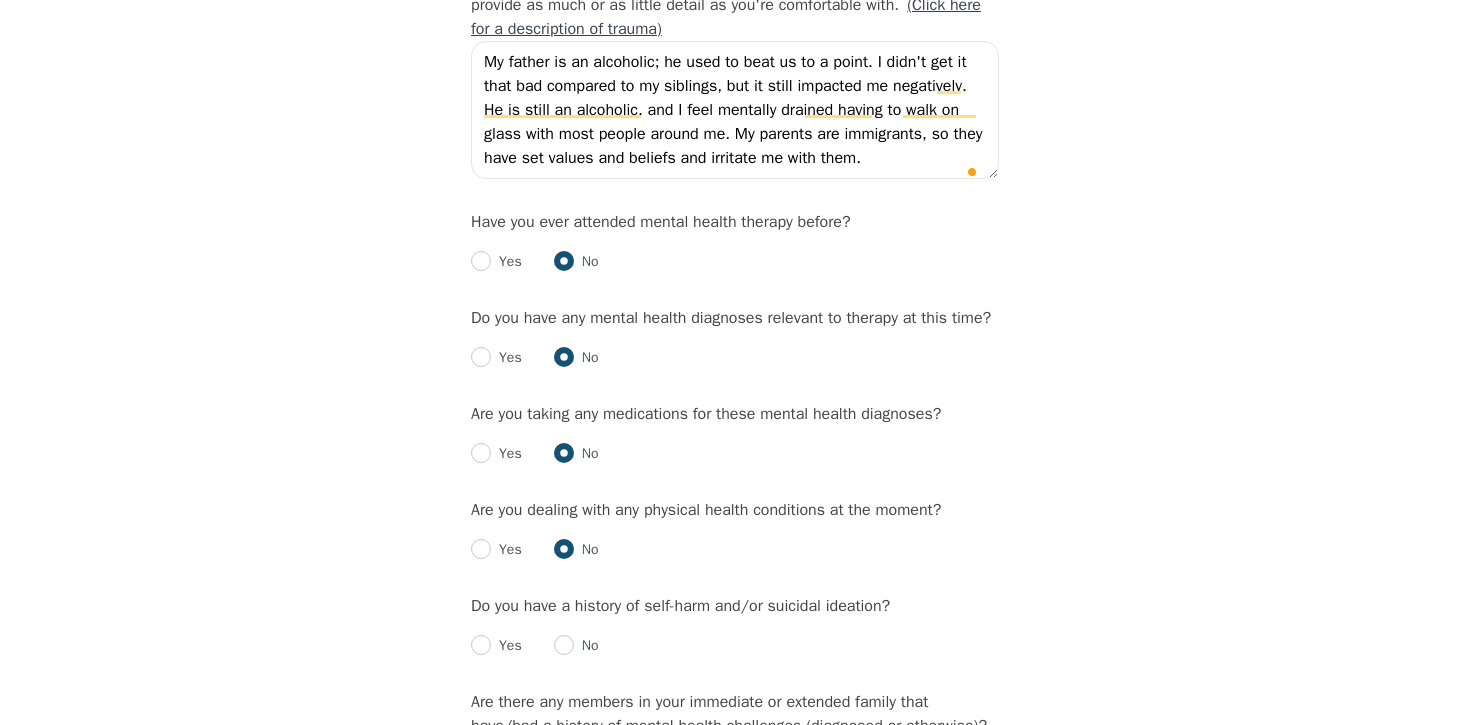 radio on "true" 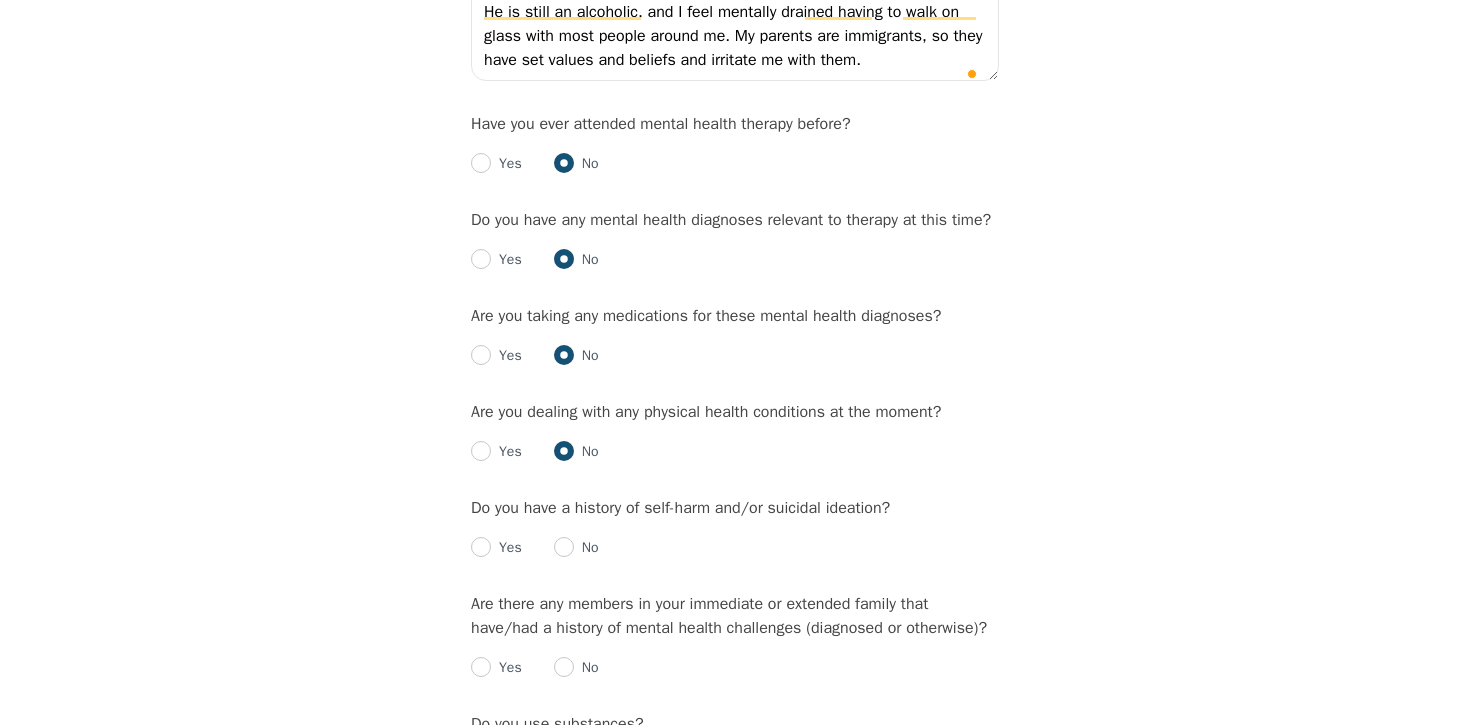 scroll, scrollTop: 2090, scrollLeft: 0, axis: vertical 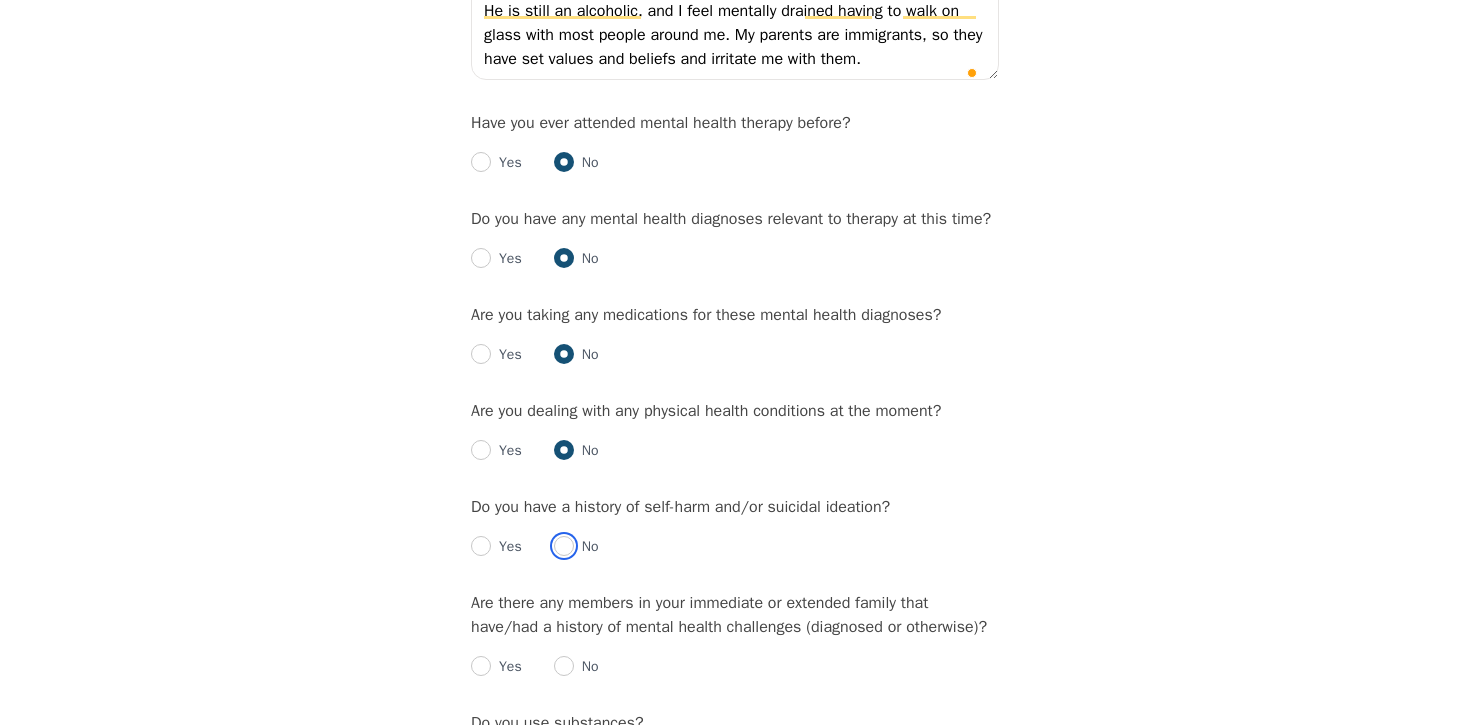click at bounding box center [564, 546] 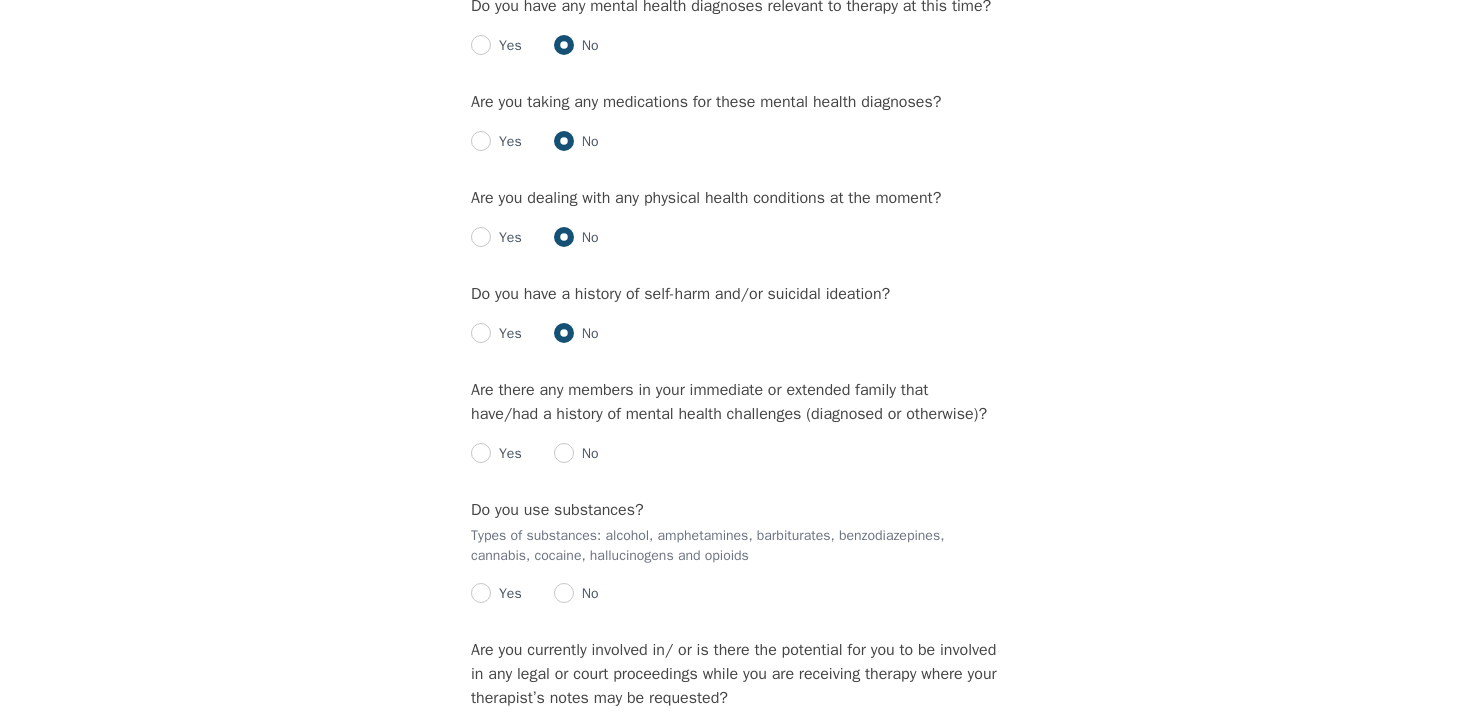 scroll, scrollTop: 2513, scrollLeft: 0, axis: vertical 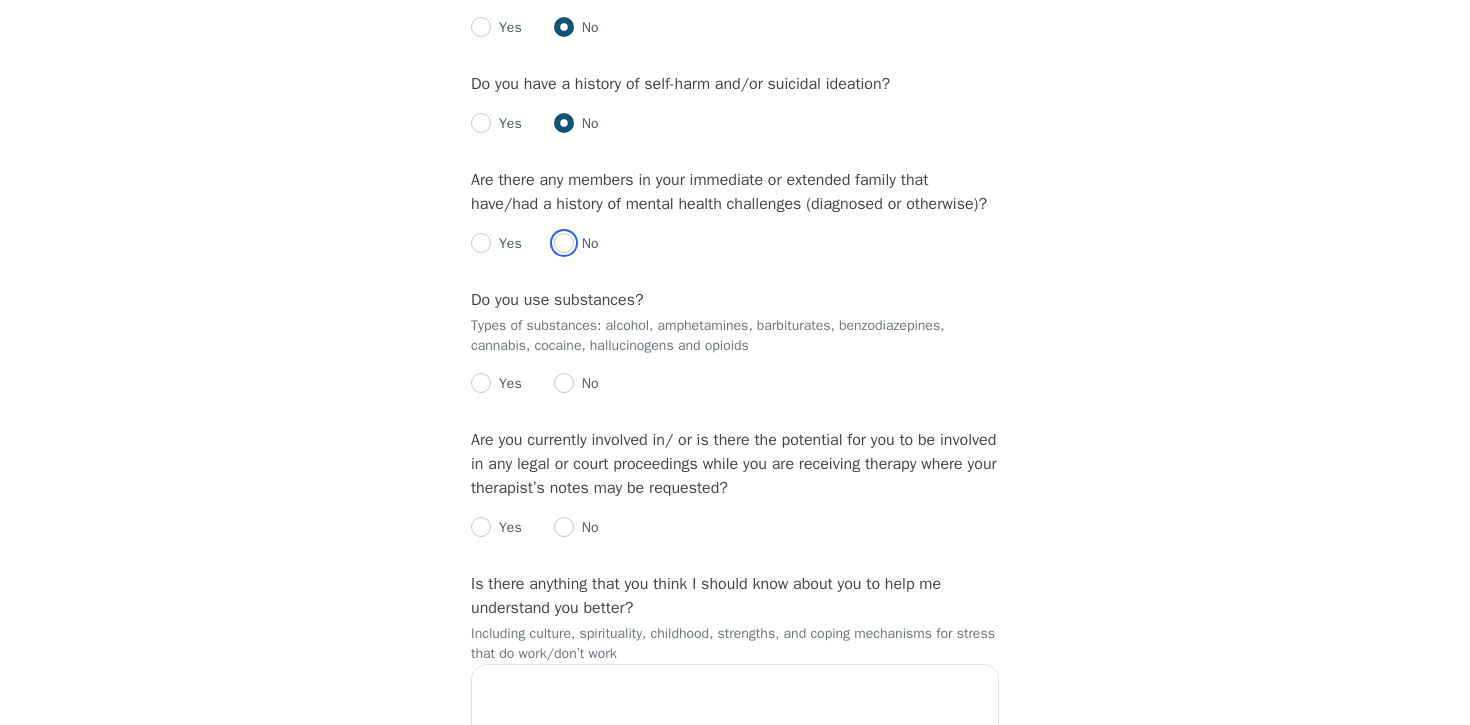 click at bounding box center [564, 243] 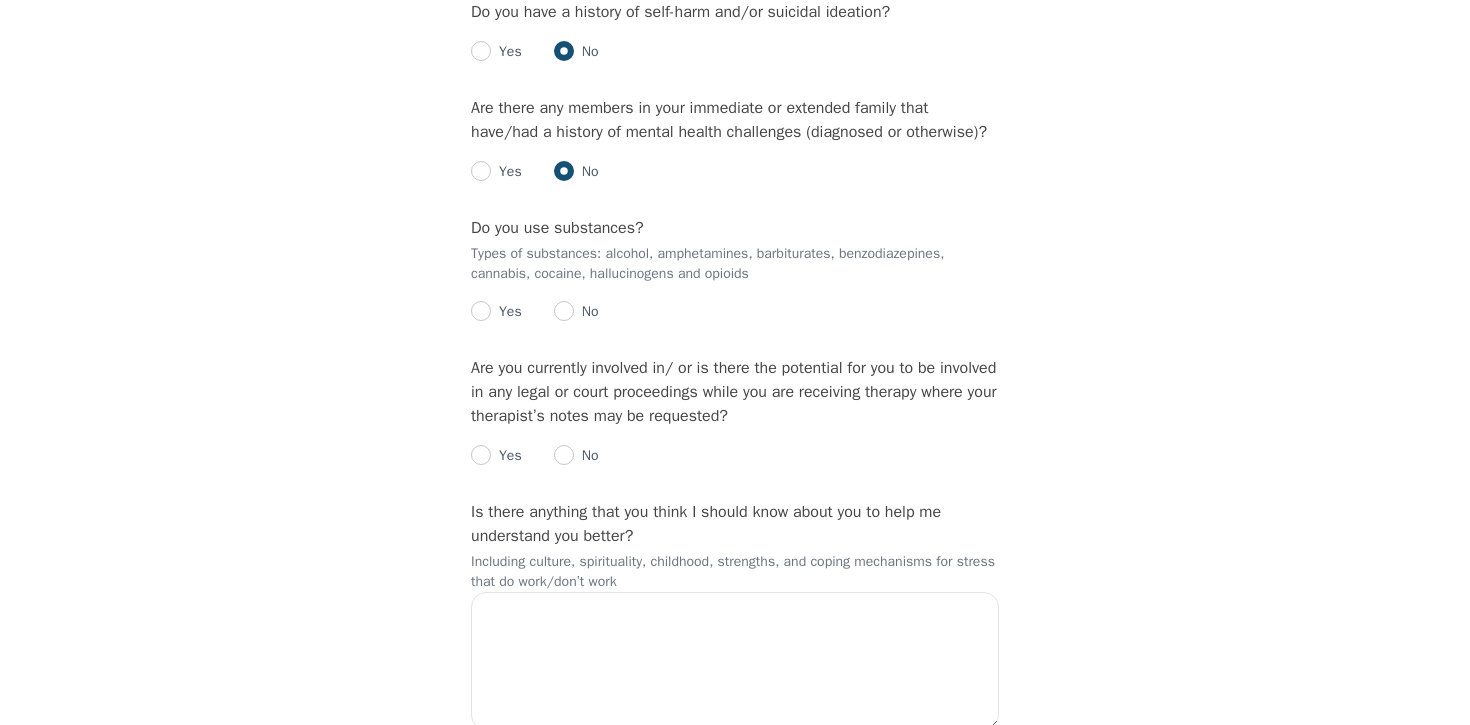 scroll, scrollTop: 2596, scrollLeft: 0, axis: vertical 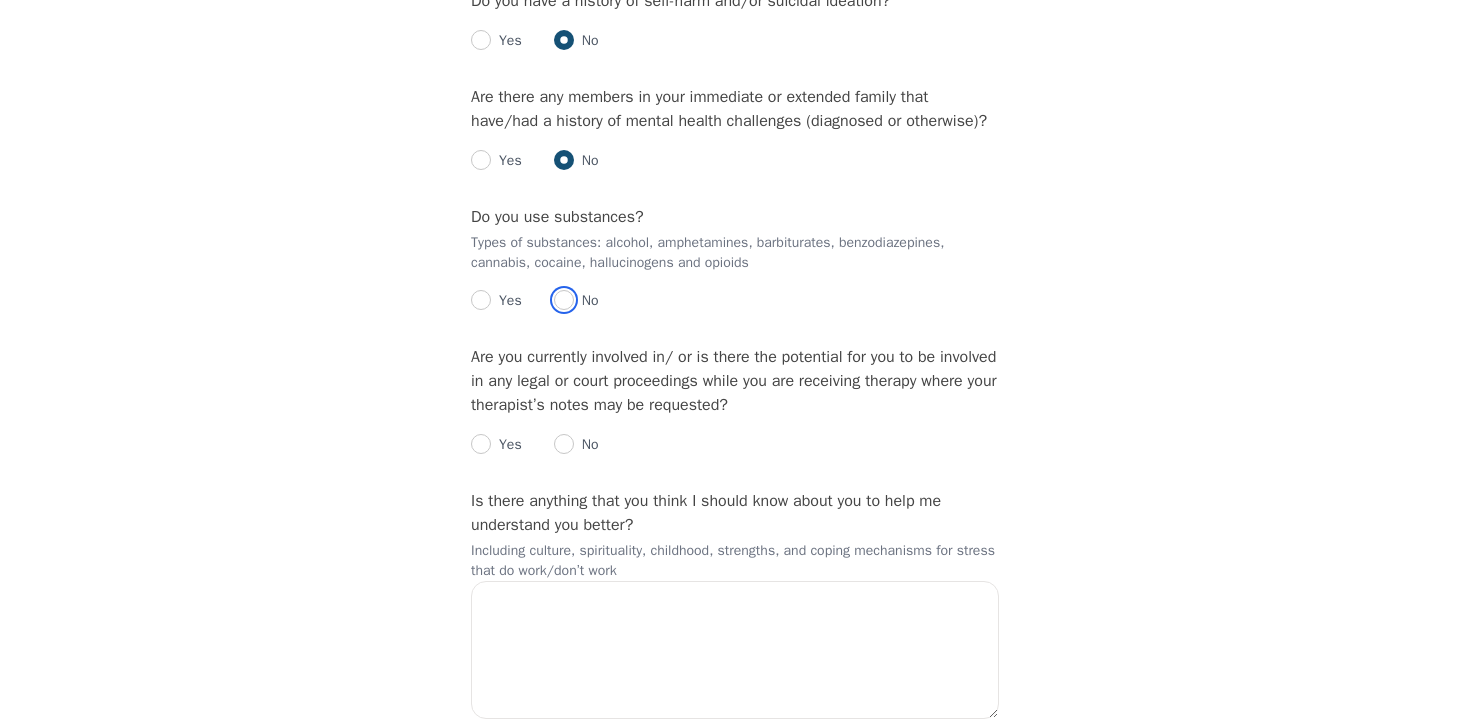 click at bounding box center [564, 300] 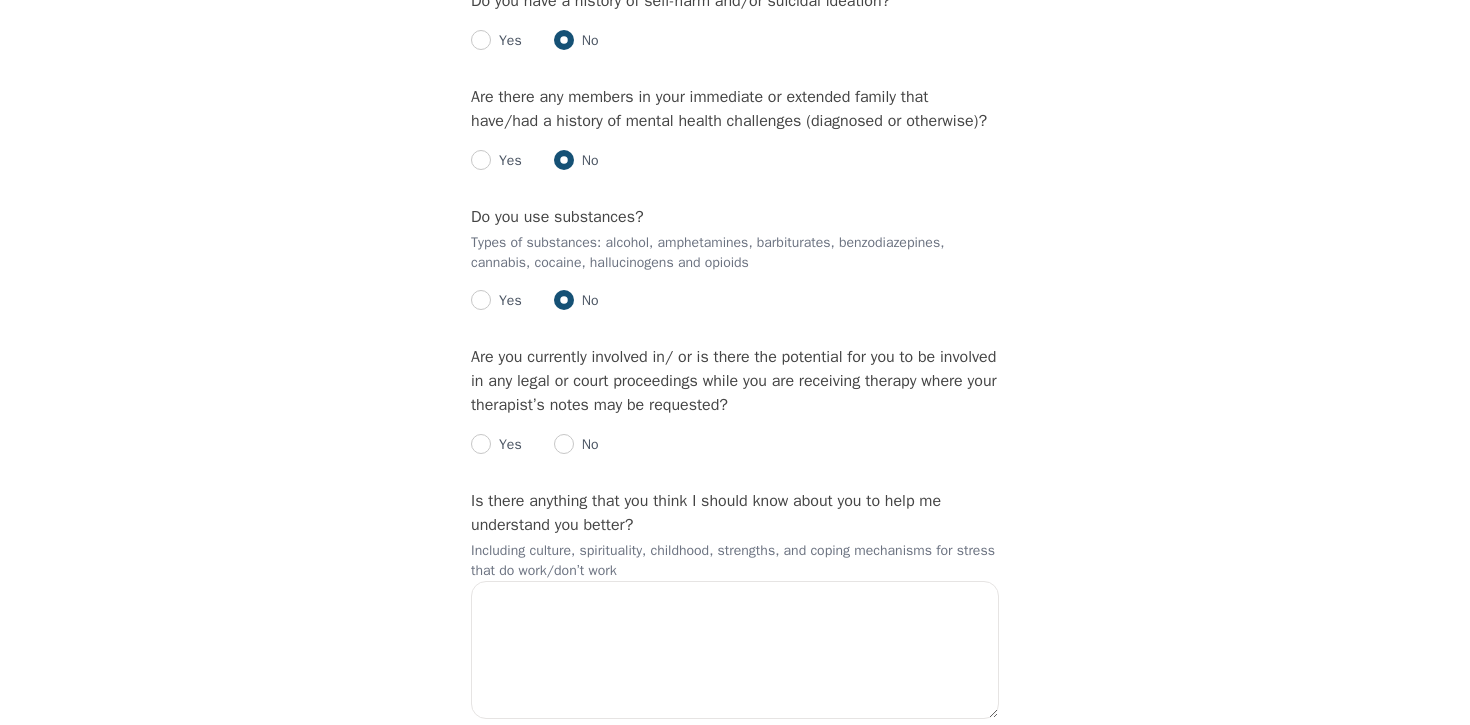 radio on "true" 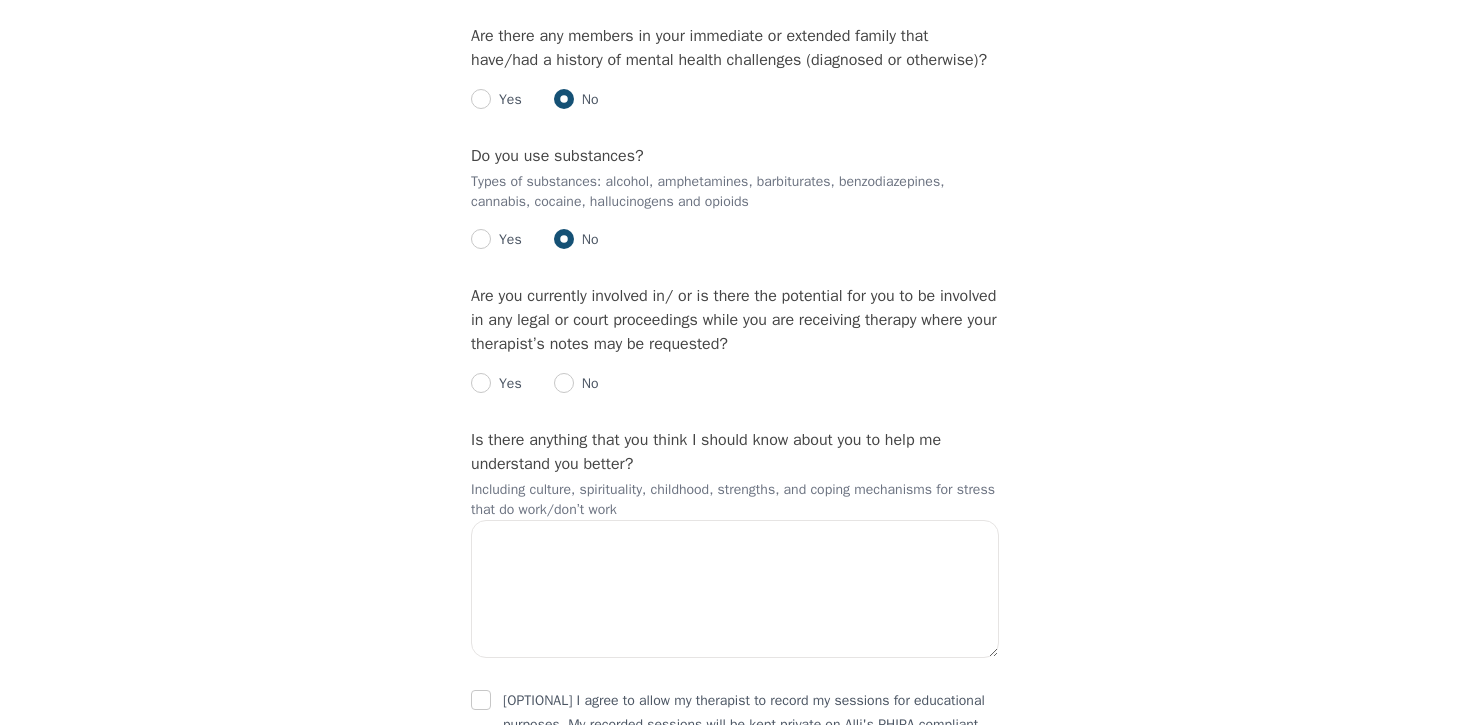 scroll, scrollTop: 2670, scrollLeft: 0, axis: vertical 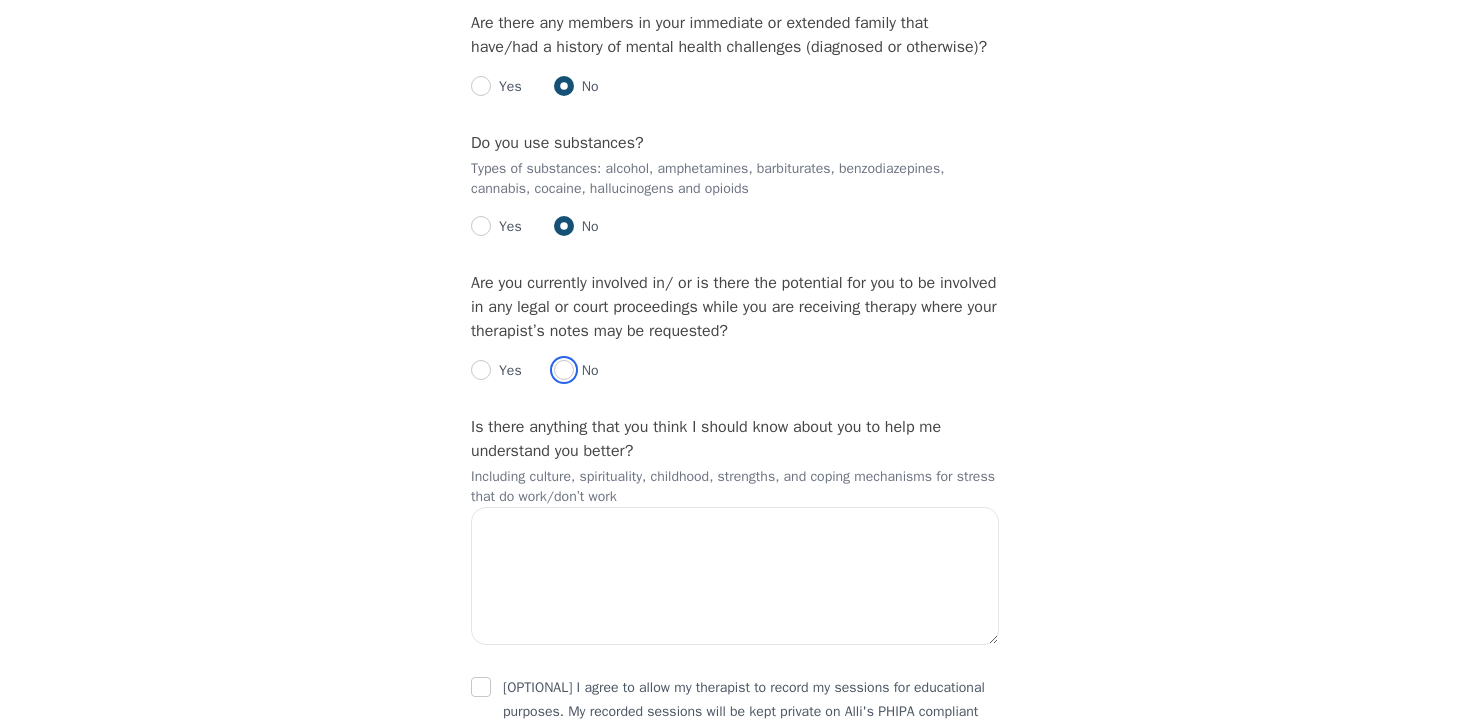 click at bounding box center (564, 370) 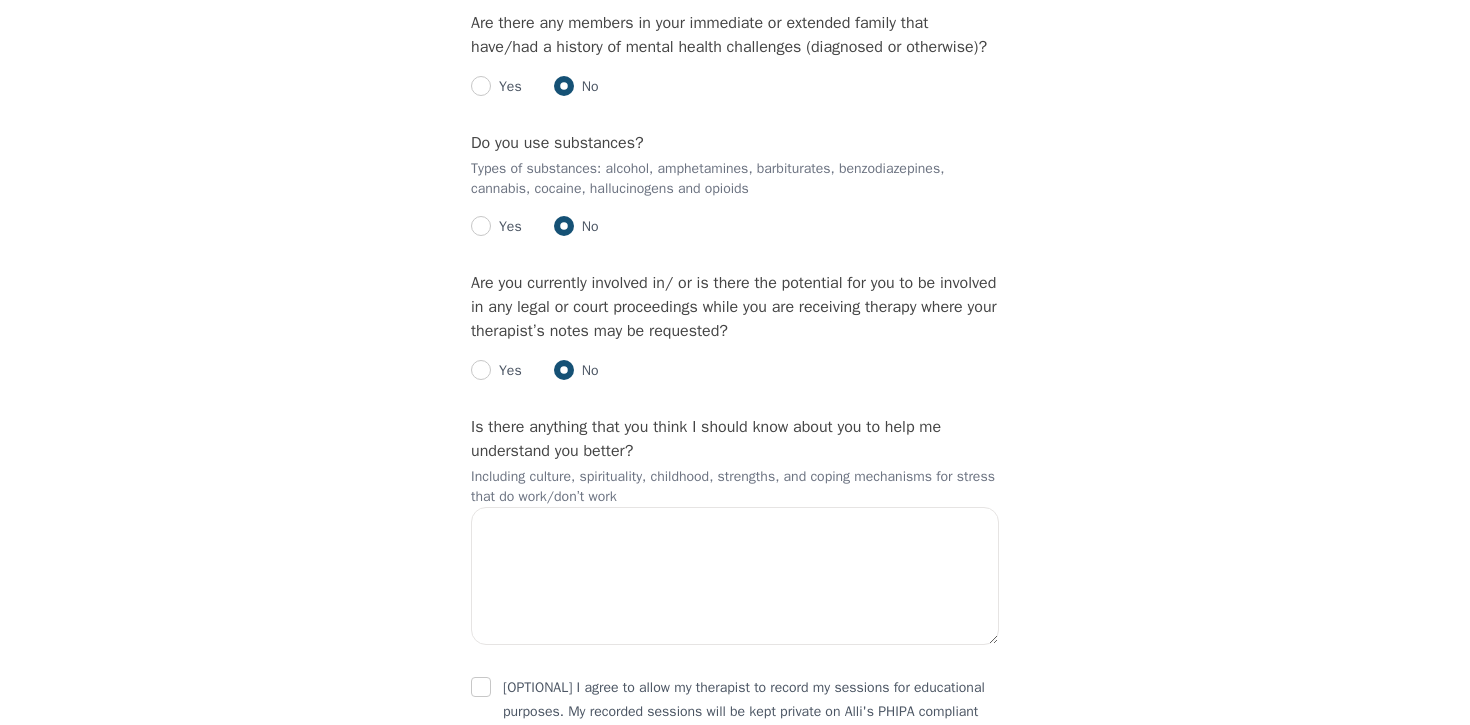 radio on "true" 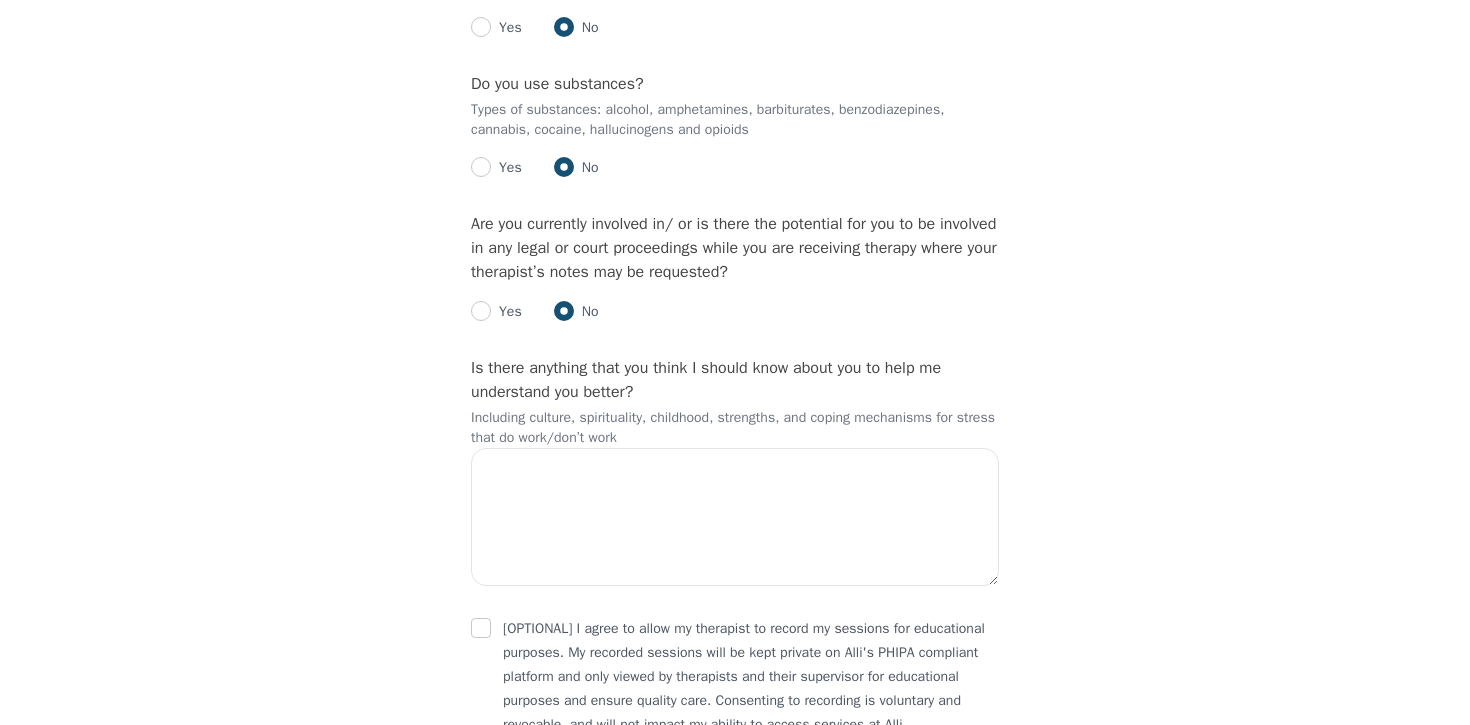 scroll, scrollTop: 2735, scrollLeft: 0, axis: vertical 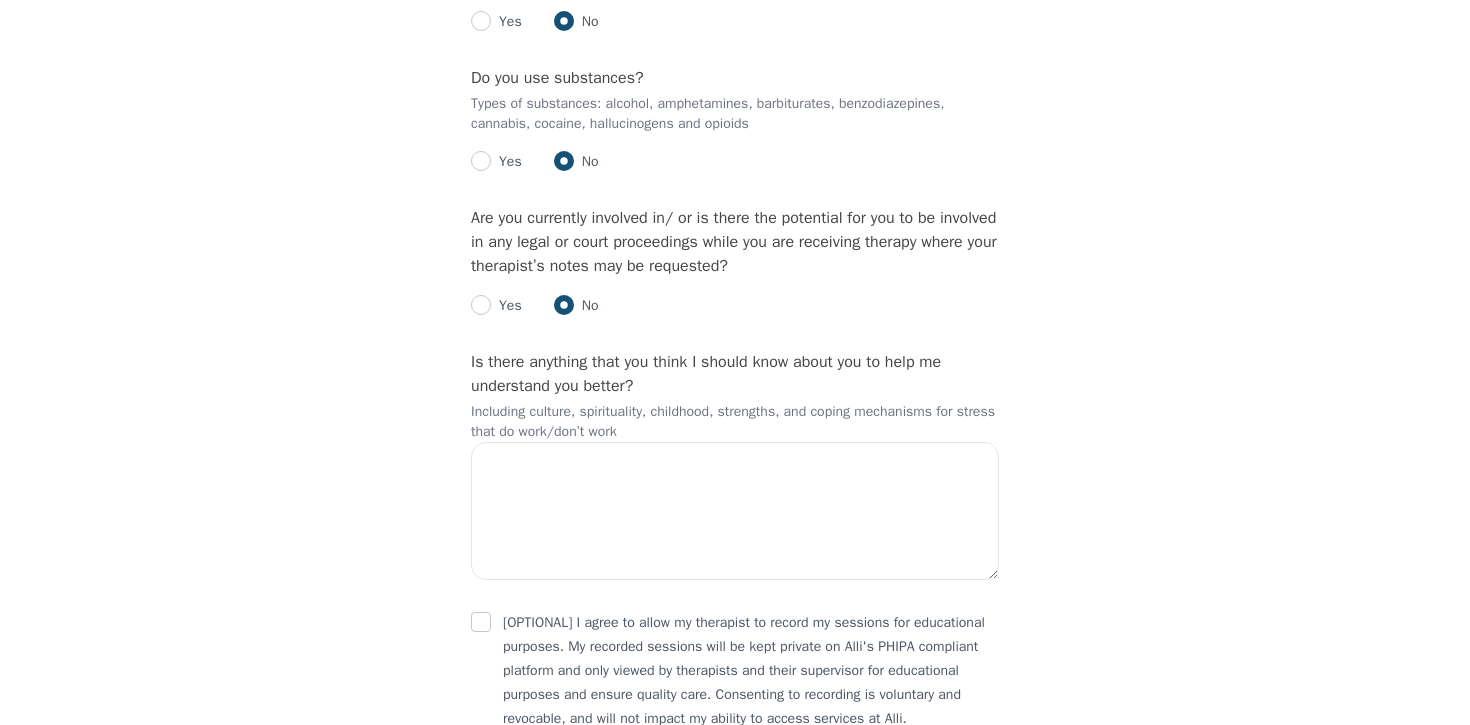 click on "Is there anything that you think I should know about you to help me understand you better?" at bounding box center (706, 374) 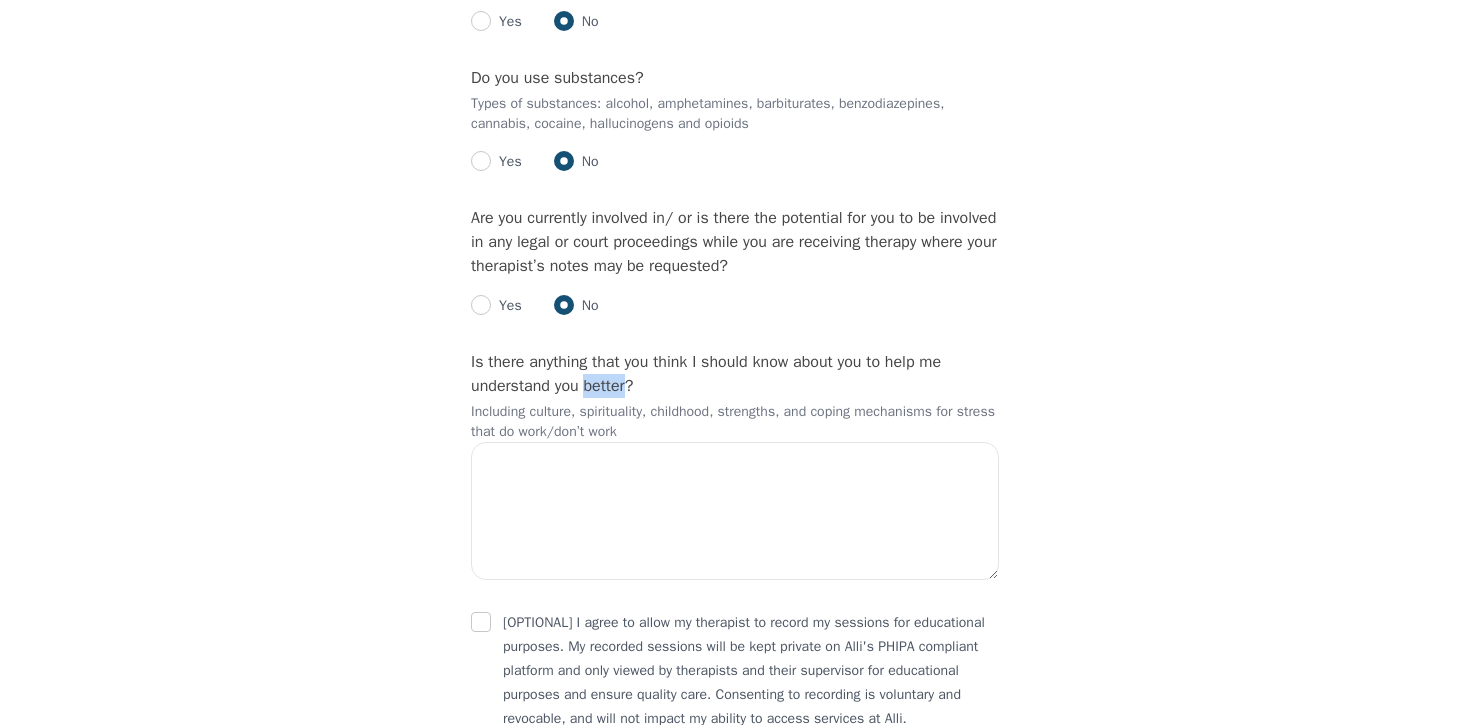 click on "Is there anything that you think I should know about you to help me understand you better?" at bounding box center (706, 374) 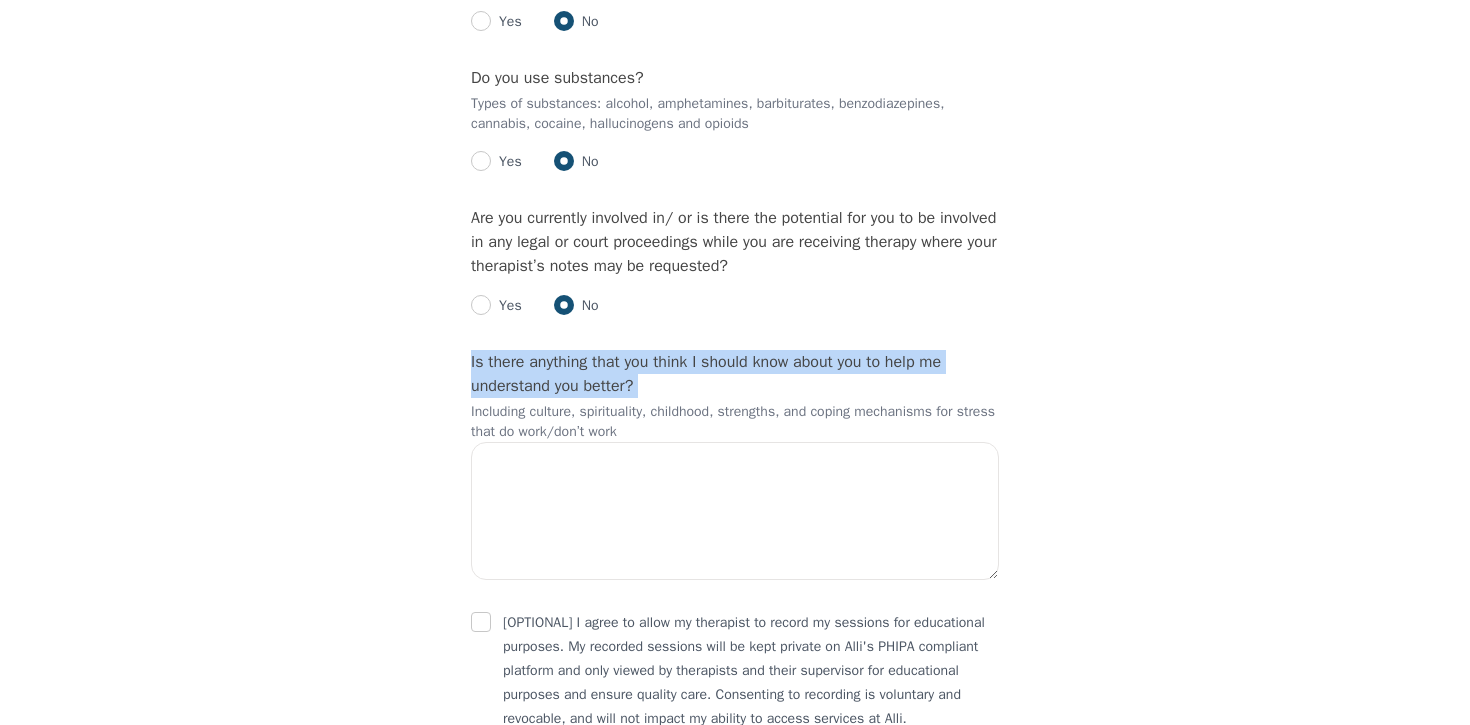 click on "Is there anything that you think I should know about you to help me understand you better?" at bounding box center [706, 374] 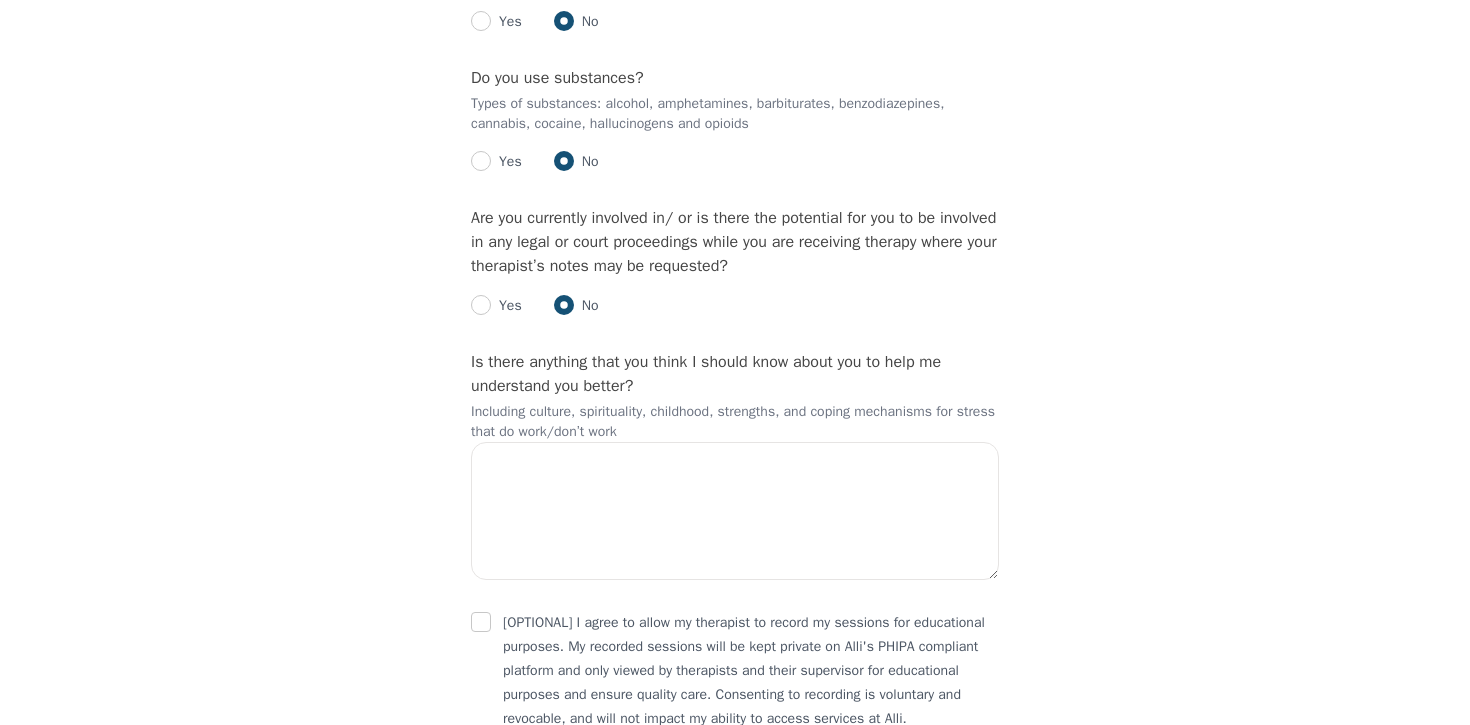 scroll, scrollTop: 2979, scrollLeft: 0, axis: vertical 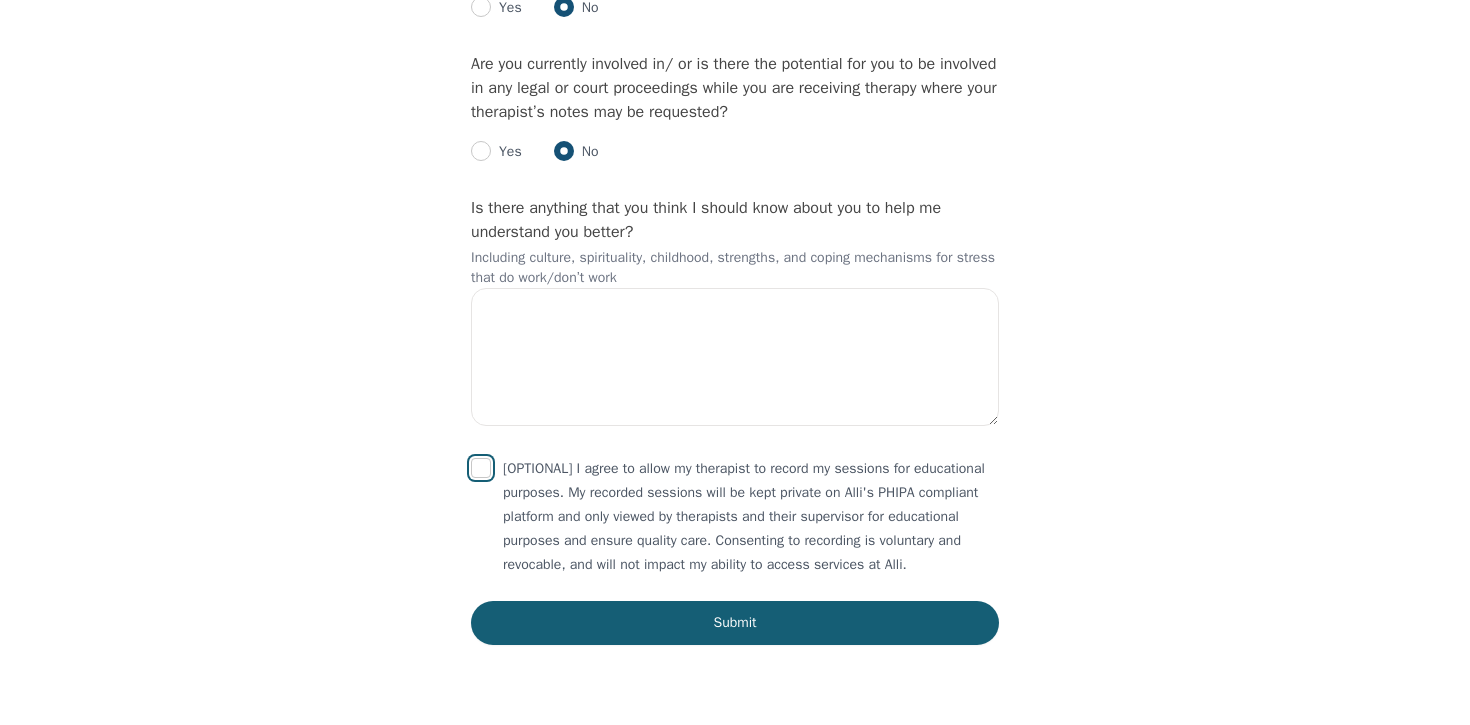click at bounding box center (481, 468) 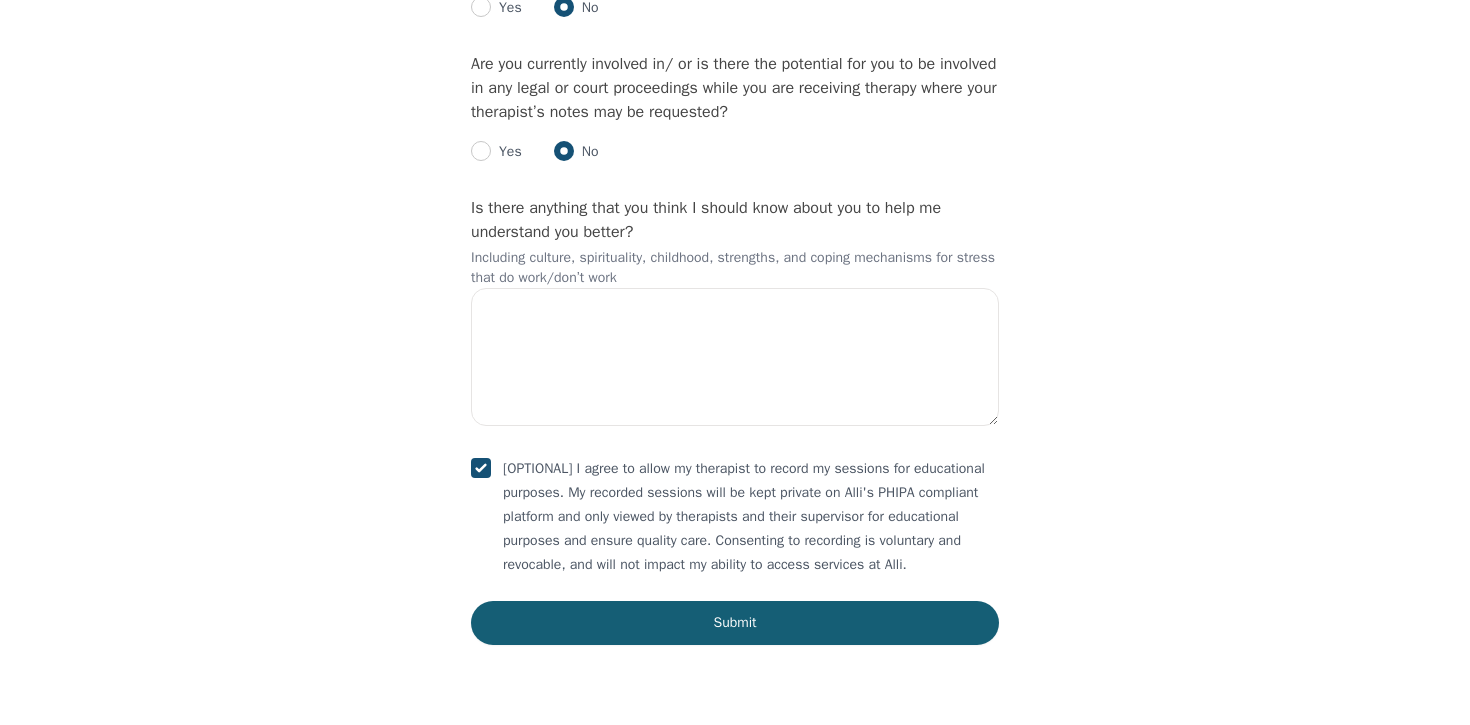 click at bounding box center (481, 468) 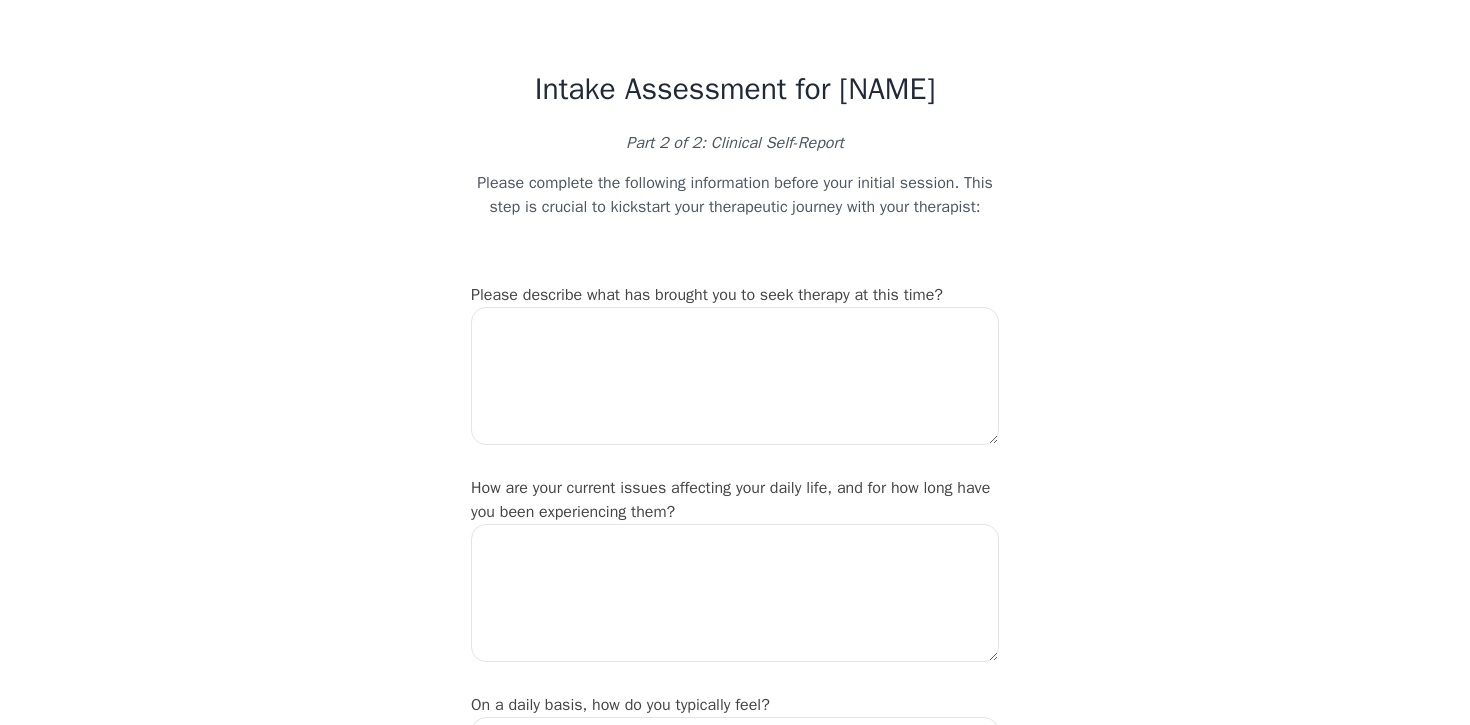 scroll, scrollTop: 0, scrollLeft: 0, axis: both 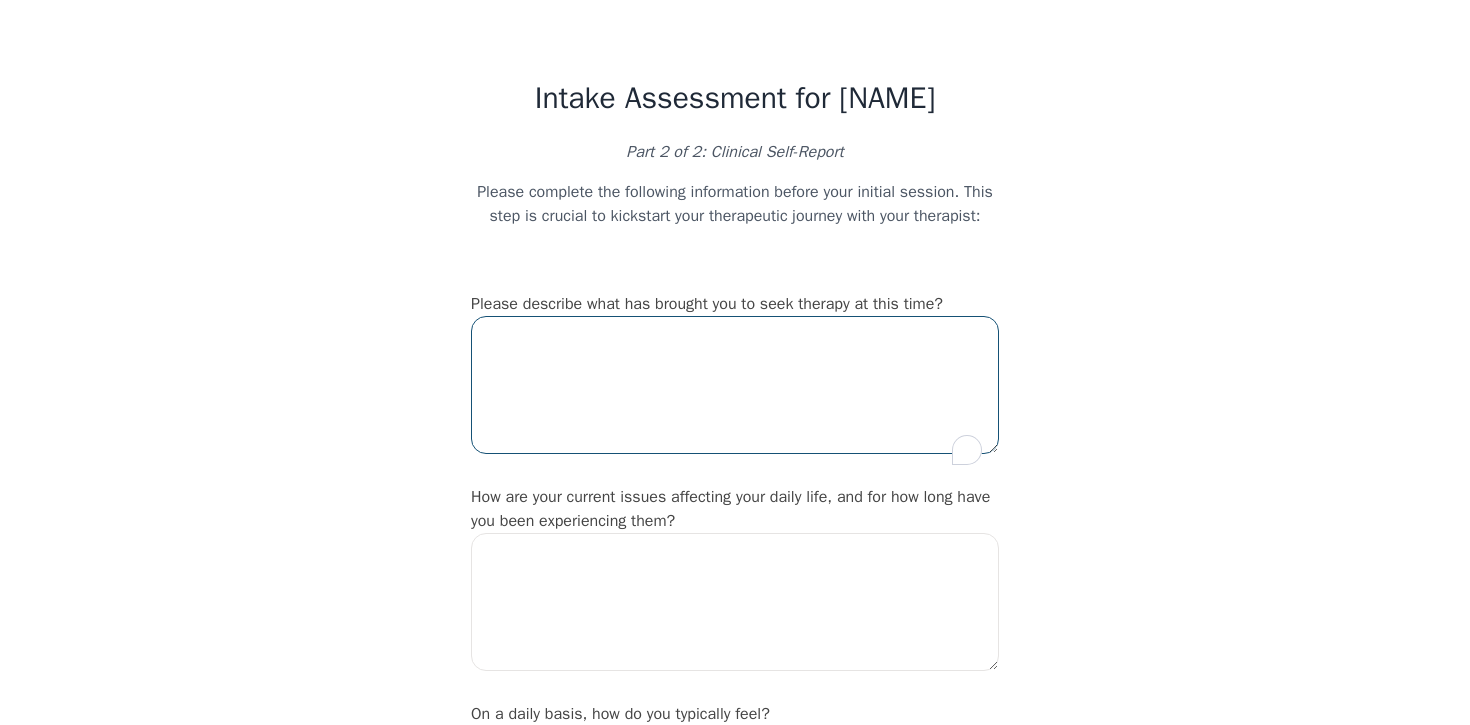 click at bounding box center [735, 385] 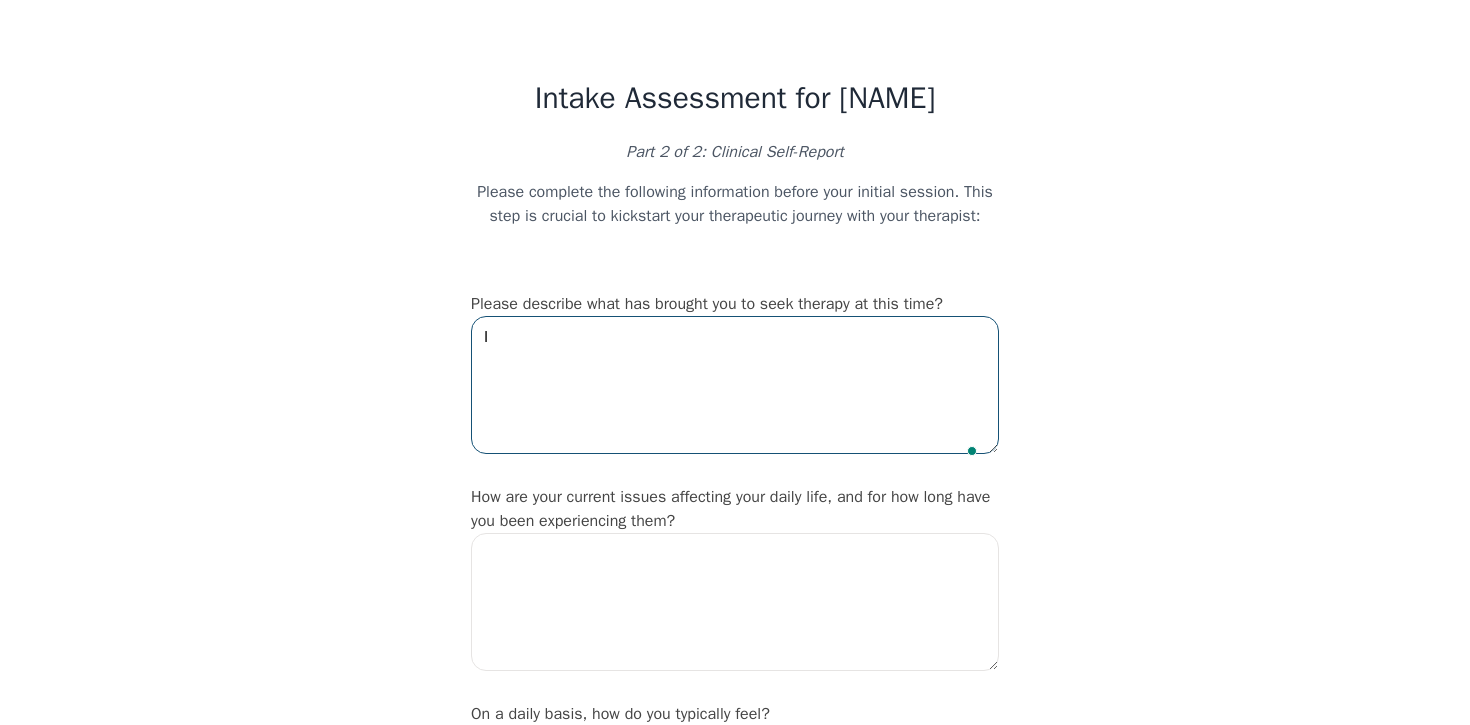 type on "I" 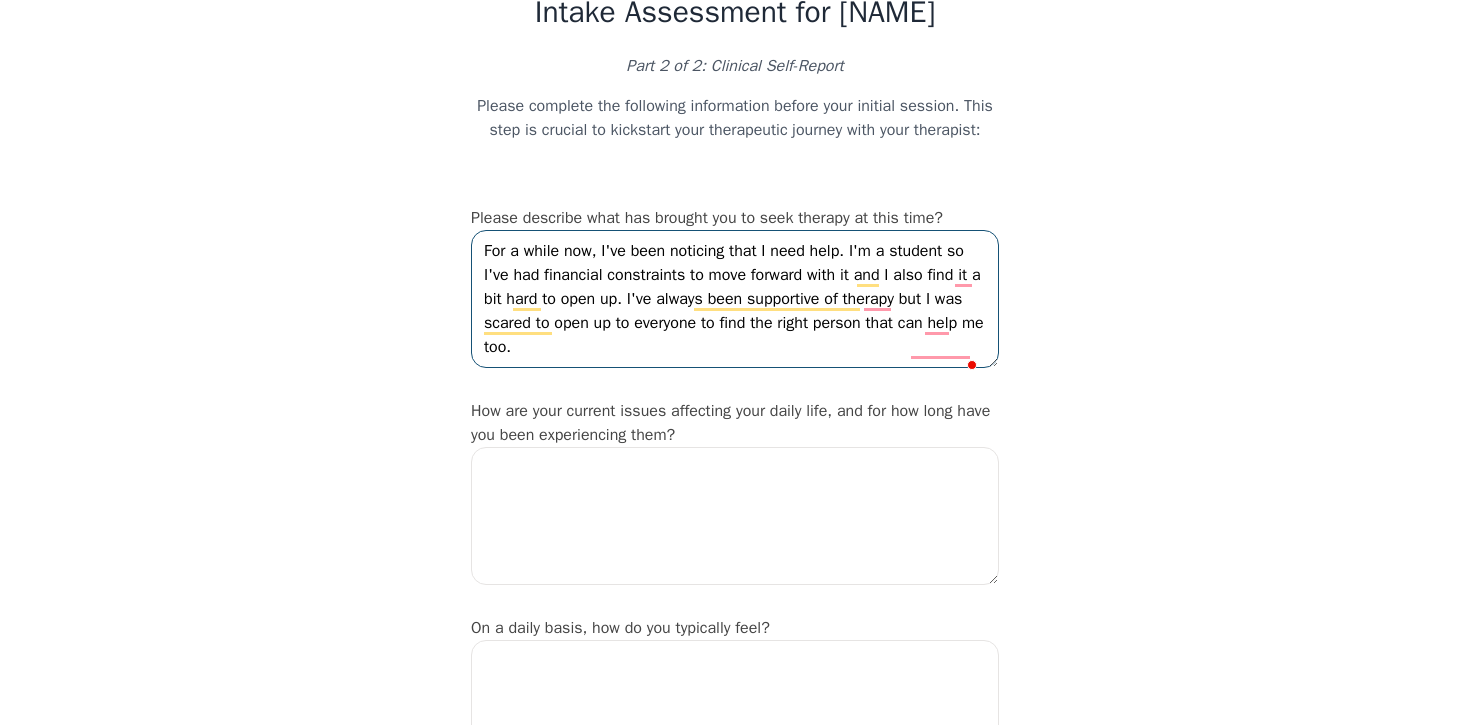scroll, scrollTop: 107, scrollLeft: 0, axis: vertical 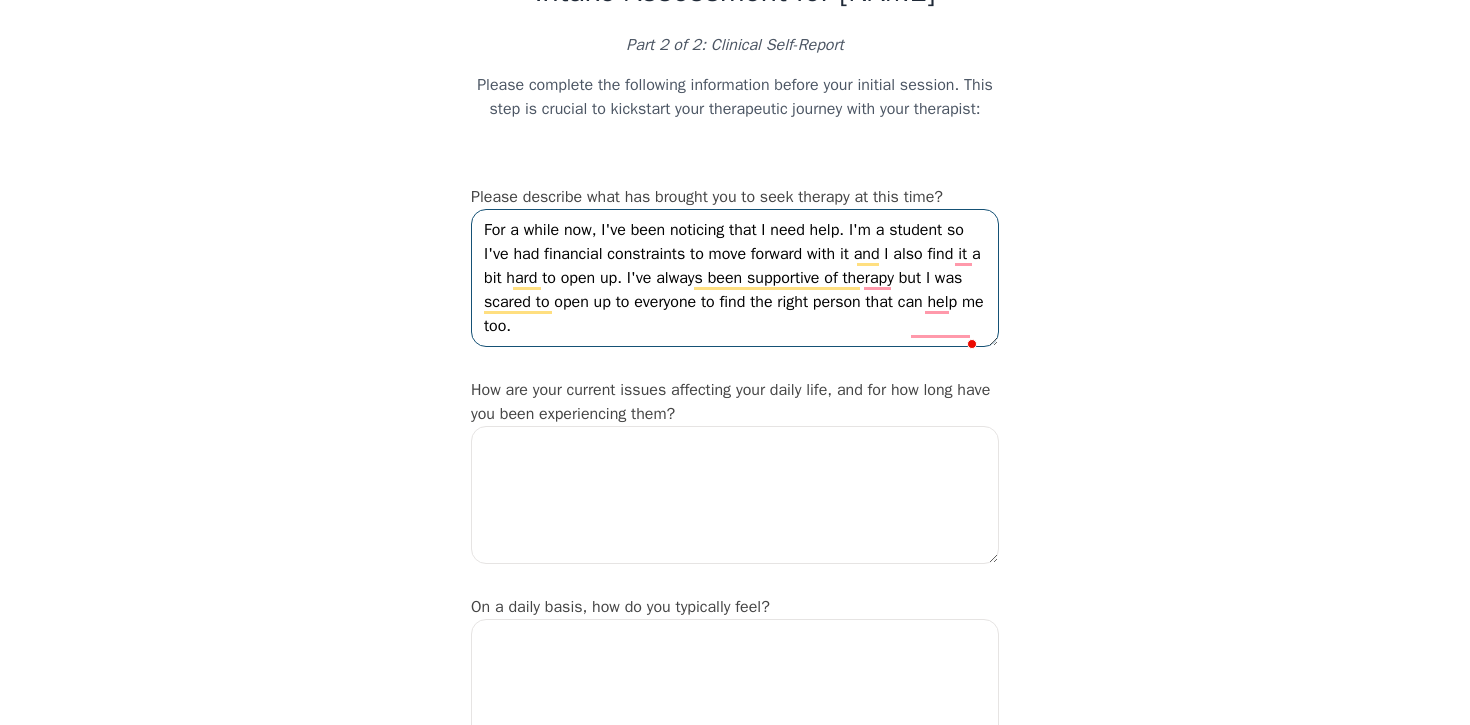 type on "For a while now, I've been noticing that I need help. I'm a student so I've had financial constraints to move forward with it and I also find it a bit hard to open up. I've always been supportive of therapy but I was scared to open up to everyone to find the right person that can help me too." 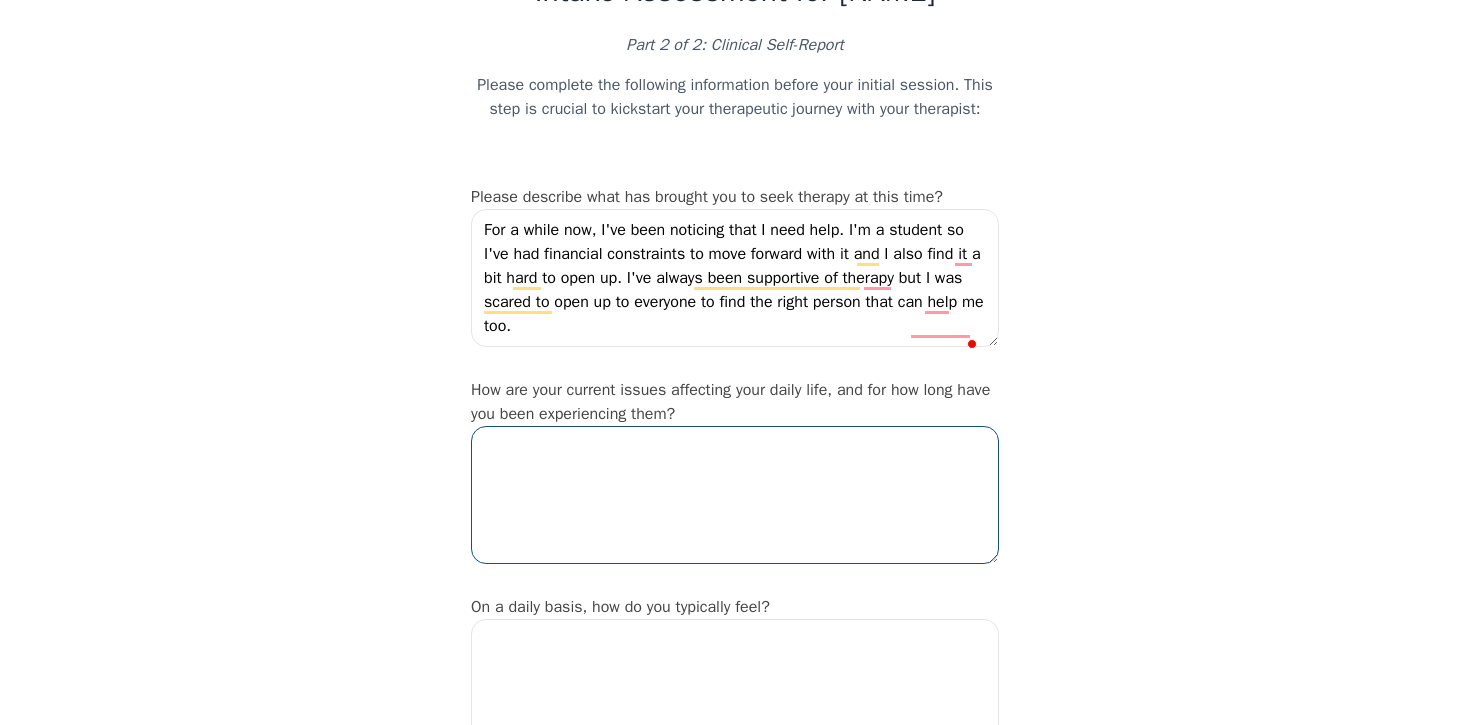 click at bounding box center [735, 495] 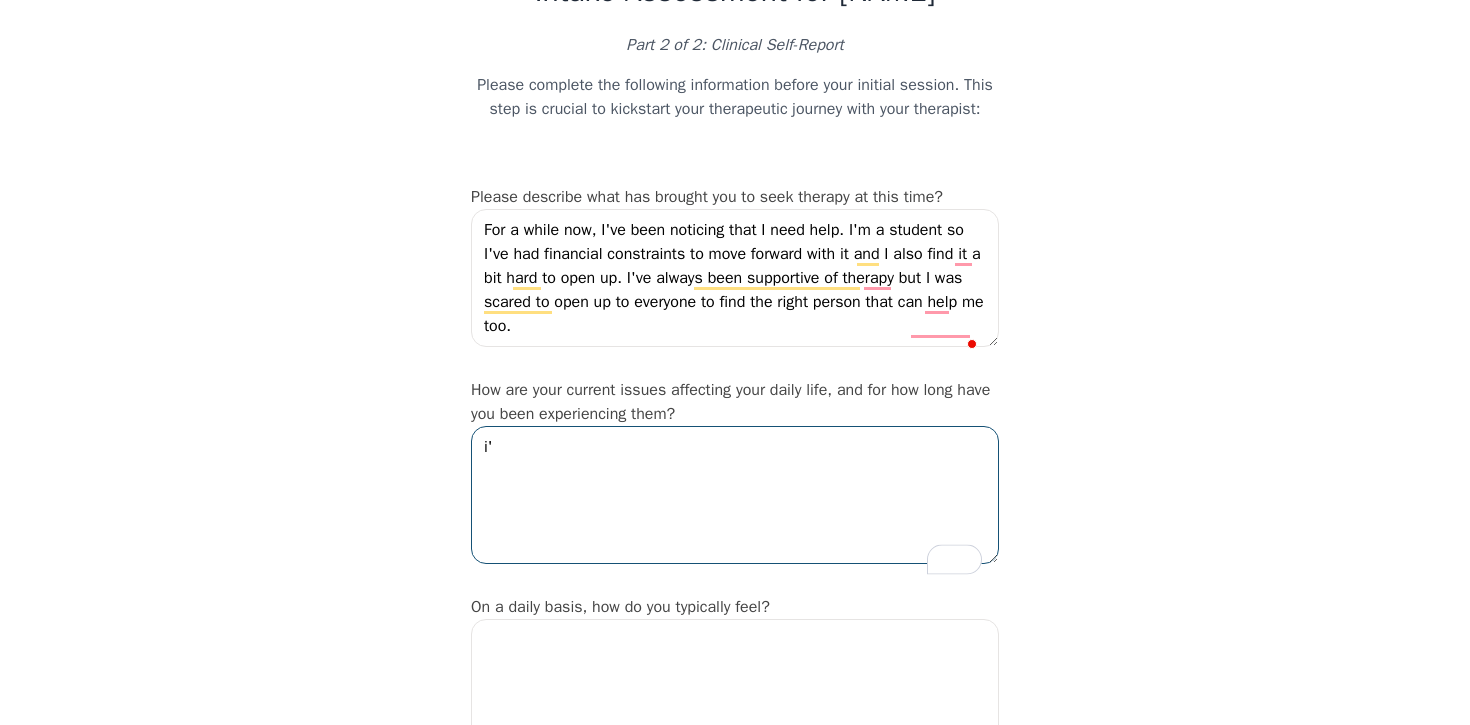 type on "i" 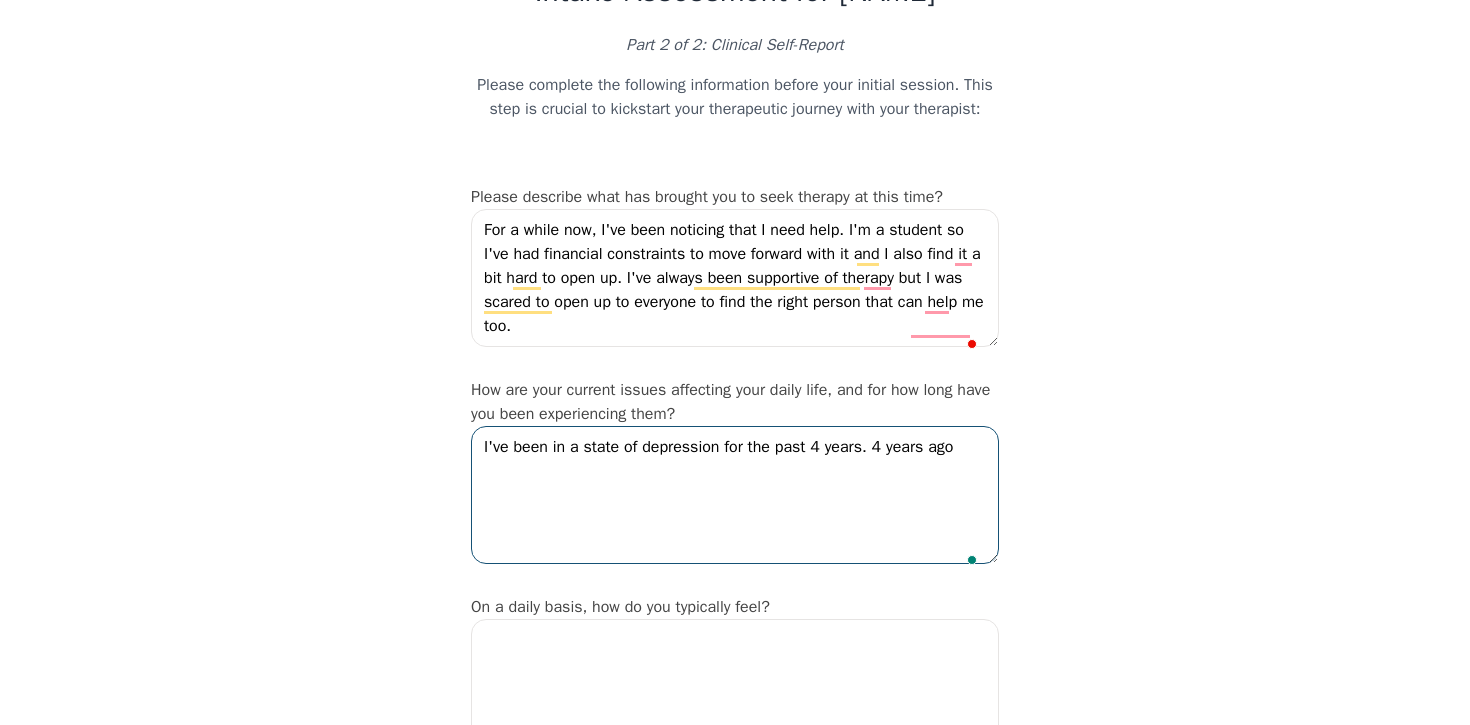 type on "I've been in a state of depression for the past 4 years. 4 years ago" 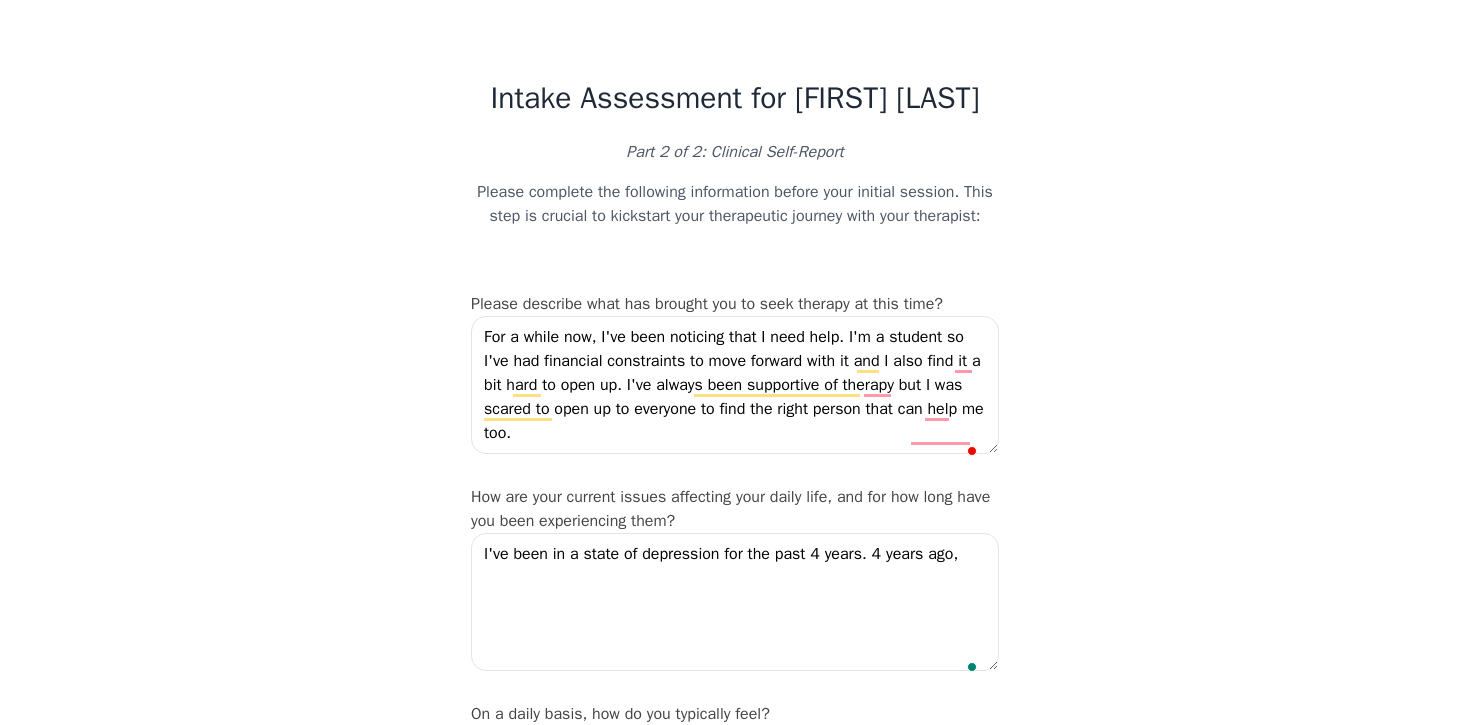 scroll, scrollTop: 107, scrollLeft: 0, axis: vertical 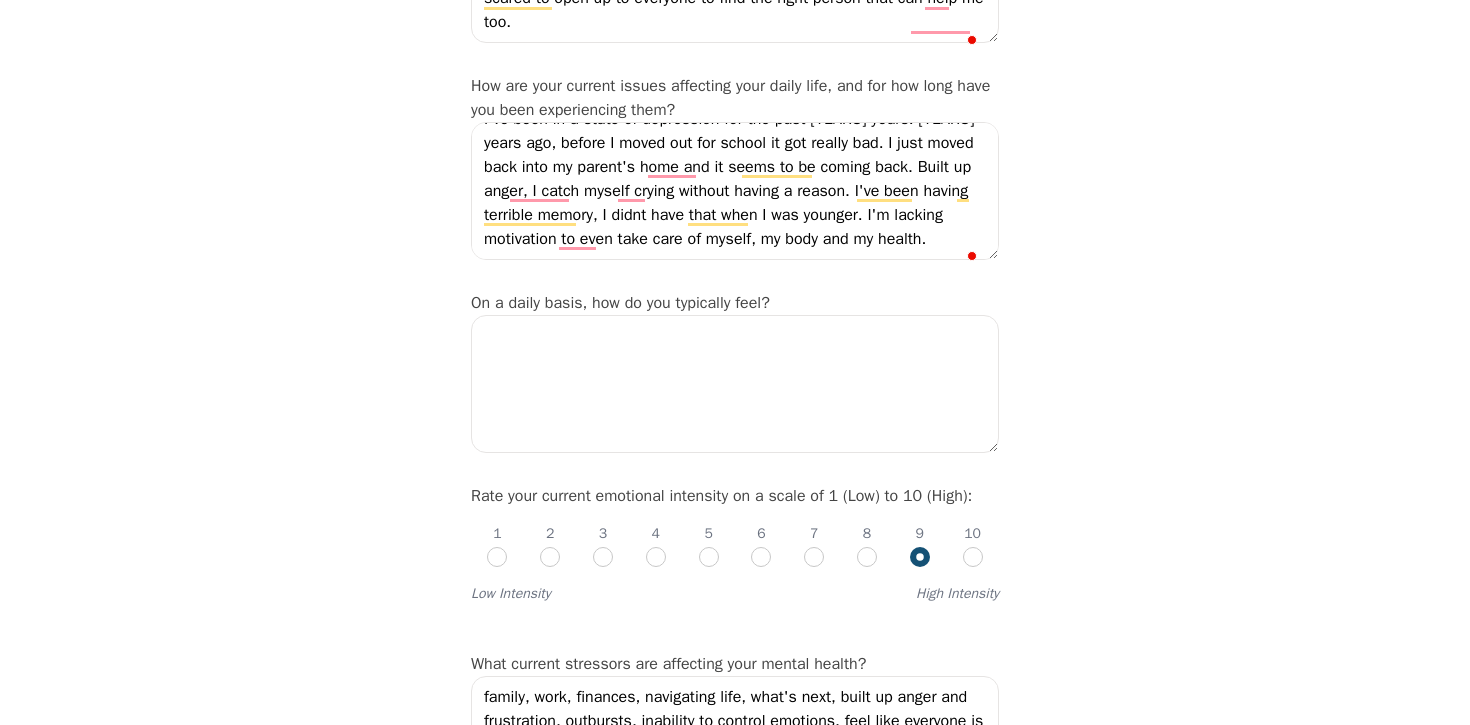 type on "I've been in a state of depression for the past 4 years. 4 years ago, before I moved out for school it got really bad. I just moved back into my parent's home and it seems to be coming back. Built up anger, I catch myself crying without having a reason. I've been having terrible memory, I didnt have that when I was younger. I'm lacking motivation to even take care of myself, my body and my health." 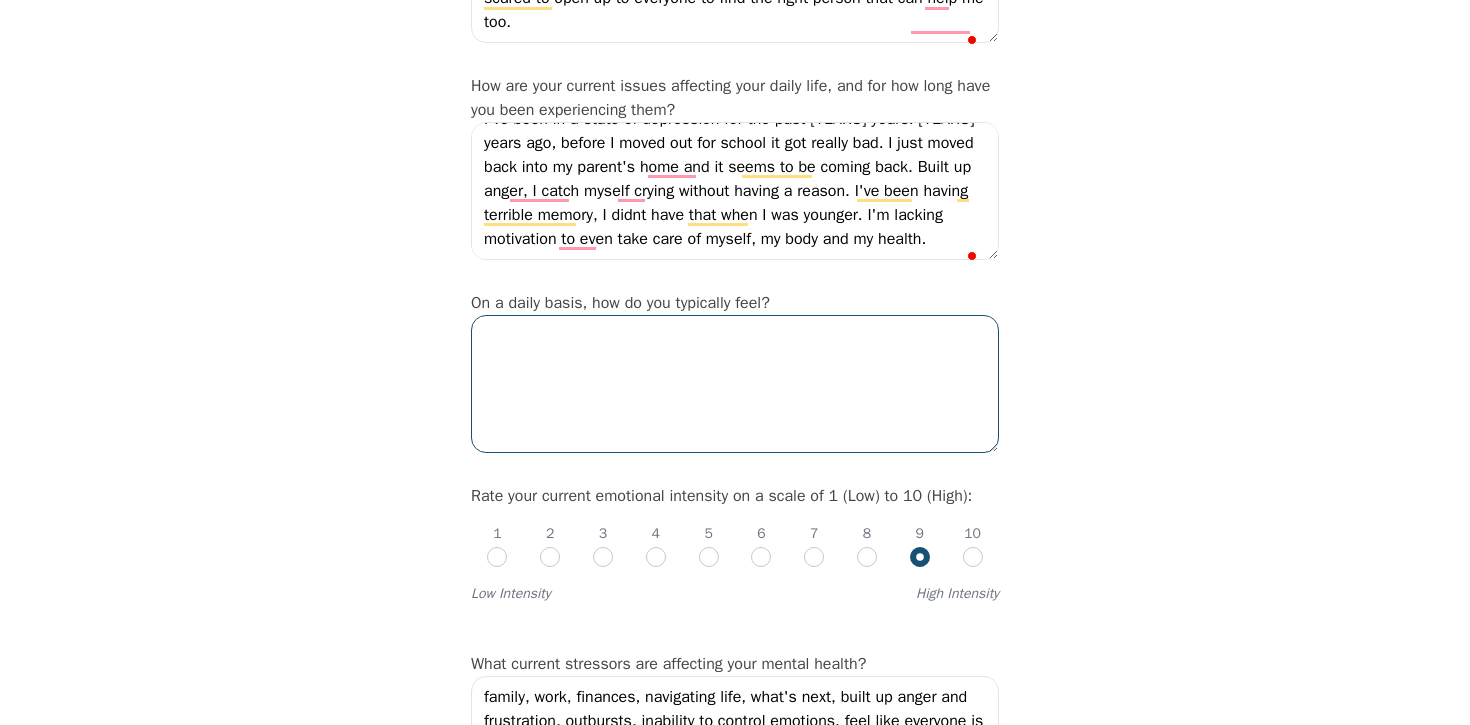 scroll, scrollTop: 423, scrollLeft: 0, axis: vertical 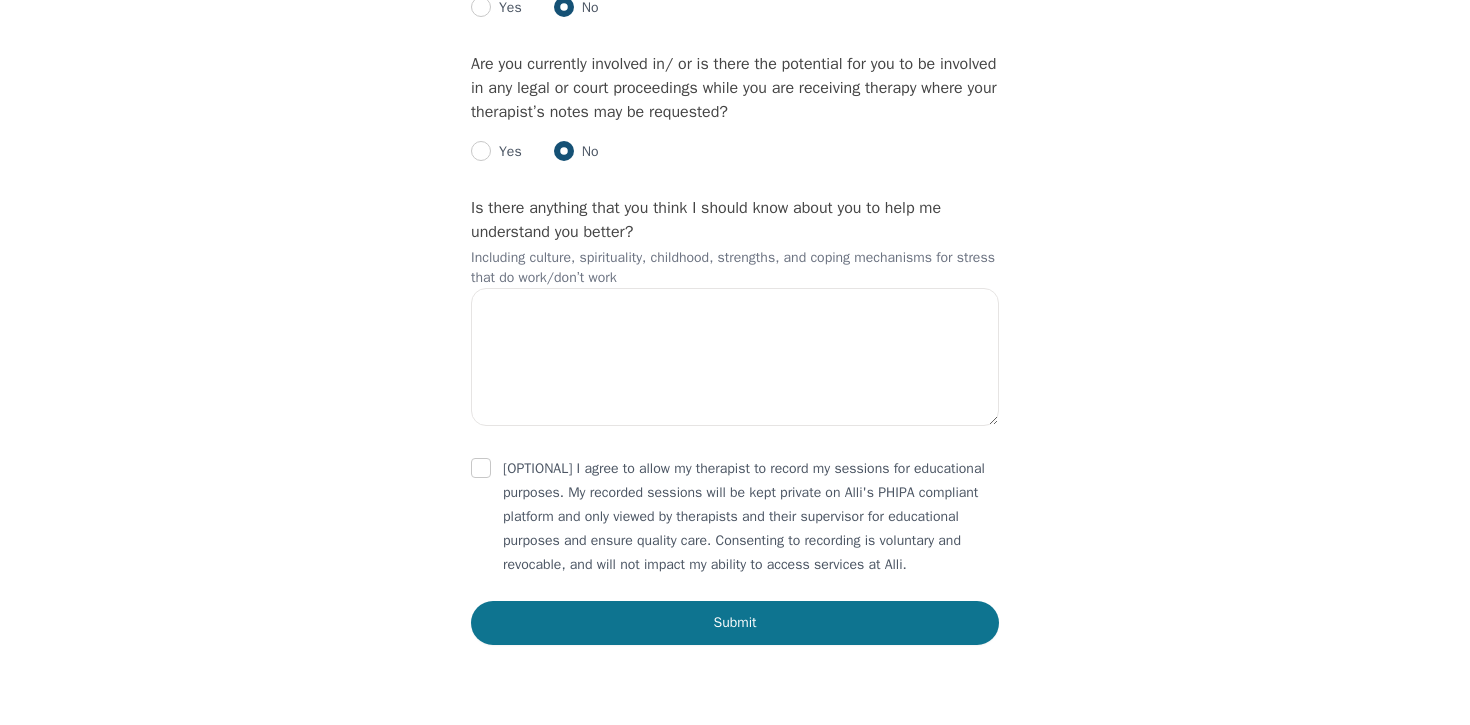type on "Like crap, I feel like a waste of space sometimes. Like a burden to my family and like no one is ever on my side and that no one really understands me. Living back in this house seems to be flooding back old bad memories and it's not the best feeling. When I get home, I just want to be in isolated and not even want to talk to my partner on the phone." 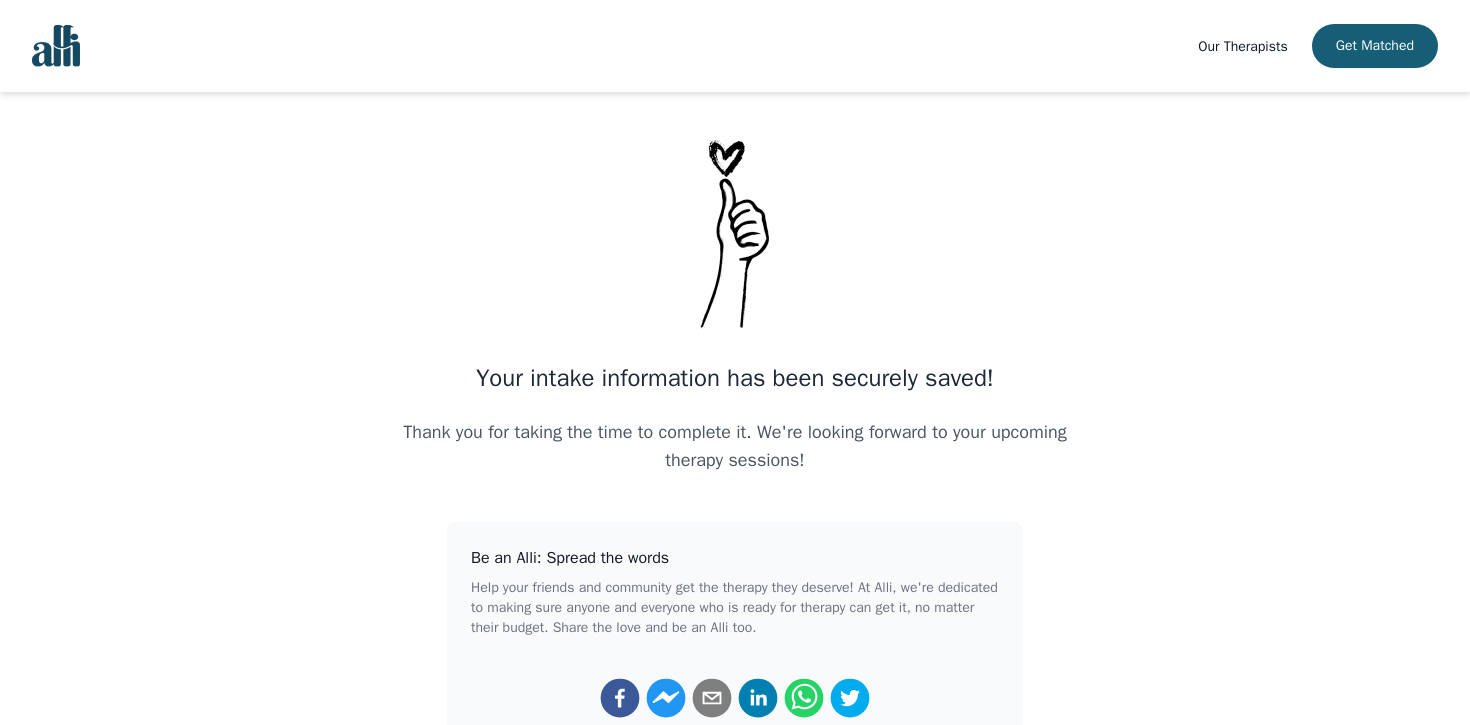 scroll, scrollTop: 0, scrollLeft: 0, axis: both 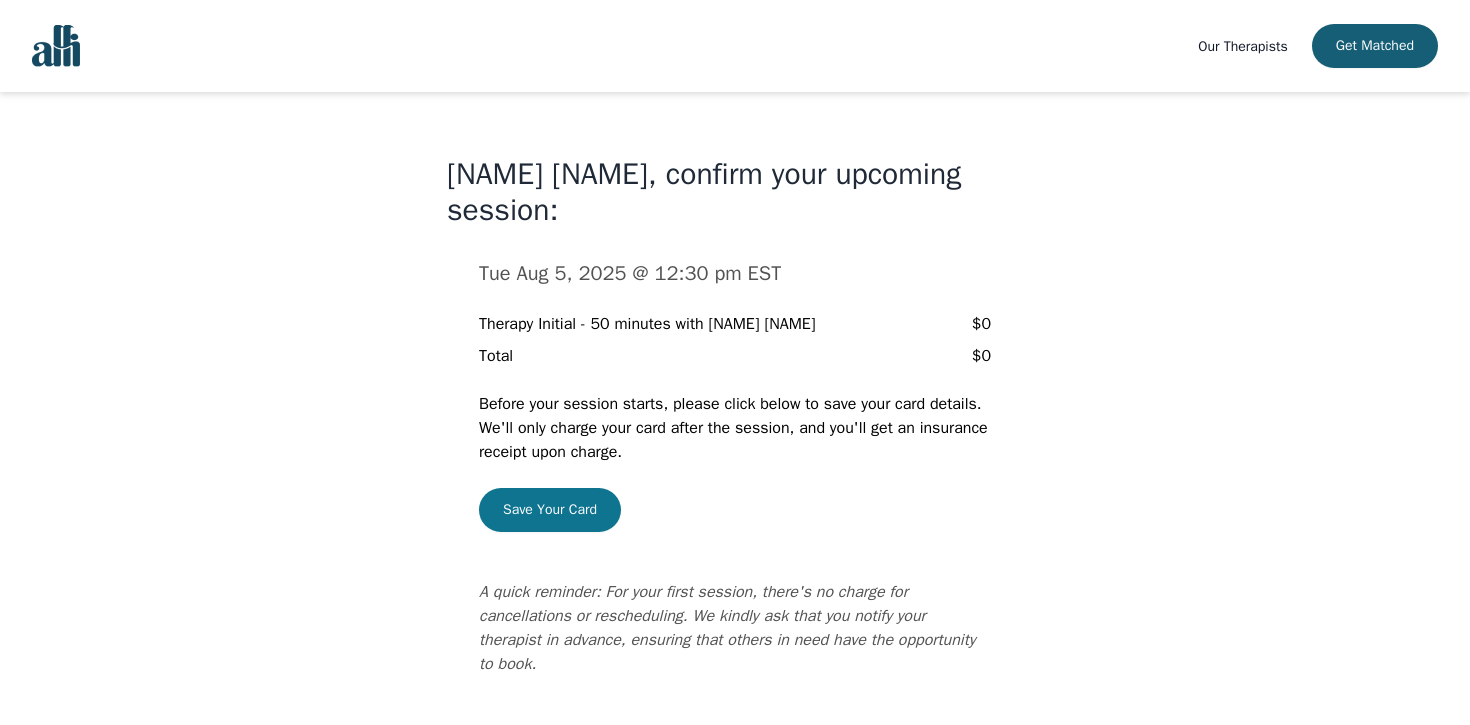 click on "Save Your Card" at bounding box center (550, 510) 